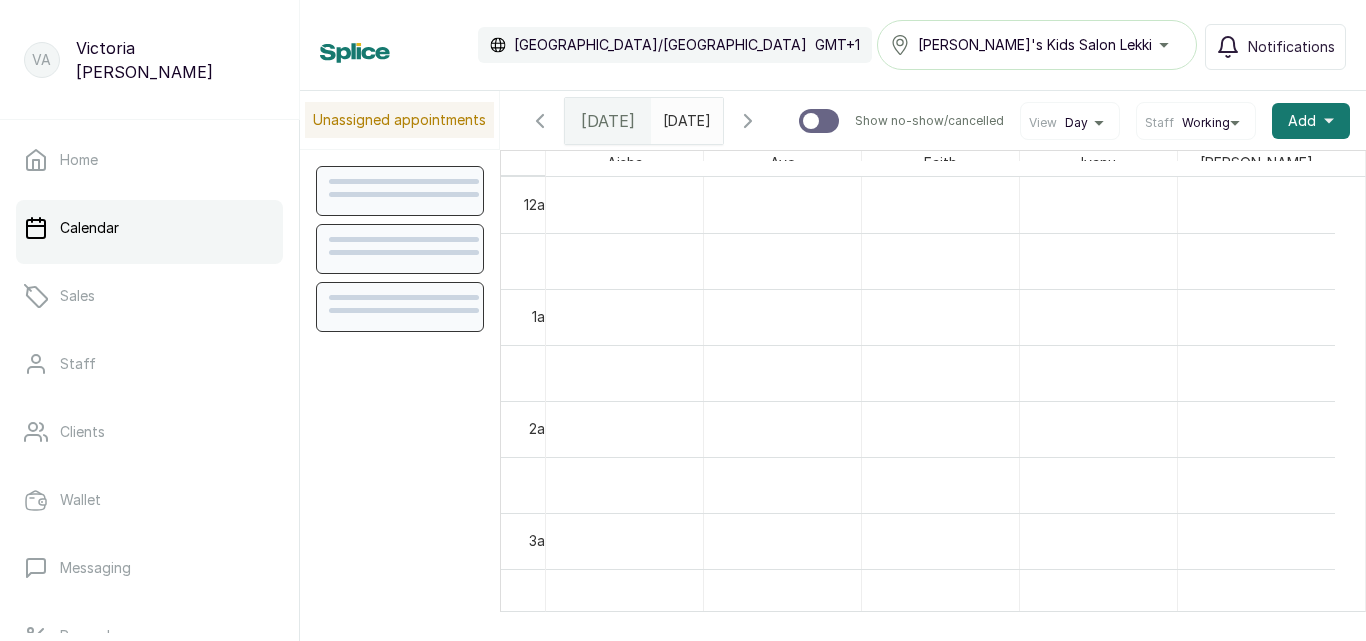 scroll, scrollTop: 0, scrollLeft: 0, axis: both 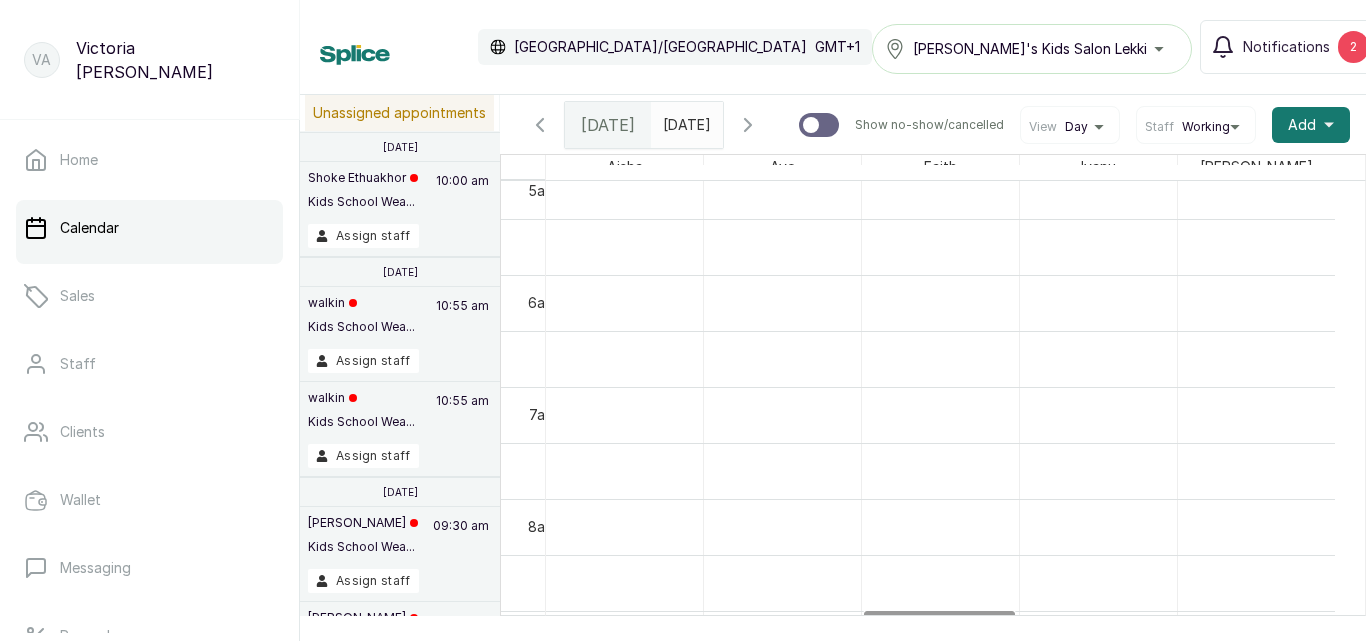 drag, startPoint x: 1334, startPoint y: 368, endPoint x: 1344, endPoint y: 329, distance: 40.261642 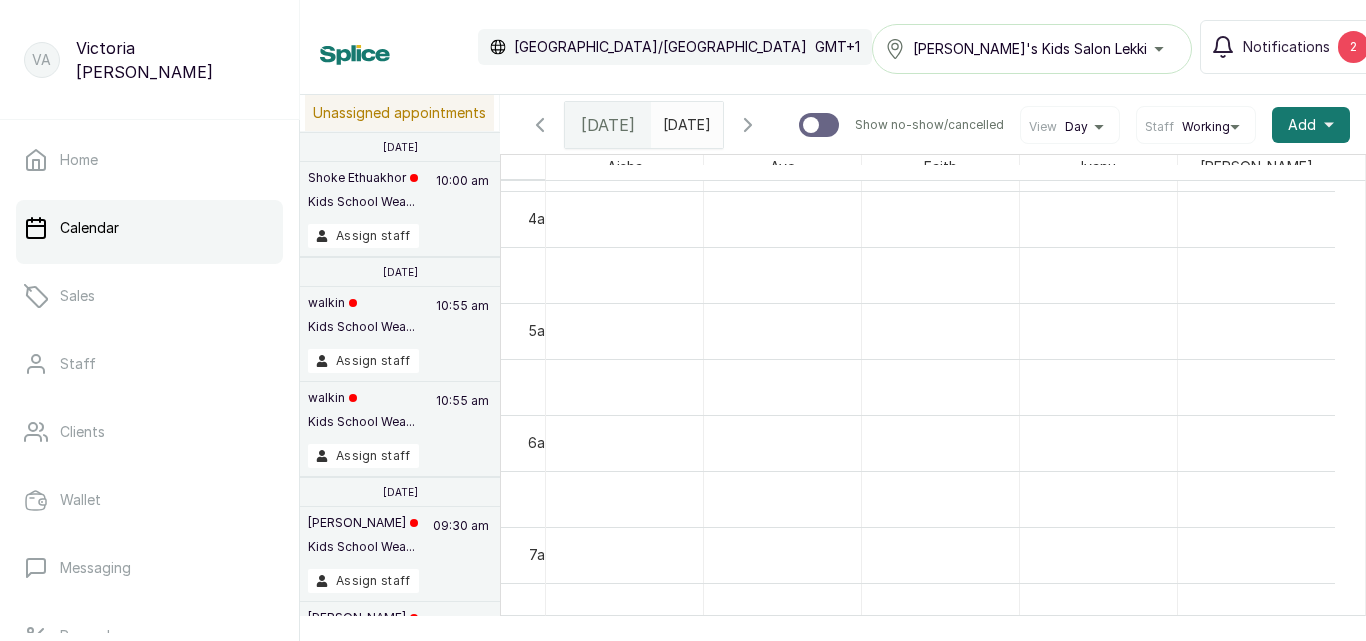 scroll, scrollTop: 365, scrollLeft: 0, axis: vertical 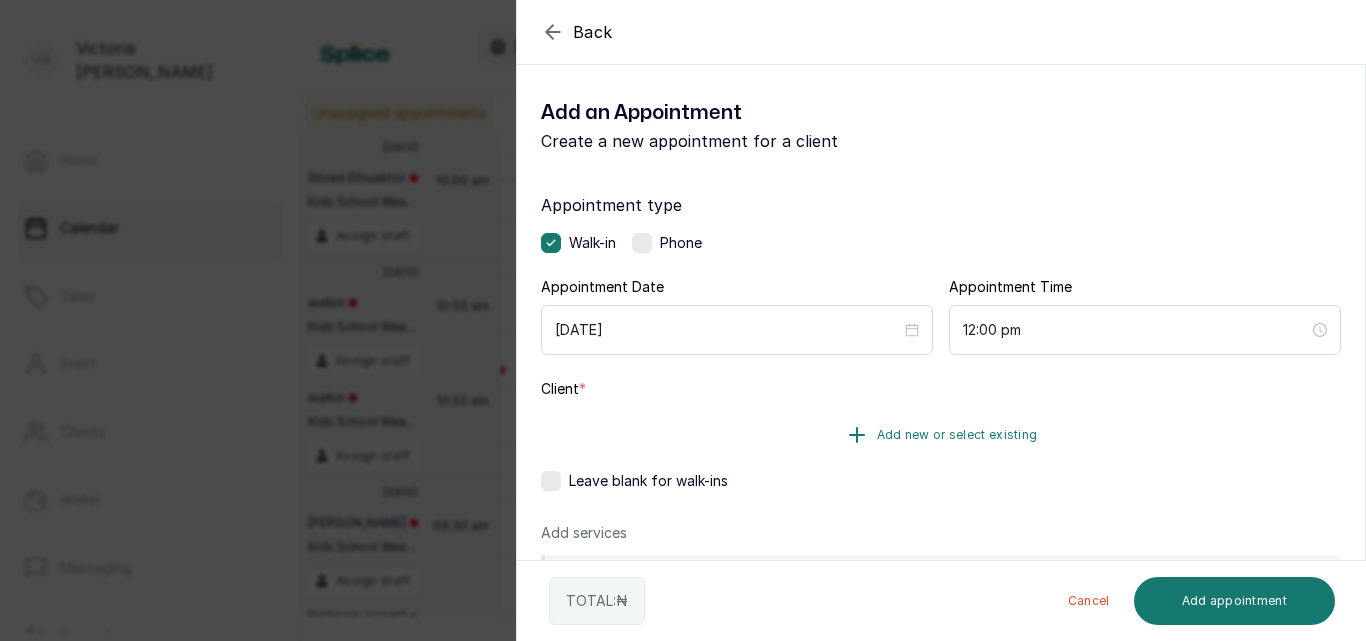 click on "Add new or select existing" at bounding box center [957, 435] 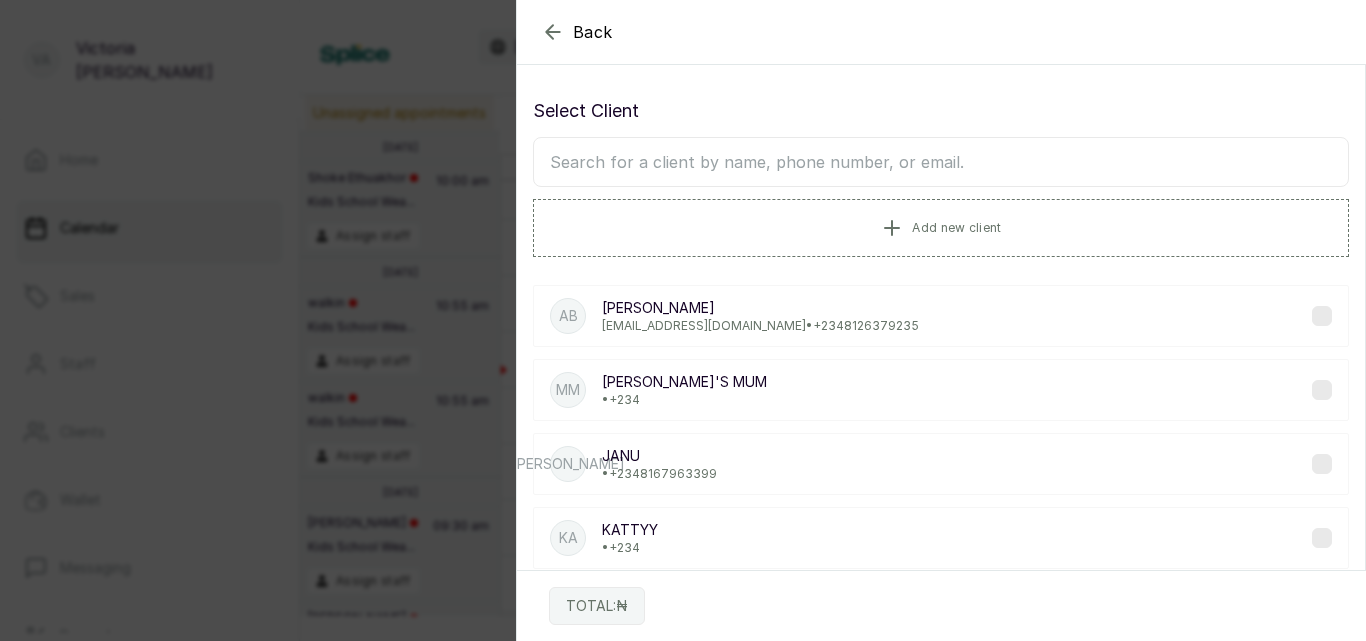click 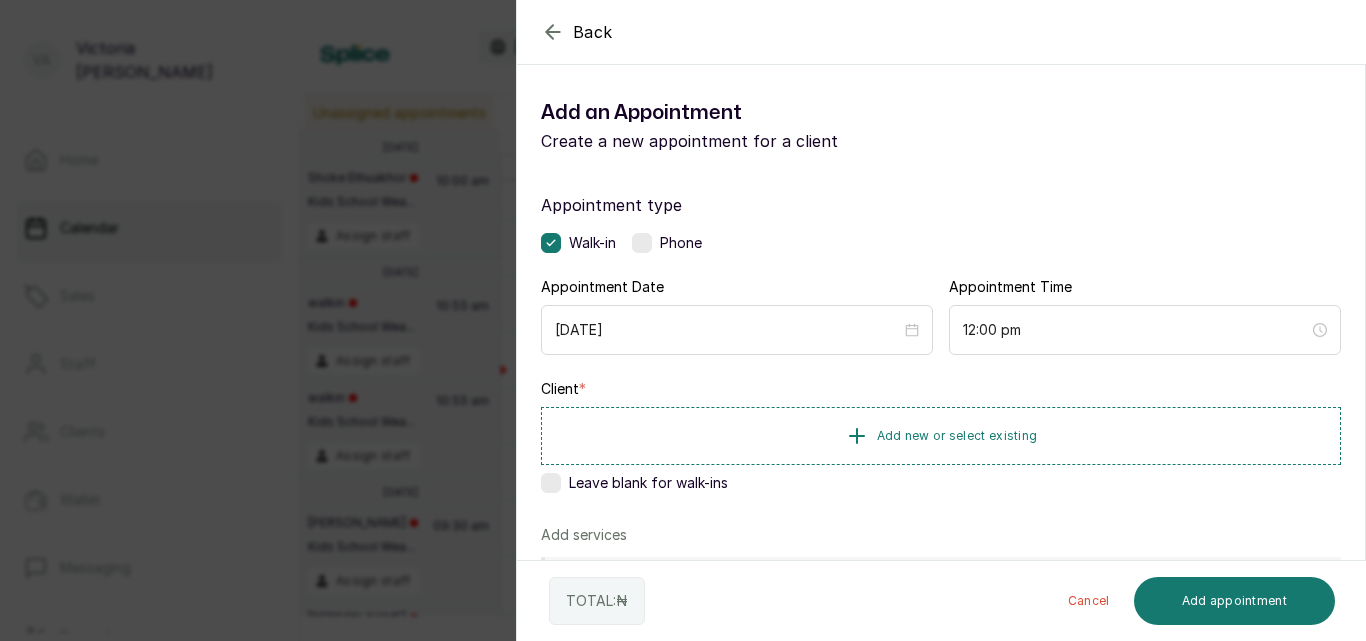 click 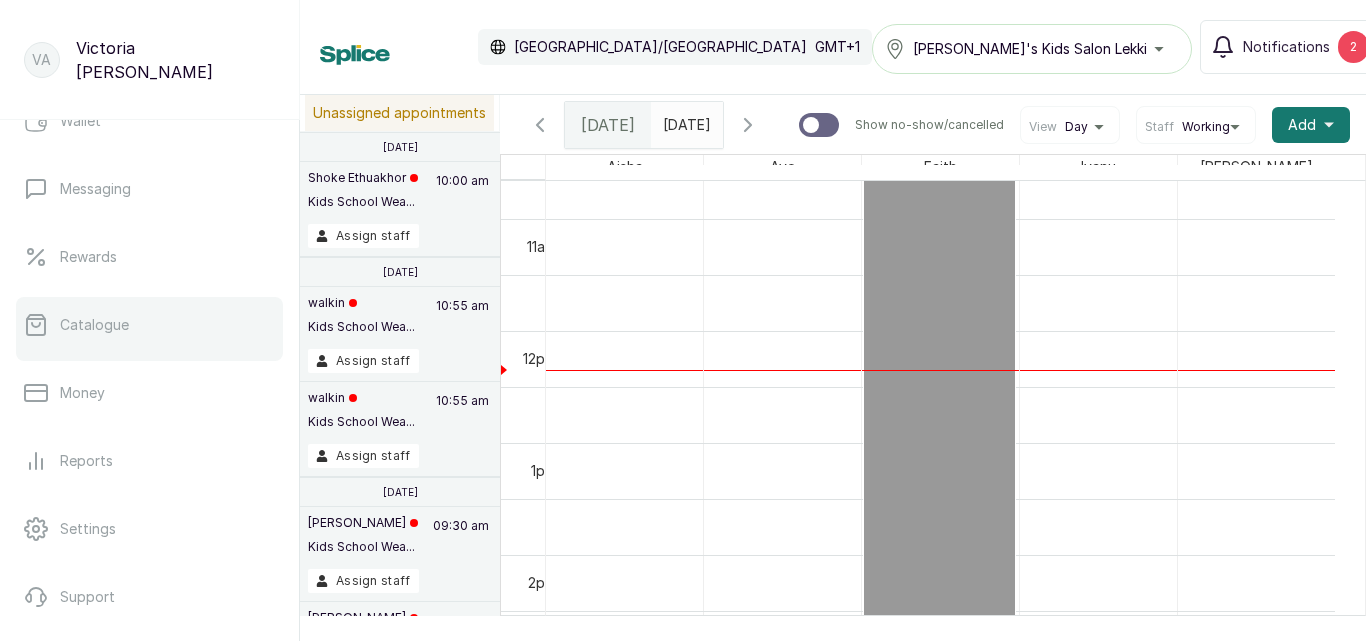 click on "Catalogue" at bounding box center (149, 325) 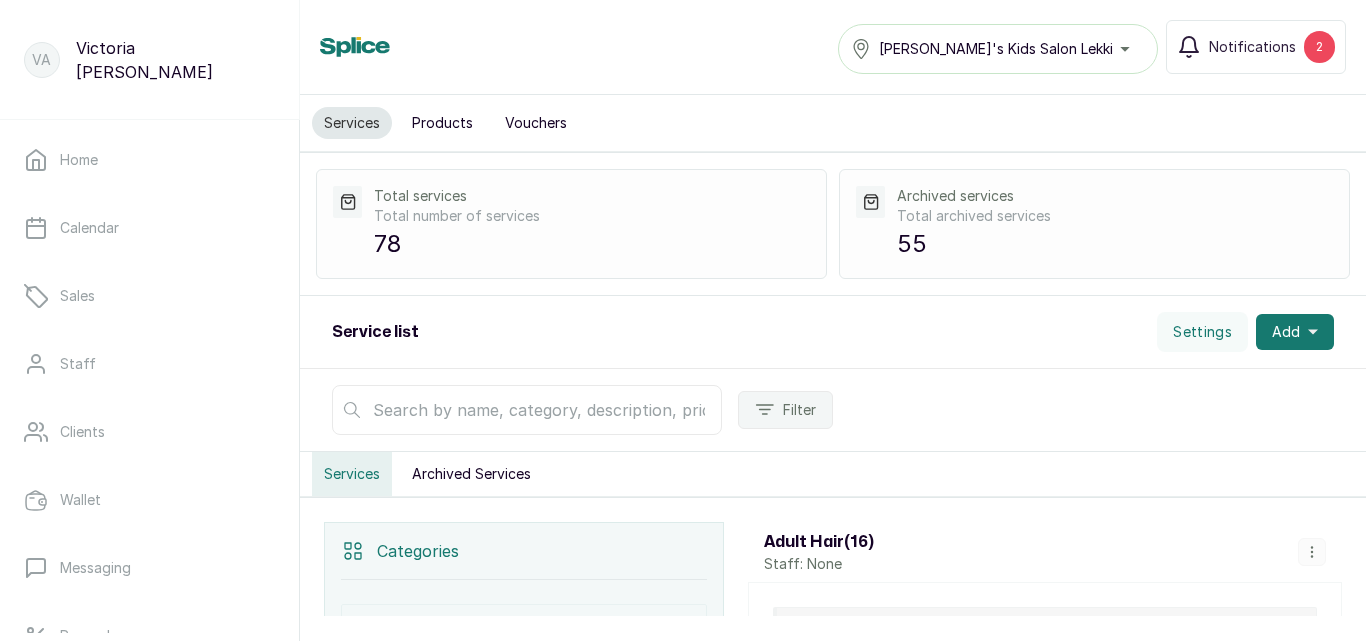 click on "Products" at bounding box center (442, 123) 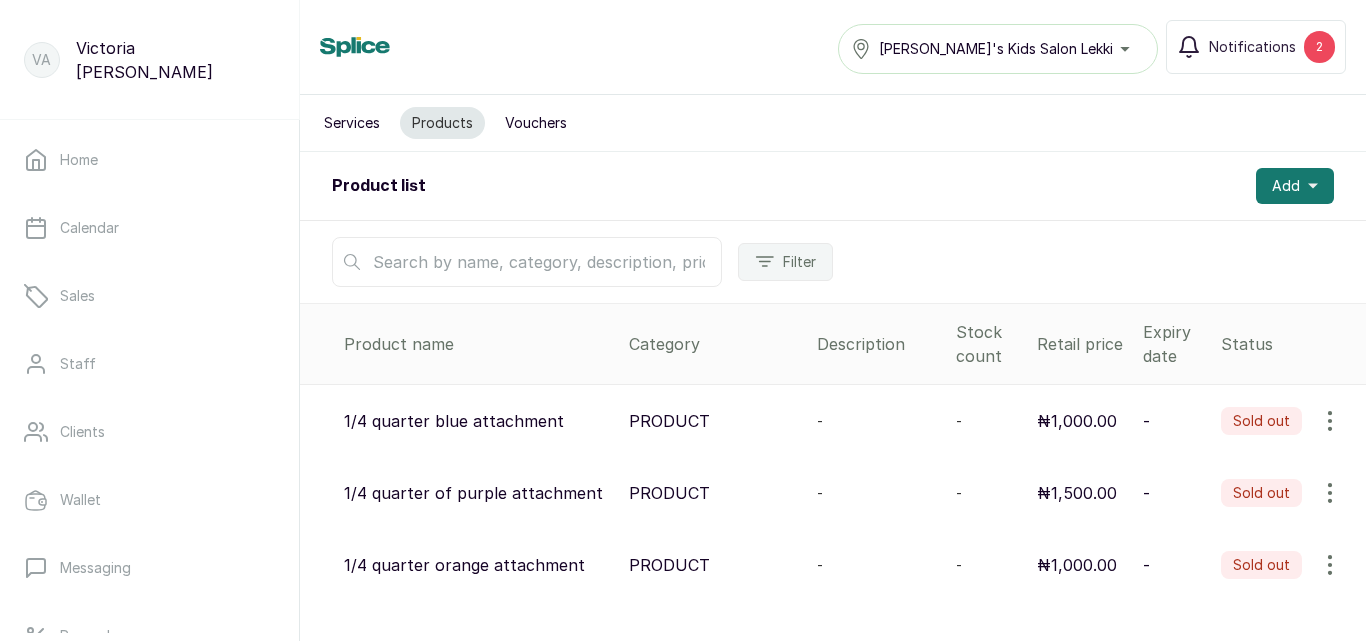 click at bounding box center (527, 262) 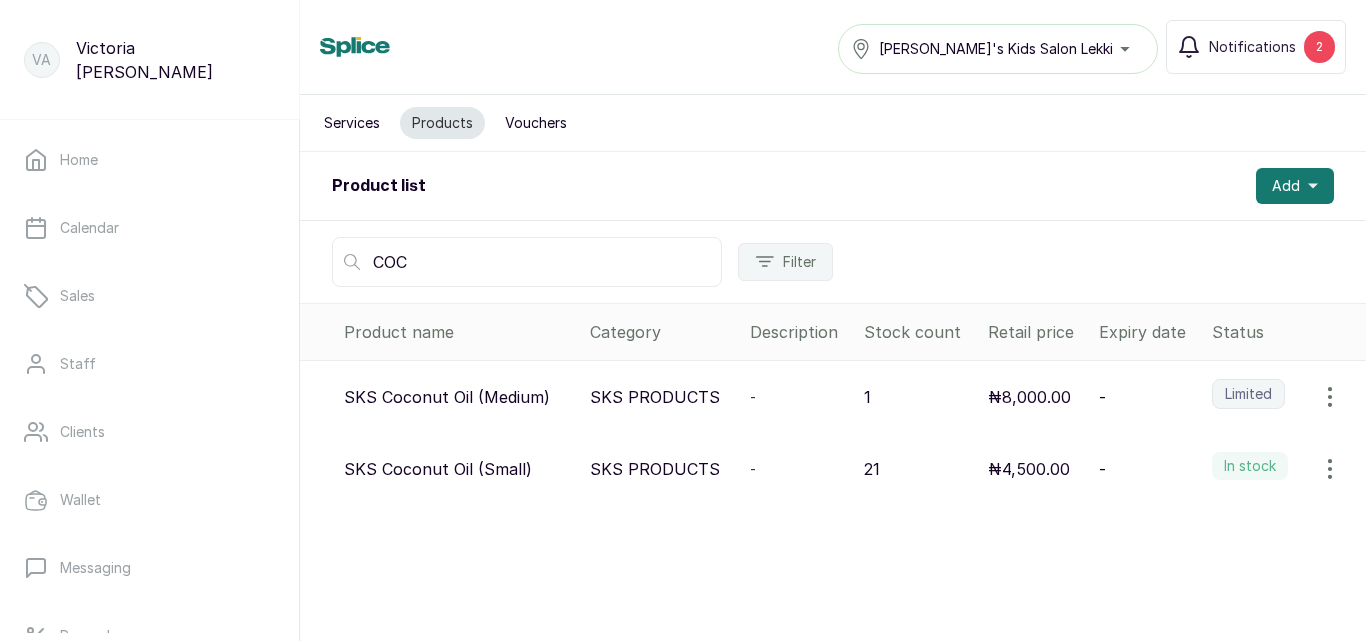 type on "COC" 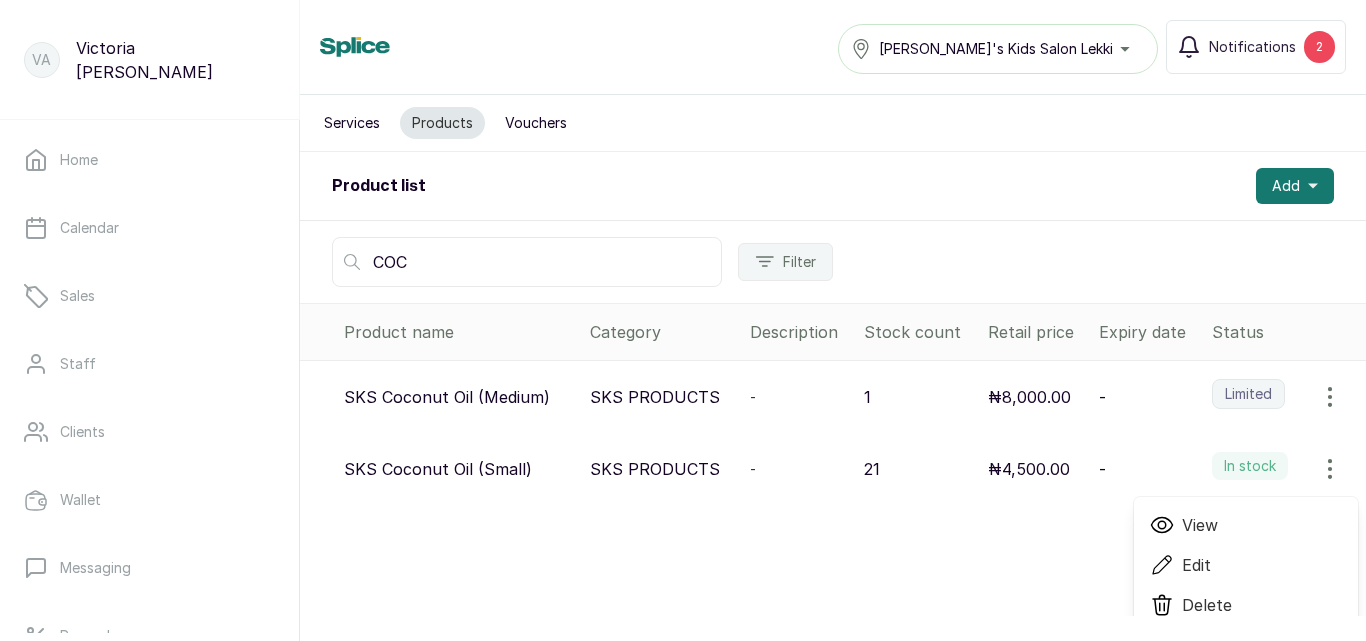 click on "Edit" at bounding box center (1196, 565) 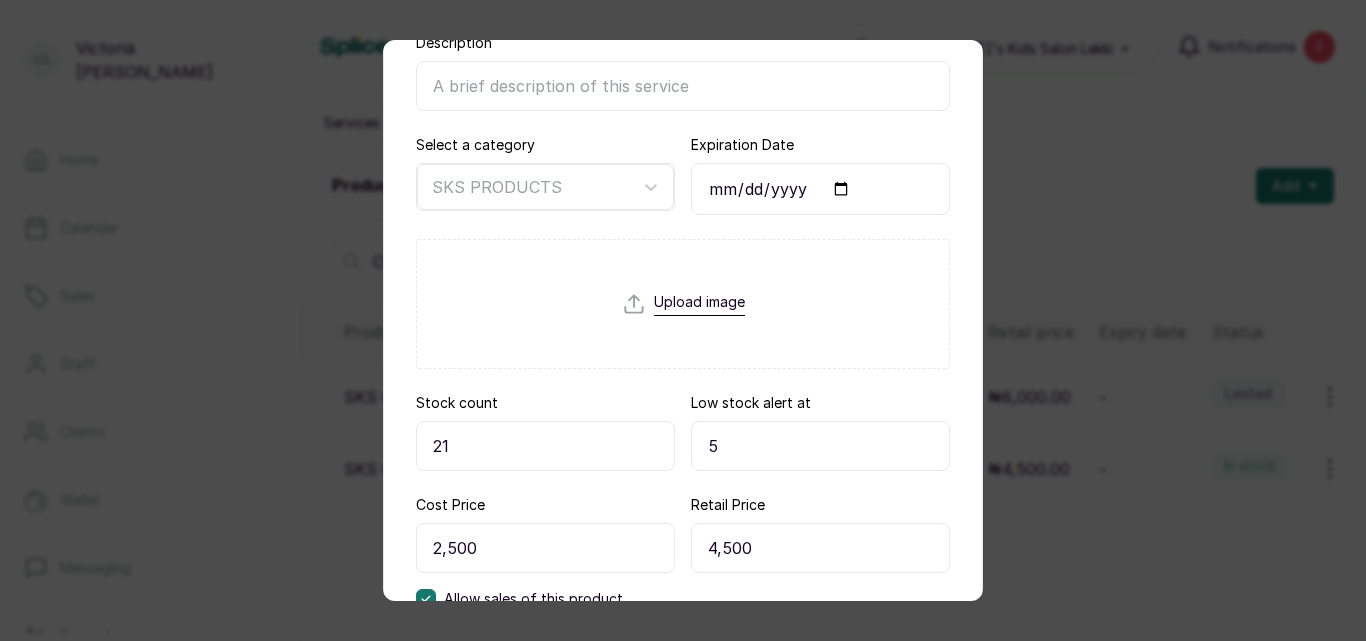 scroll, scrollTop: 340, scrollLeft: 0, axis: vertical 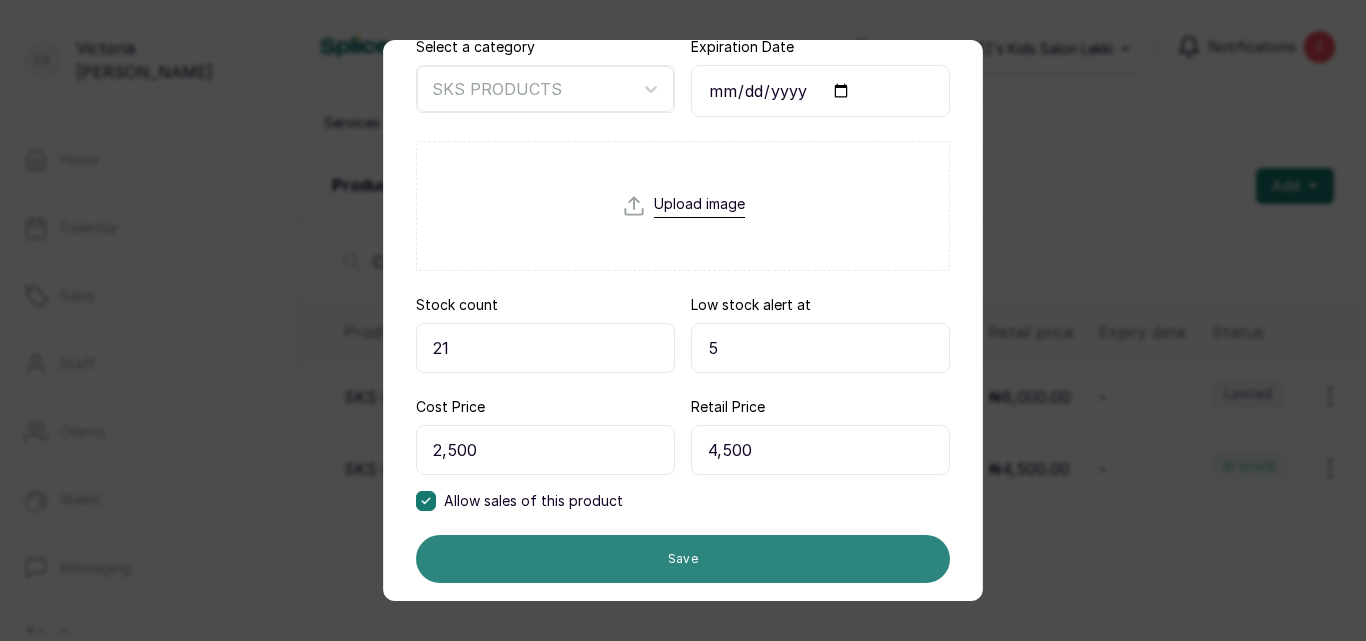 click on "Save" at bounding box center (683, 559) 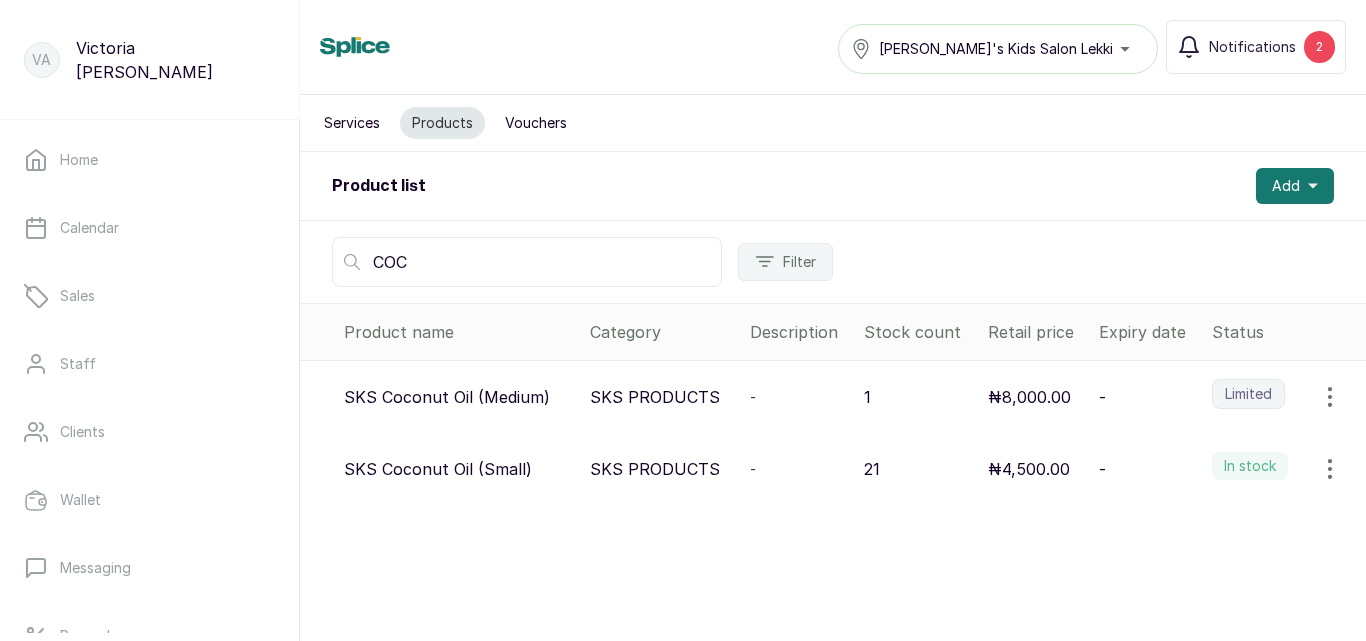 click 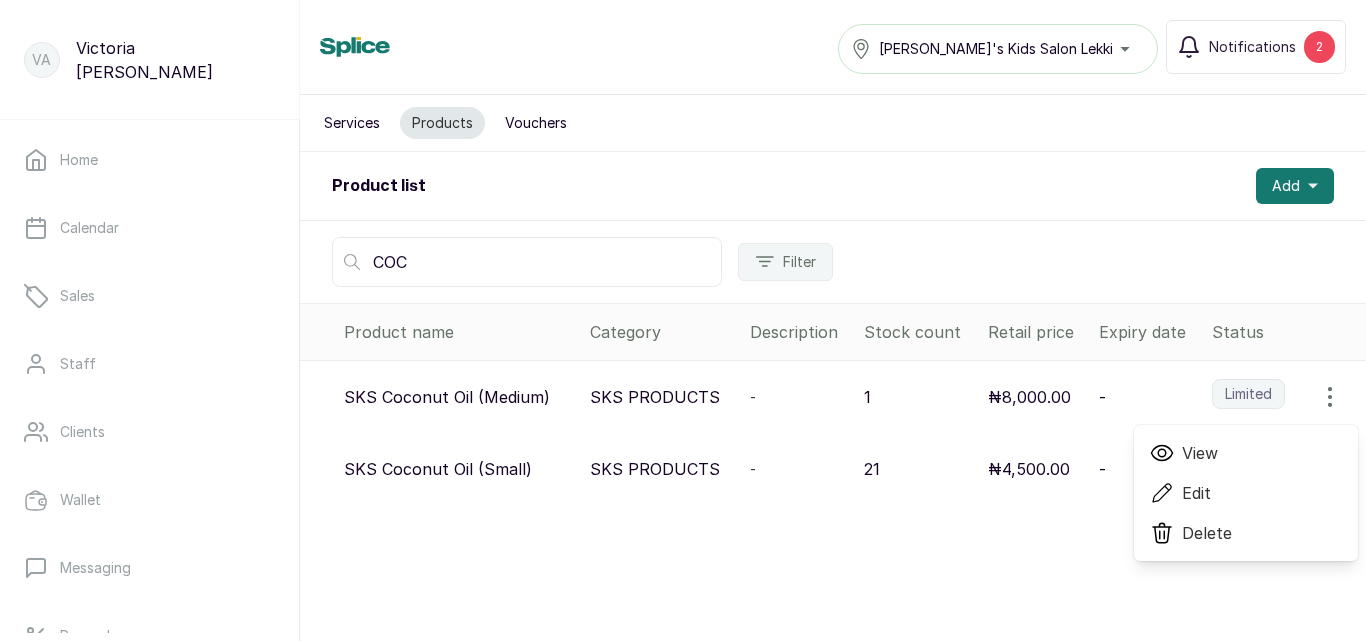 click on "Edit" at bounding box center [1196, 493] 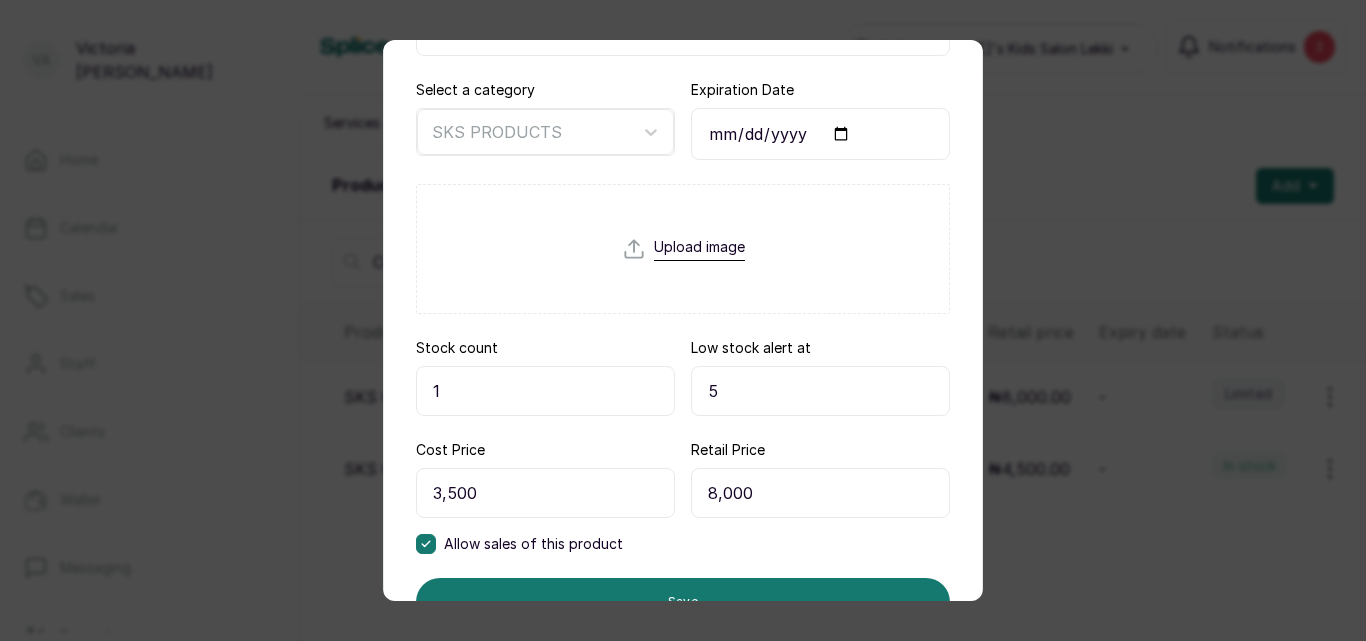 scroll, scrollTop: 367, scrollLeft: 0, axis: vertical 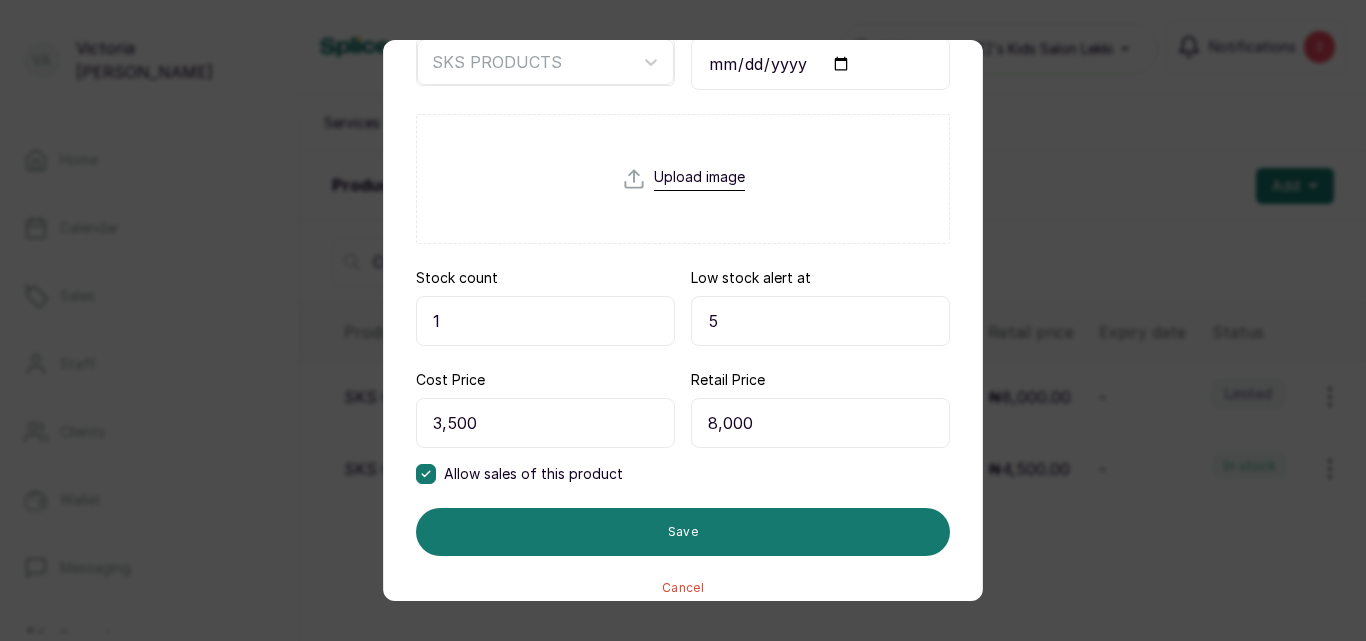 click on "1" at bounding box center (545, 321) 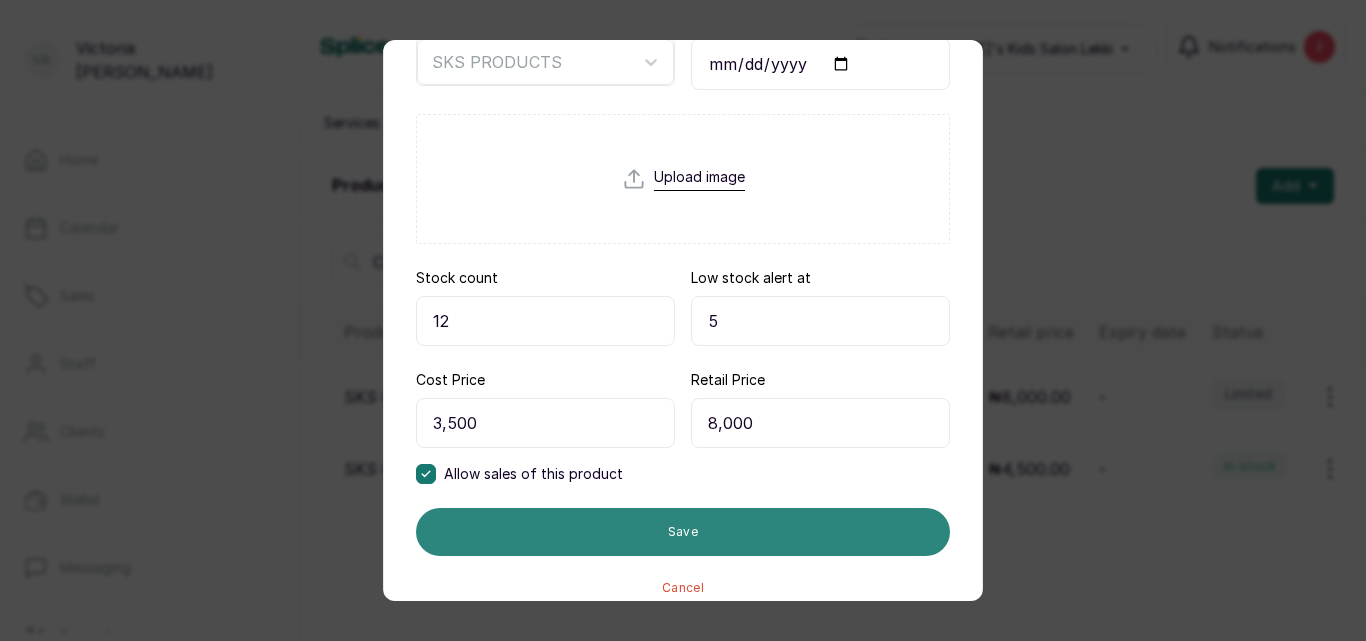 type on "12" 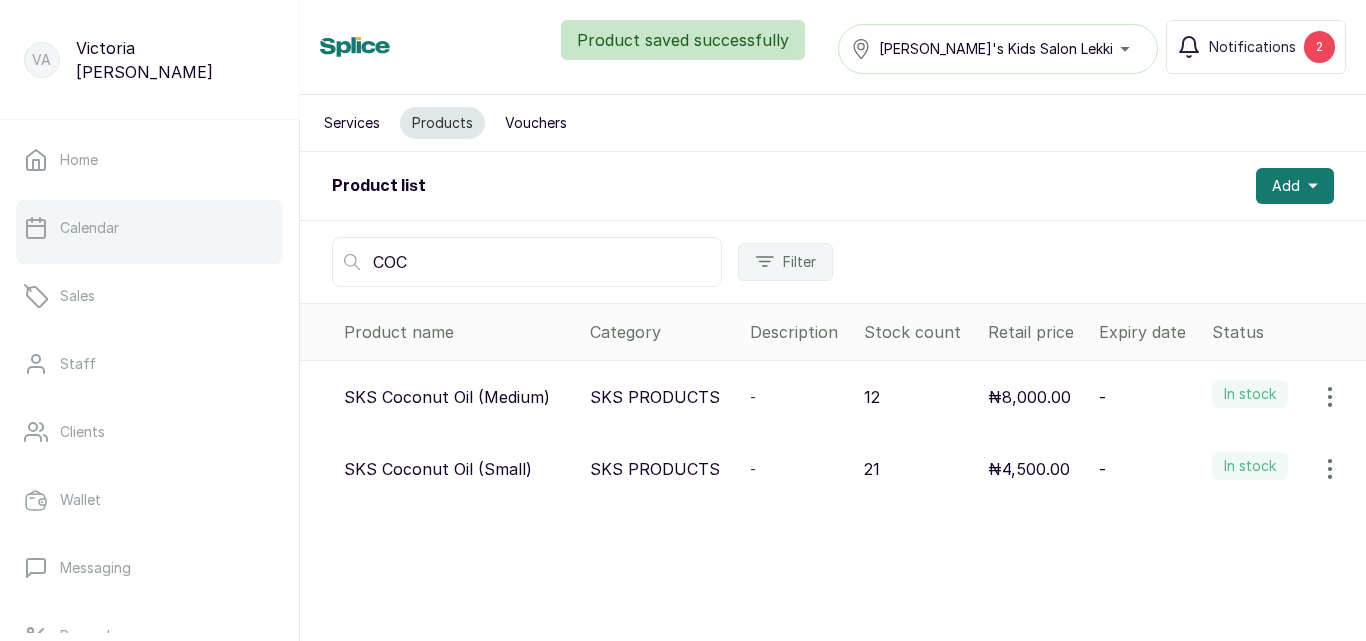 click on "Calendar" at bounding box center (149, 228) 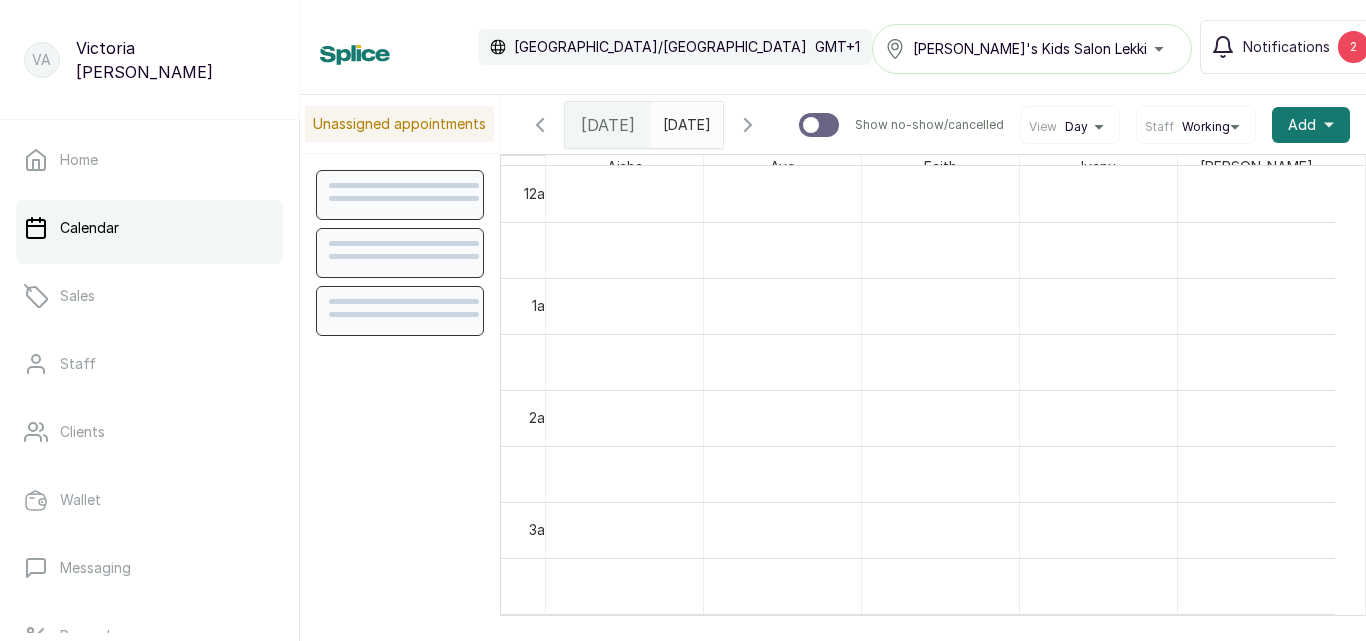 scroll, scrollTop: 673, scrollLeft: 0, axis: vertical 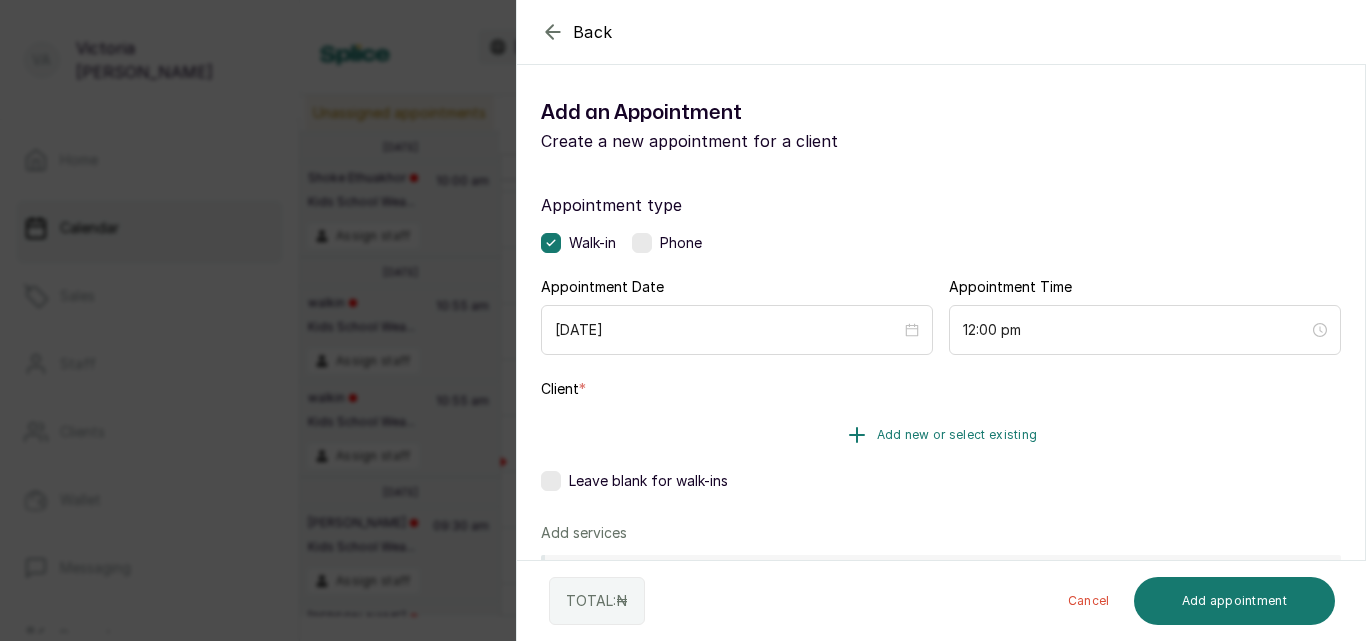 click on "Add new or select existing" at bounding box center (957, 435) 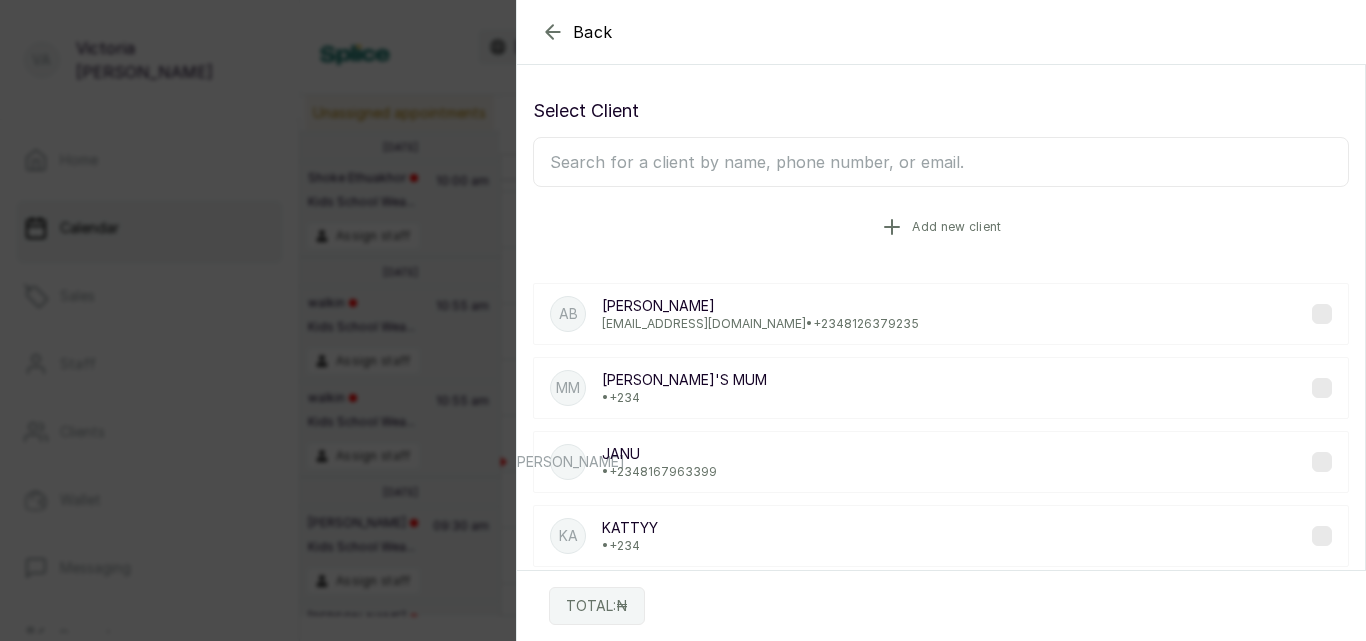 click on "Add new client" at bounding box center [956, 227] 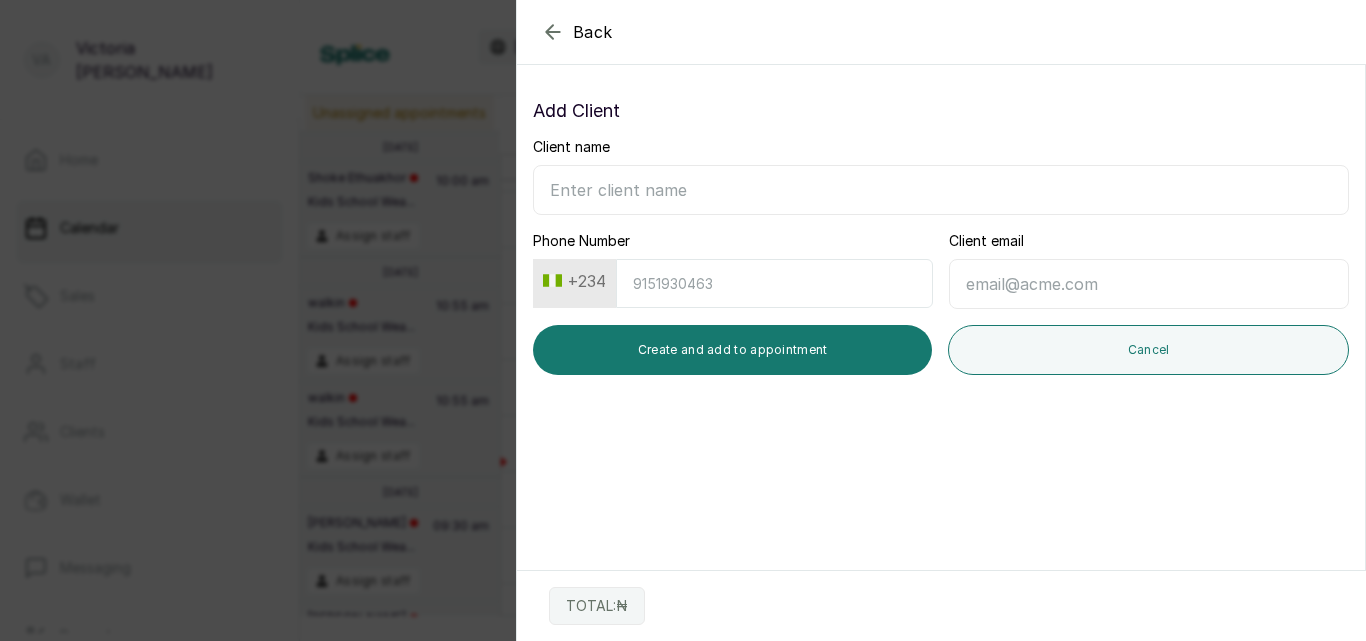 click on "Client name" at bounding box center [941, 190] 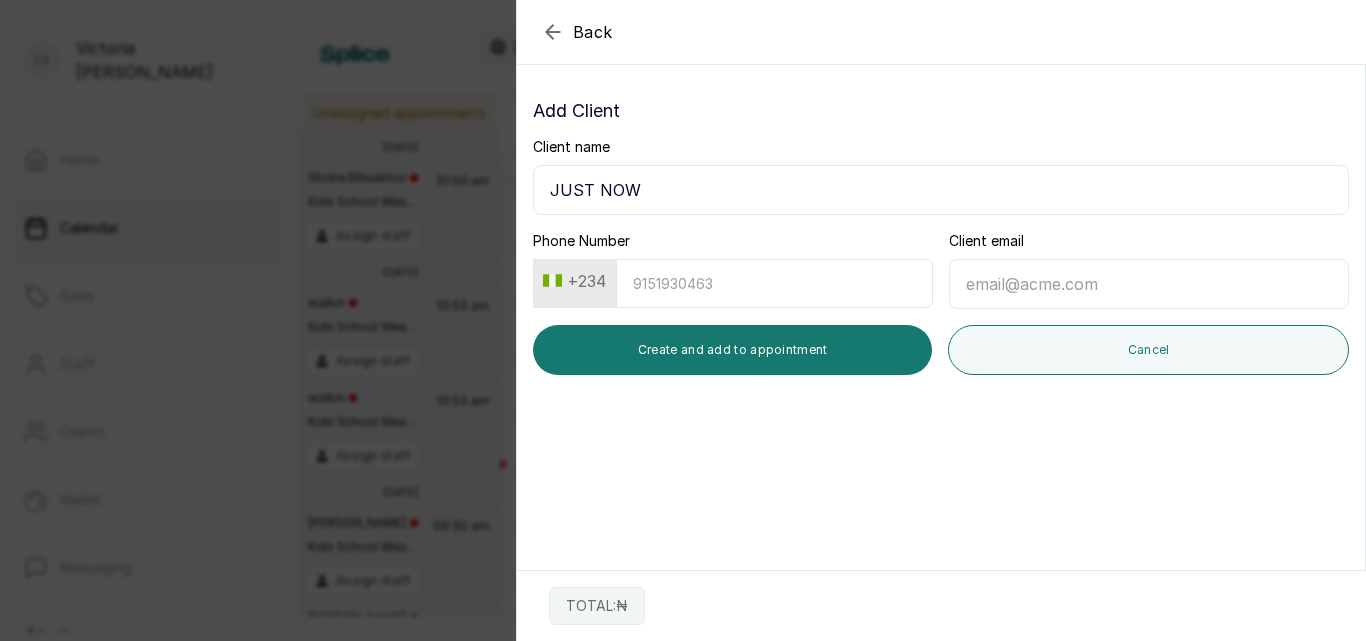 type on "JUST NOW" 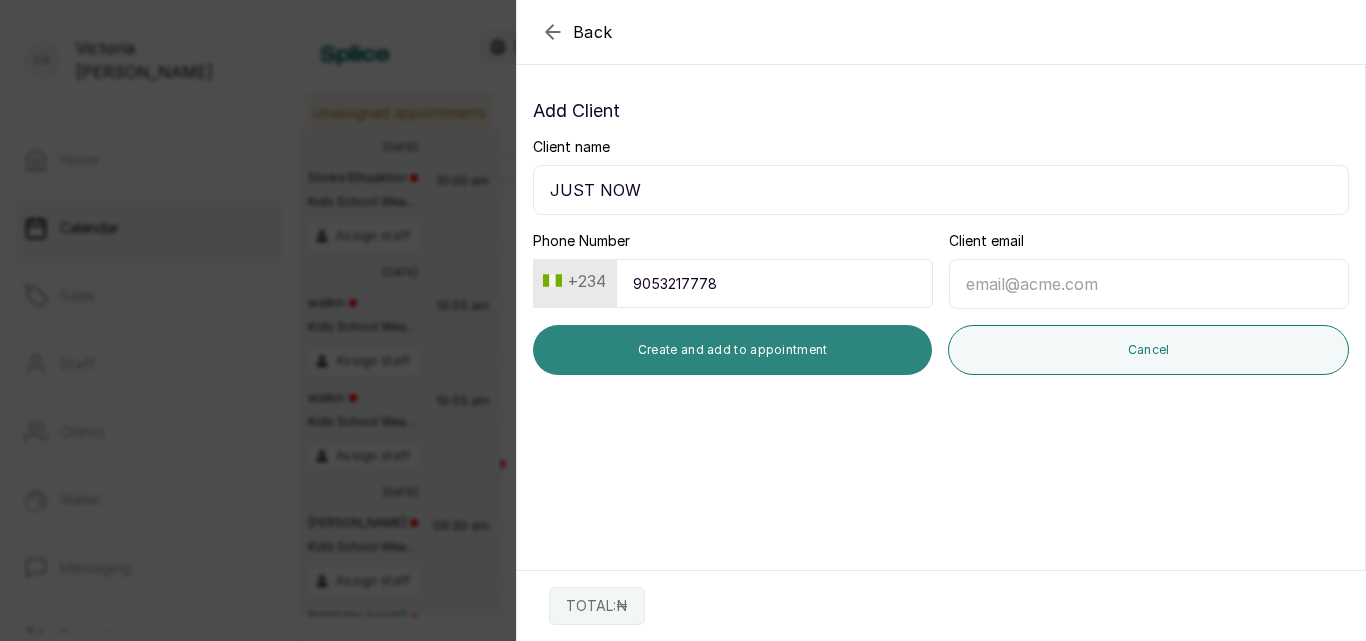 type on "9053217778" 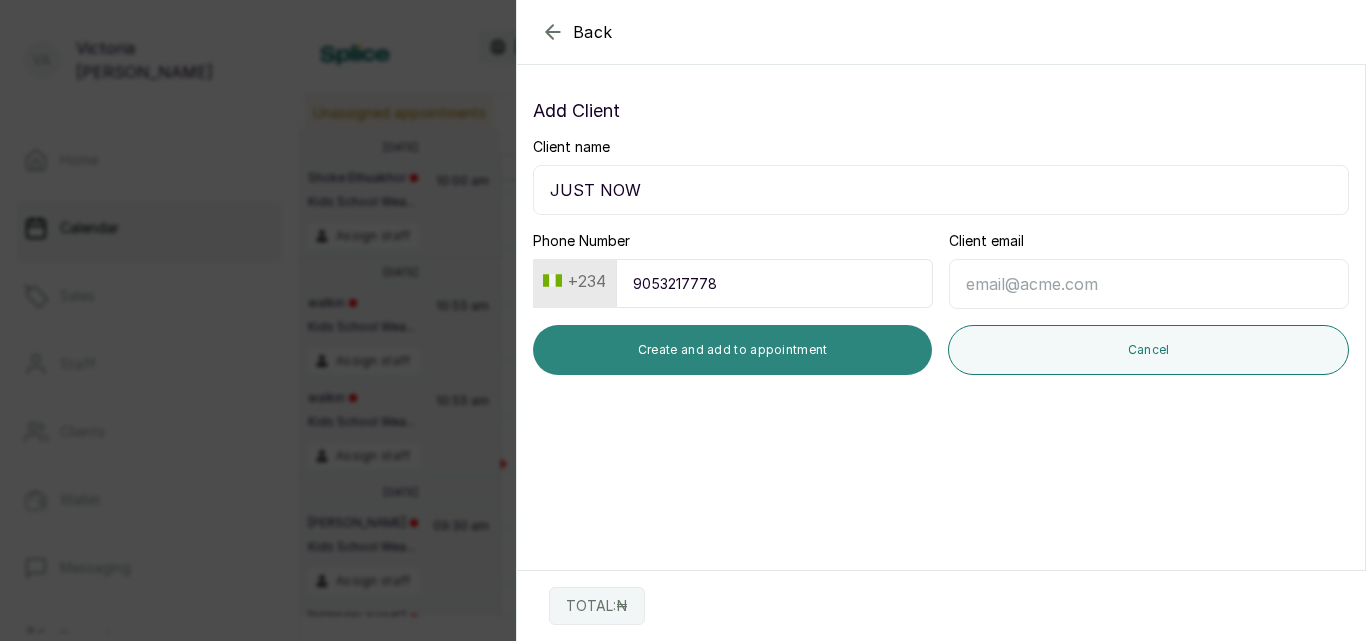 click on "Create and add to appointment" at bounding box center (732, 350) 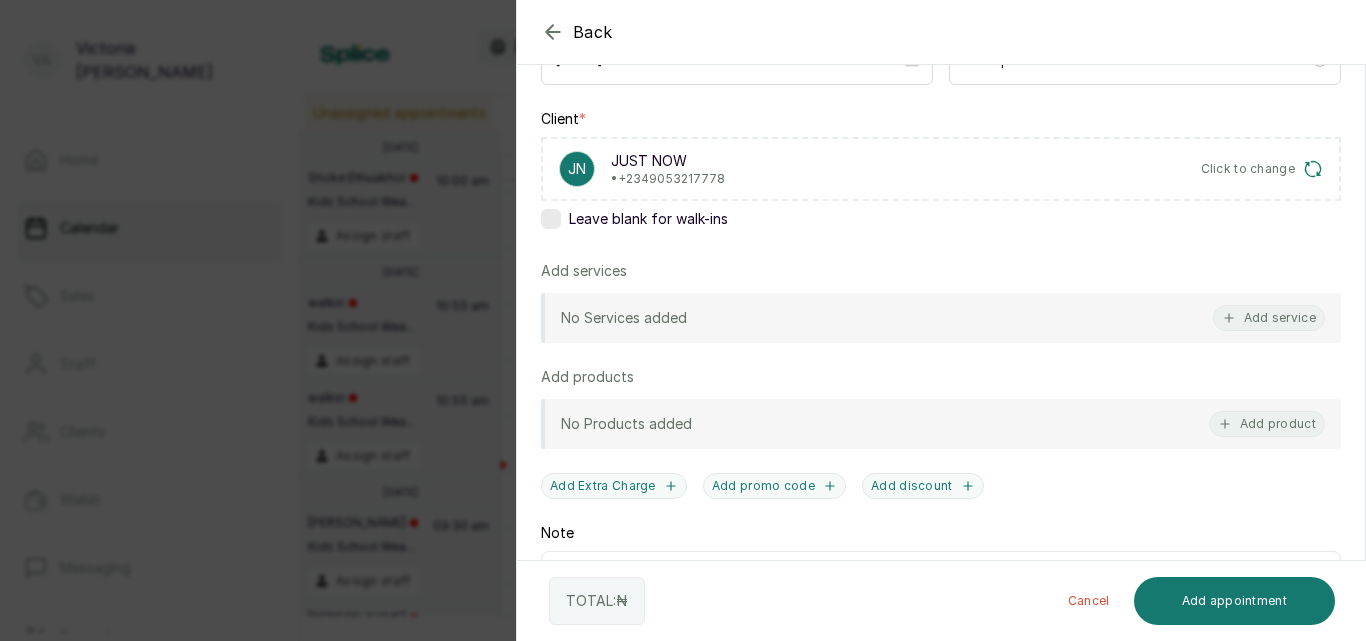 scroll, scrollTop: 287, scrollLeft: 0, axis: vertical 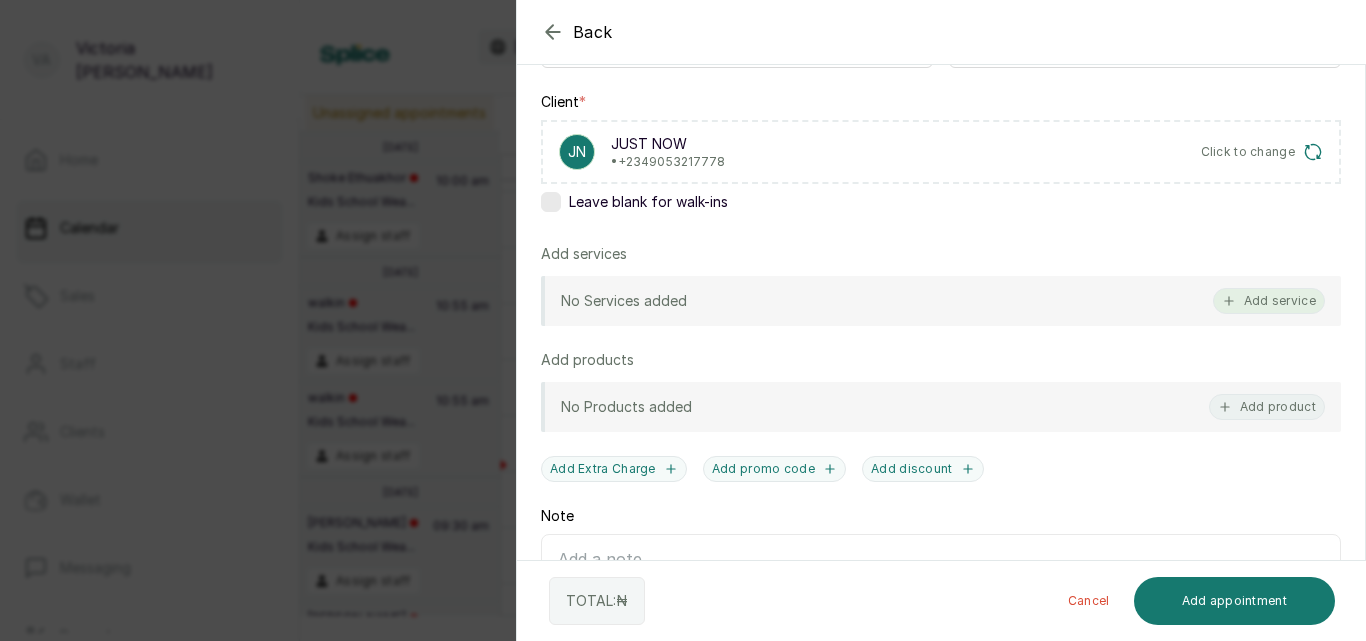 click on "Add service" at bounding box center [1269, 301] 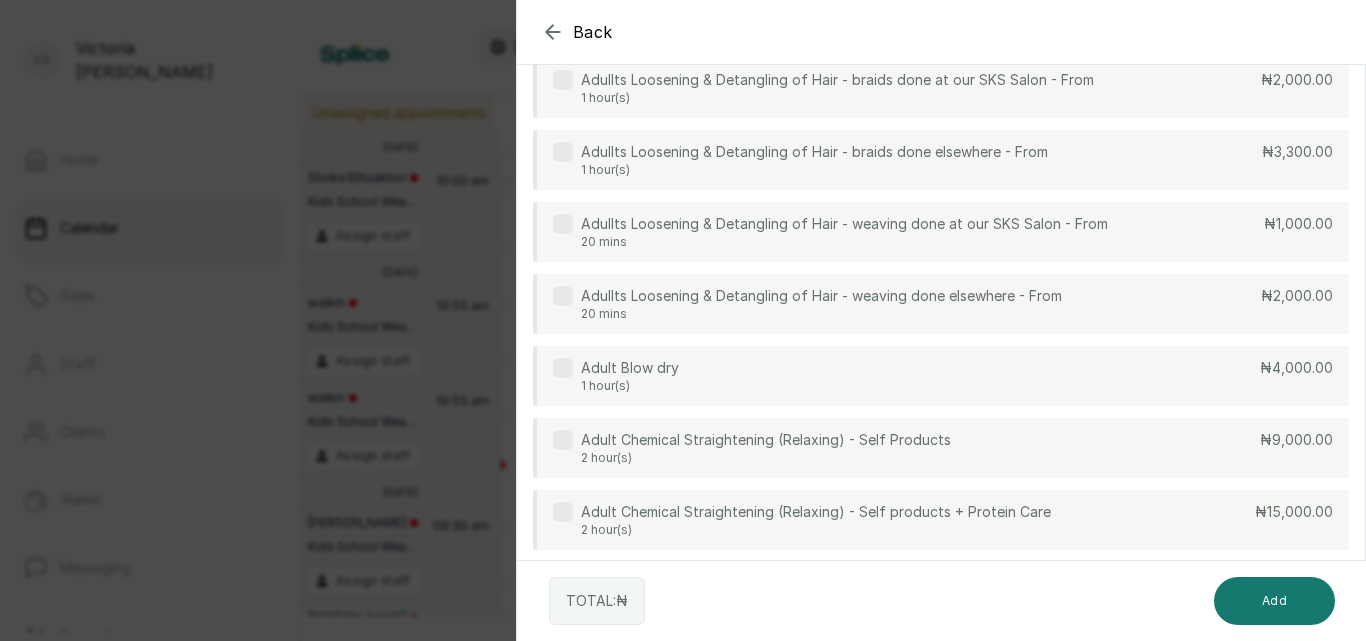 scroll, scrollTop: 80, scrollLeft: 0, axis: vertical 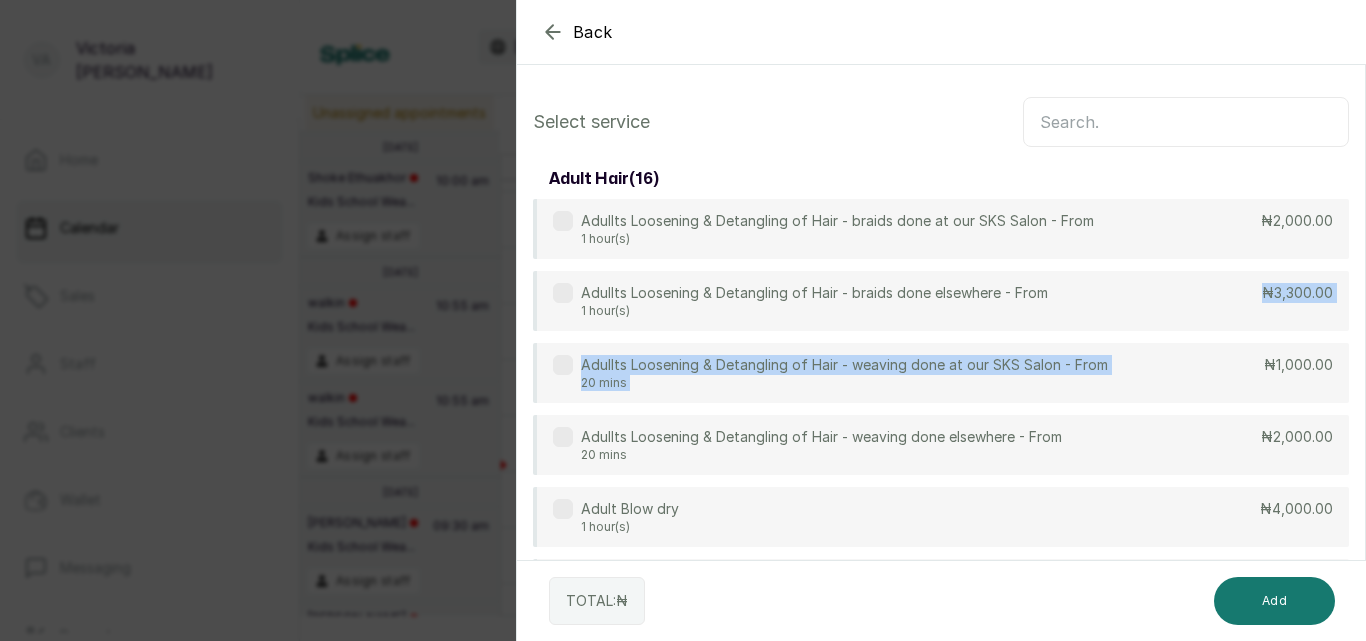 drag, startPoint x: 1017, startPoint y: 228, endPoint x: 1208, endPoint y: 373, distance: 239.8041 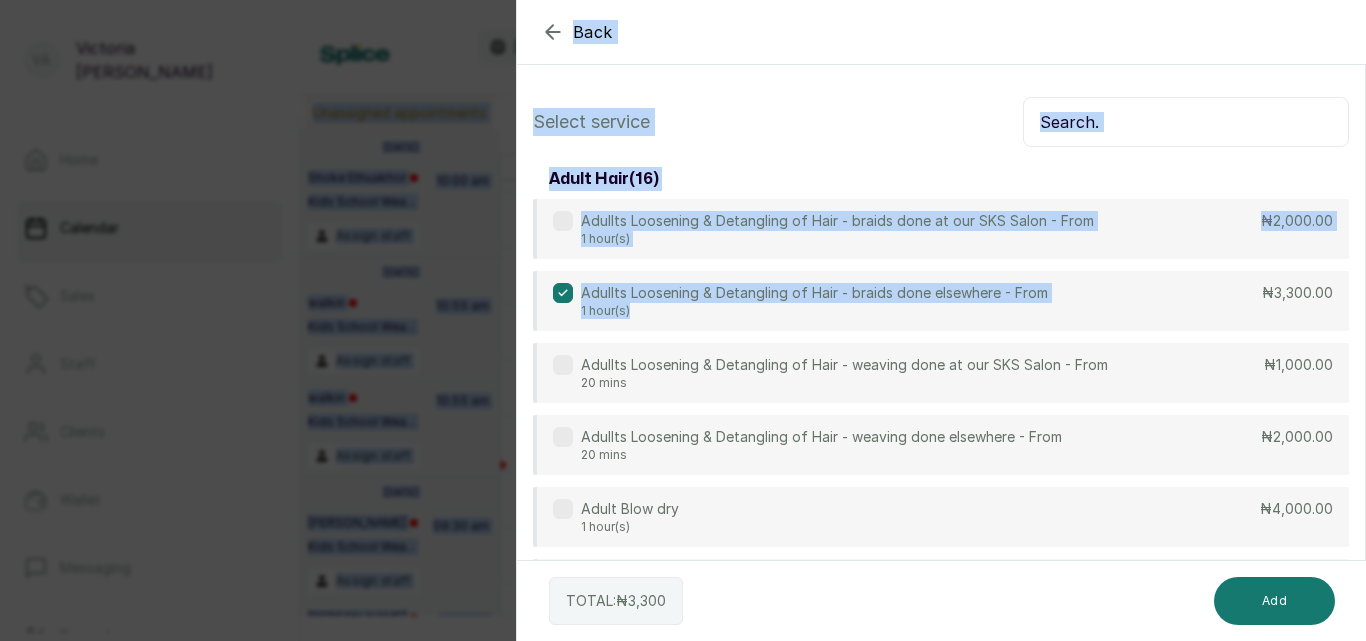 drag, startPoint x: 948, startPoint y: 309, endPoint x: 969, endPoint y: -28, distance: 337.65366 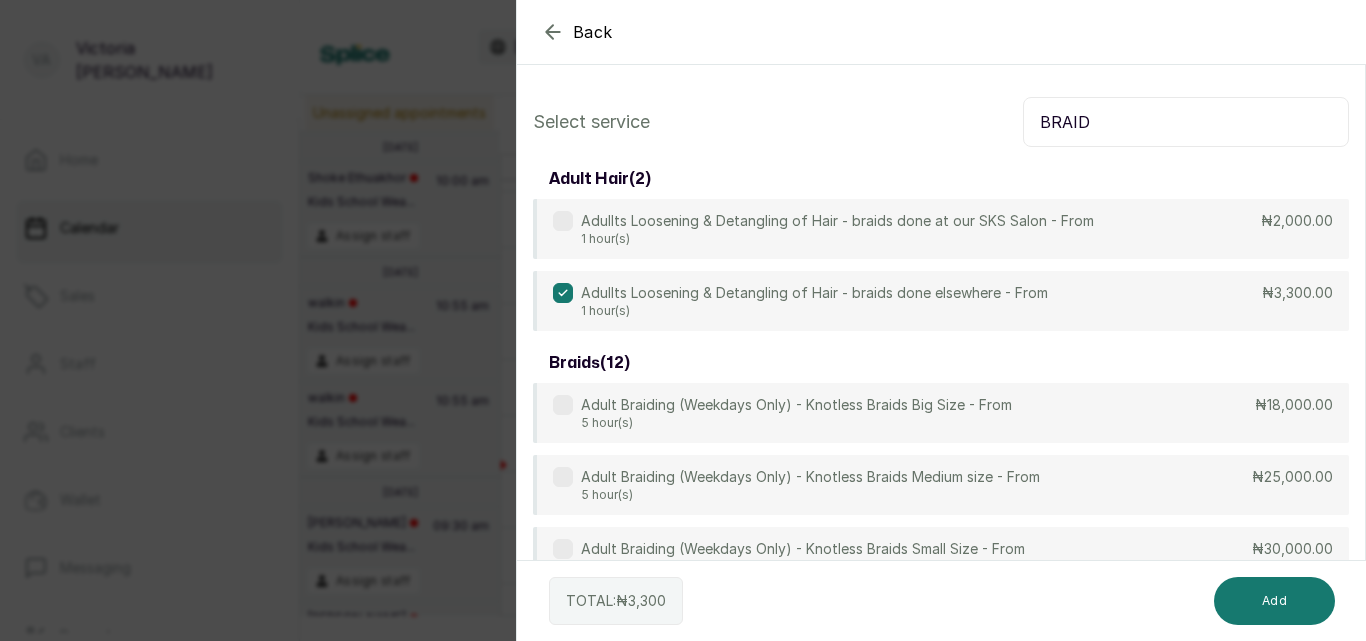 type on "BRAID" 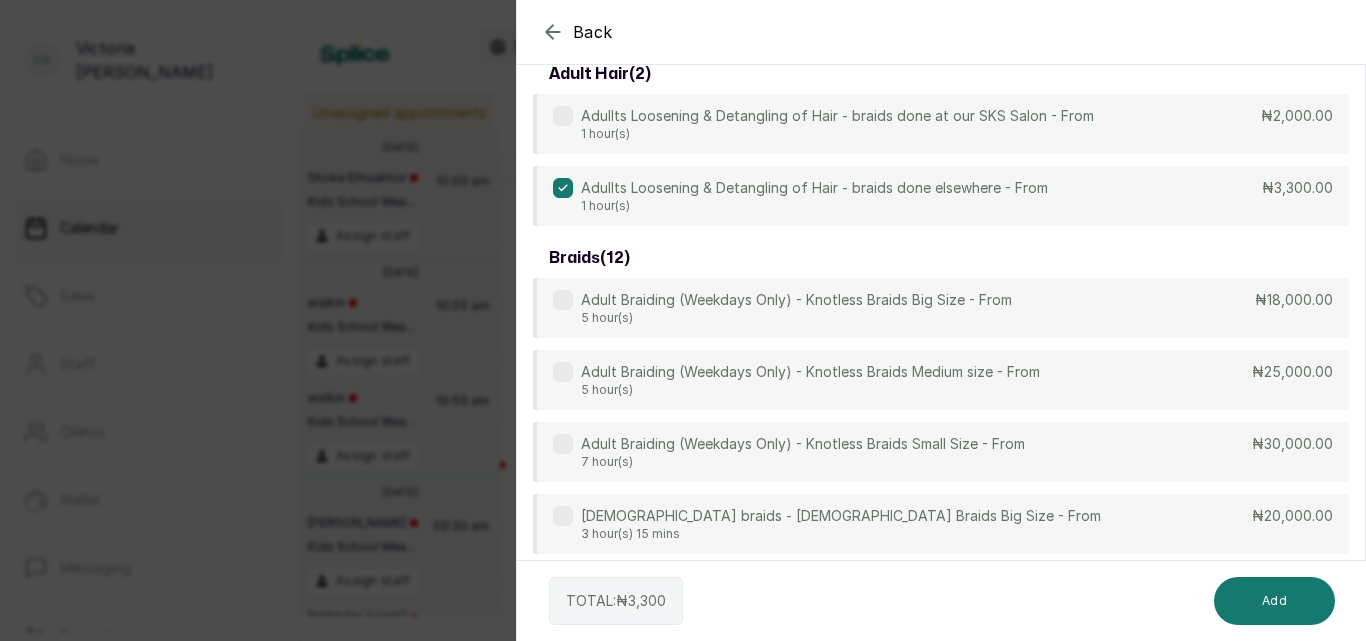 scroll, scrollTop: 268, scrollLeft: 0, axis: vertical 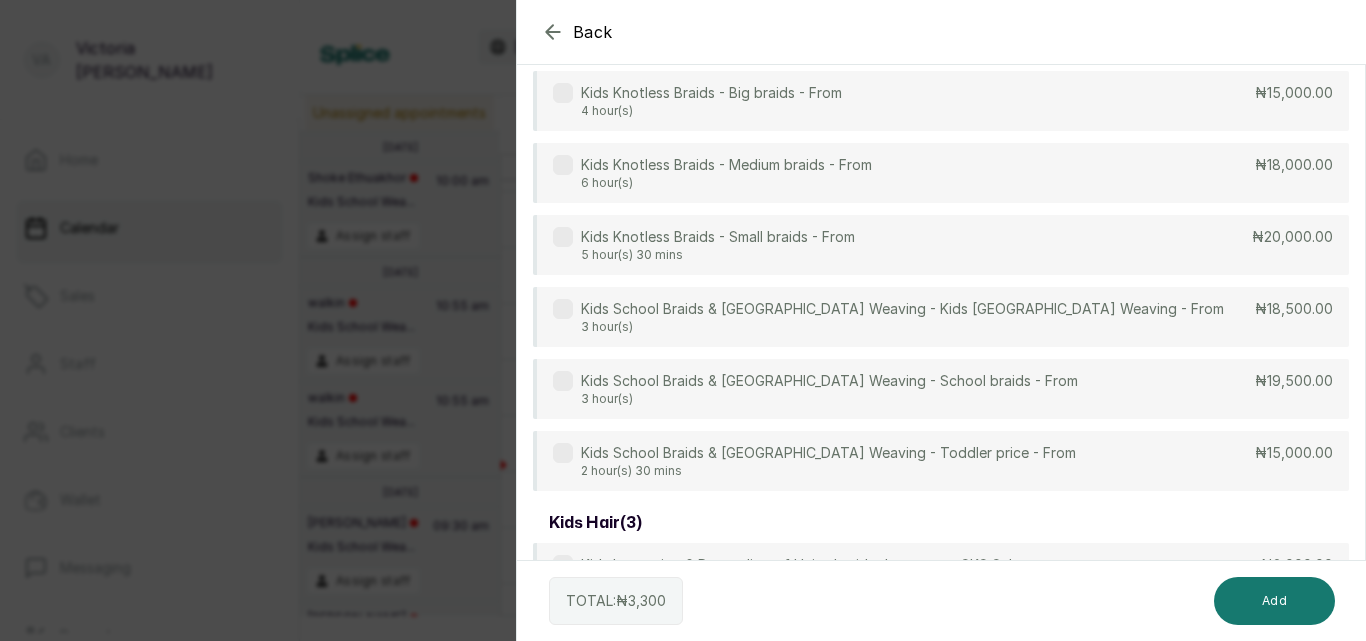 click at bounding box center [563, 165] 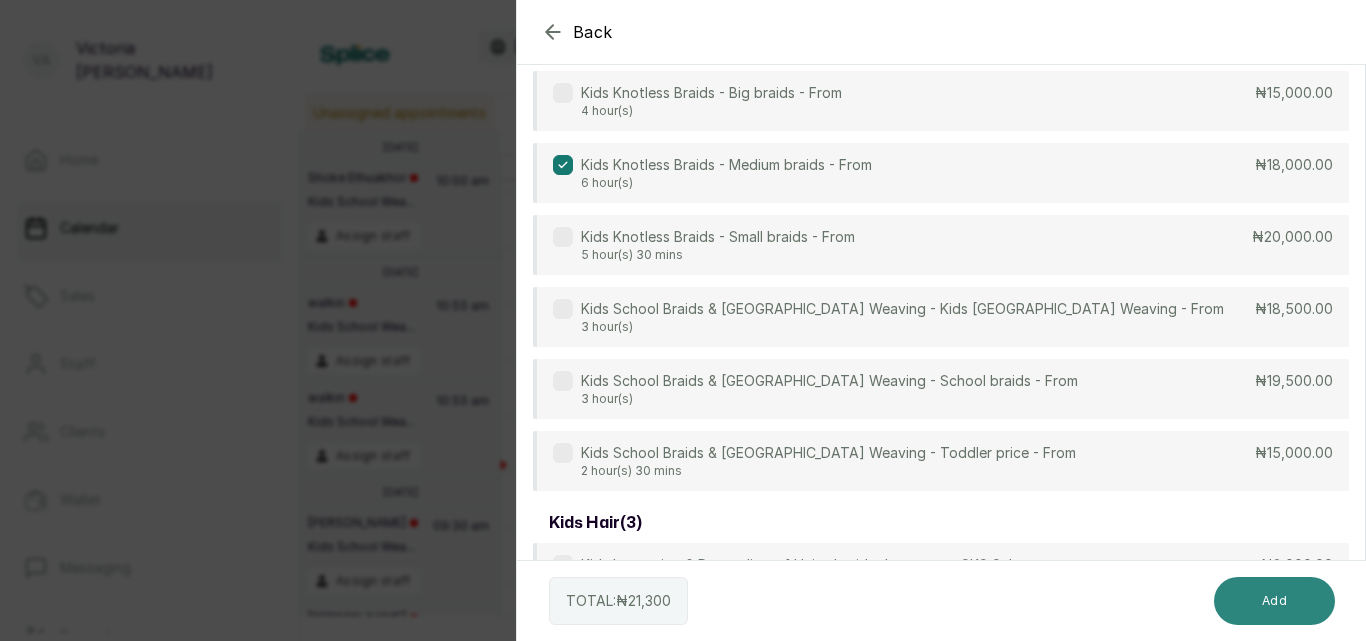click on "Add" at bounding box center [1274, 601] 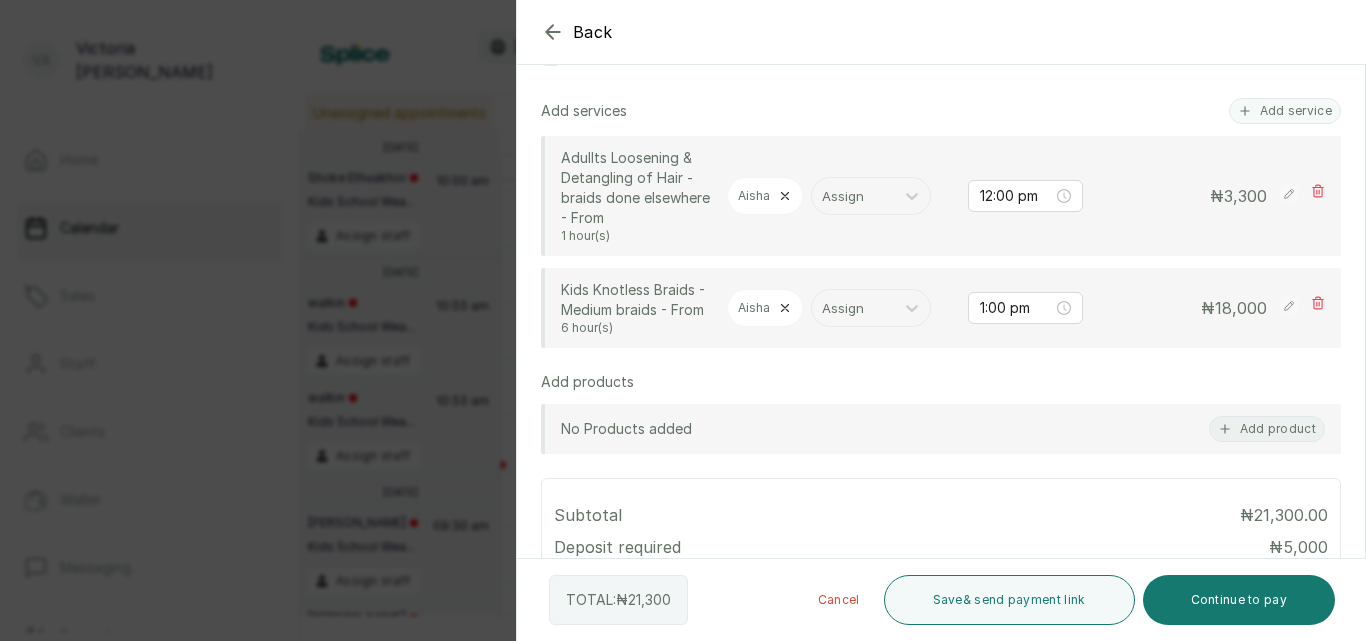 scroll, scrollTop: 426, scrollLeft: 0, axis: vertical 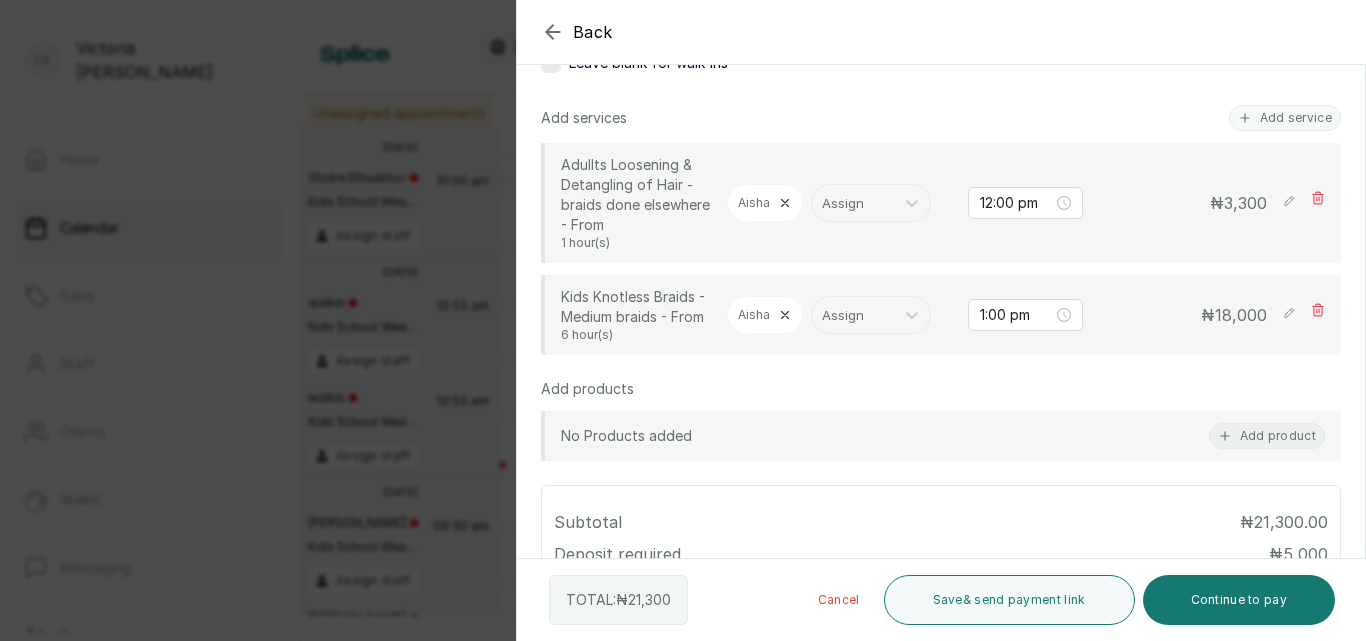 click 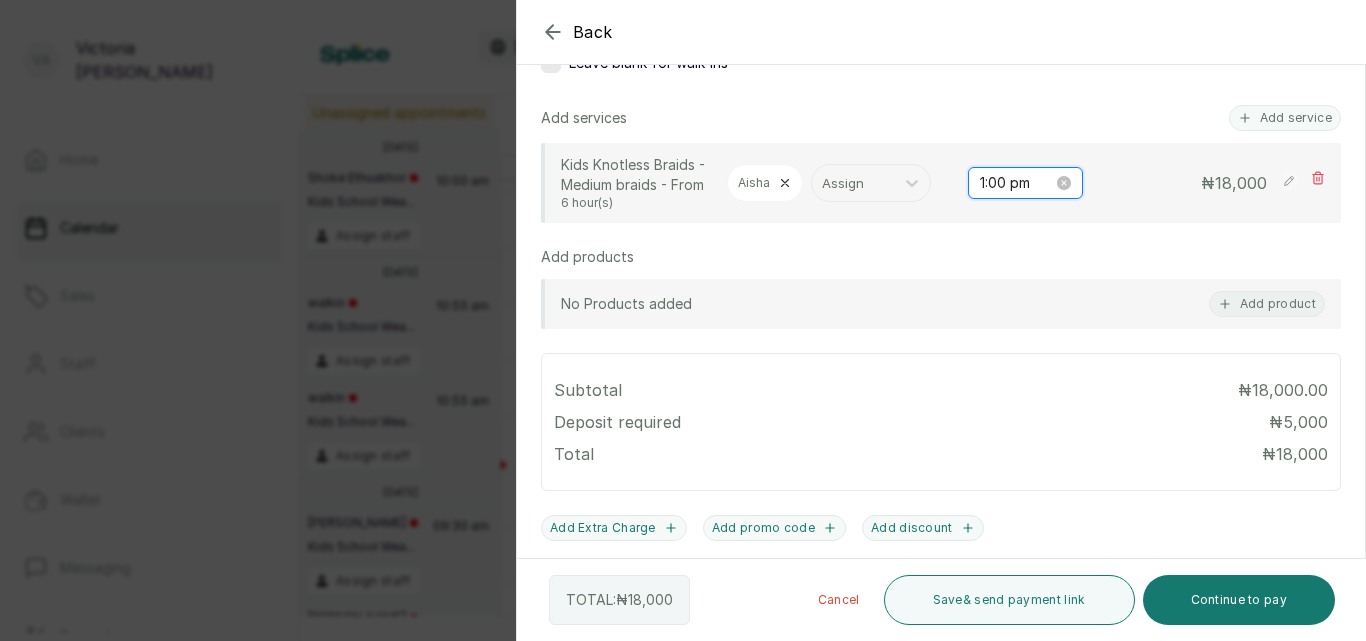 click on "1:00 pm" at bounding box center (1016, 183) 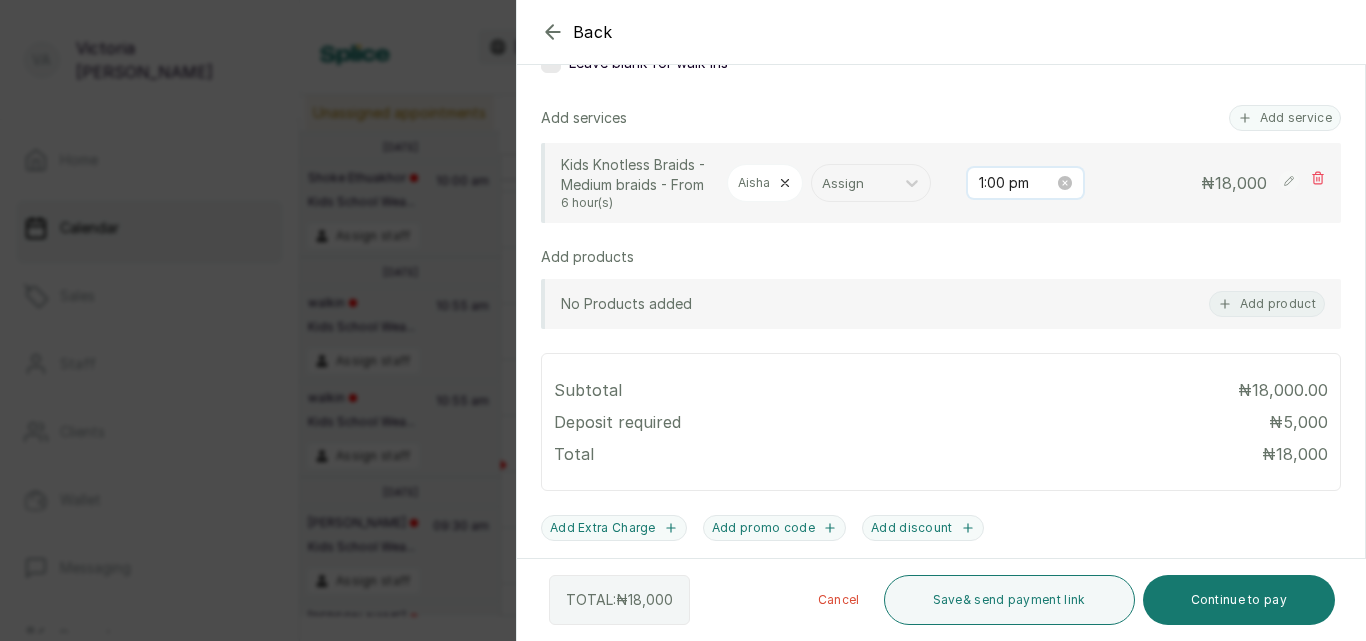 scroll, scrollTop: 28, scrollLeft: 0, axis: vertical 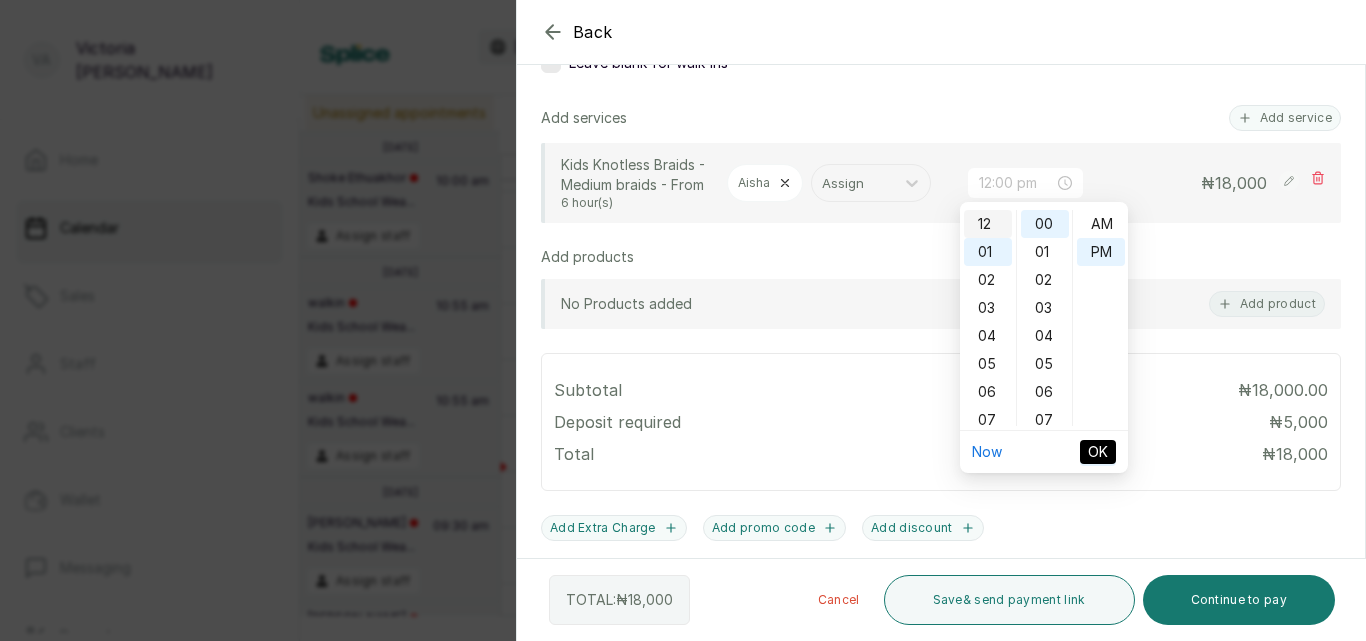 click on "12" at bounding box center [988, 224] 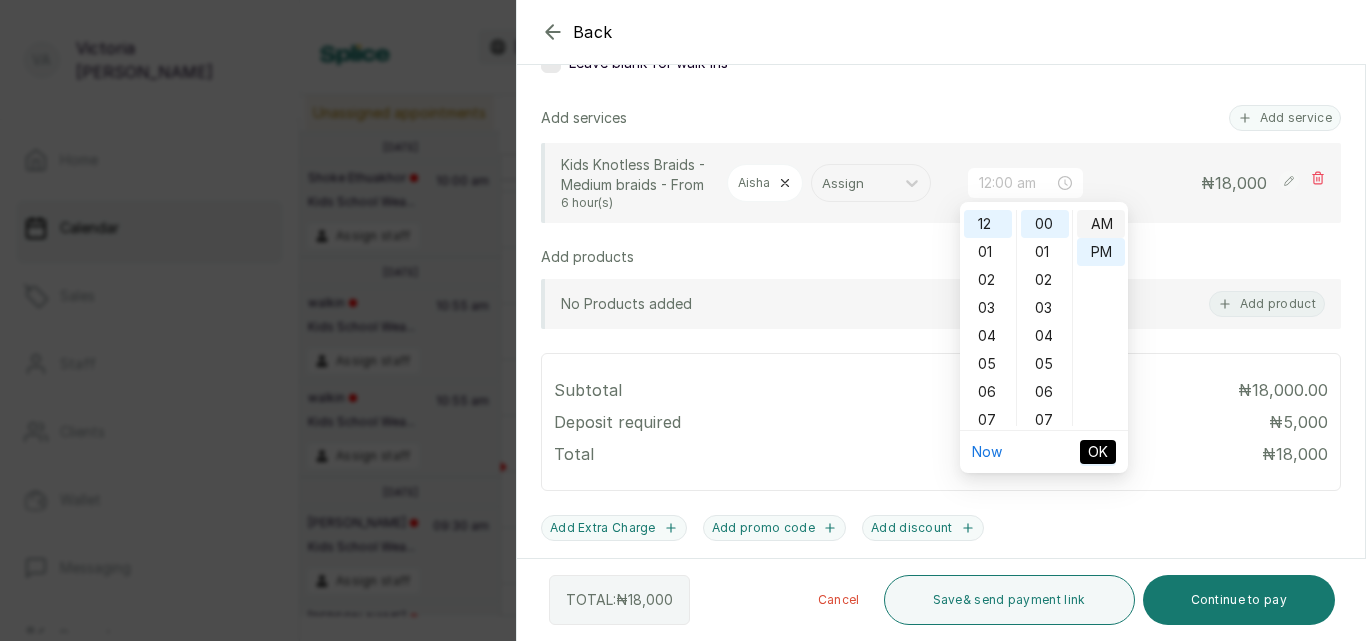 click on "AM" at bounding box center [1101, 224] 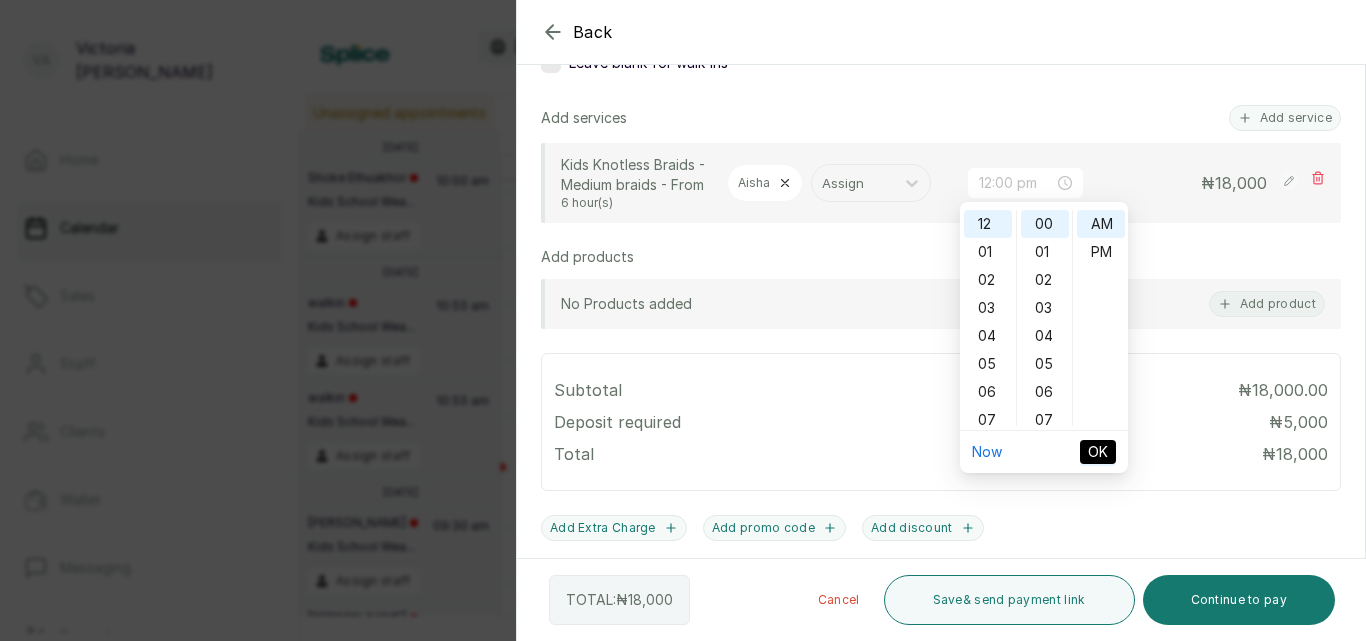 type on "12:00 am" 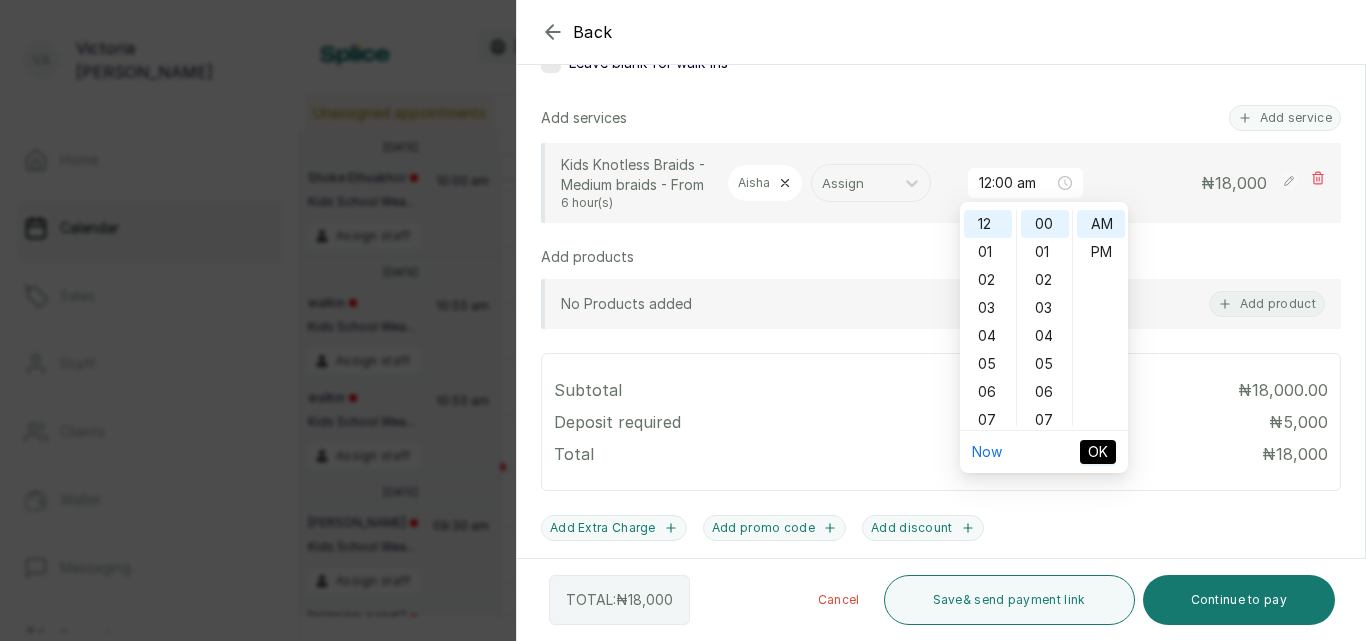 click on "OK" at bounding box center [1098, 452] 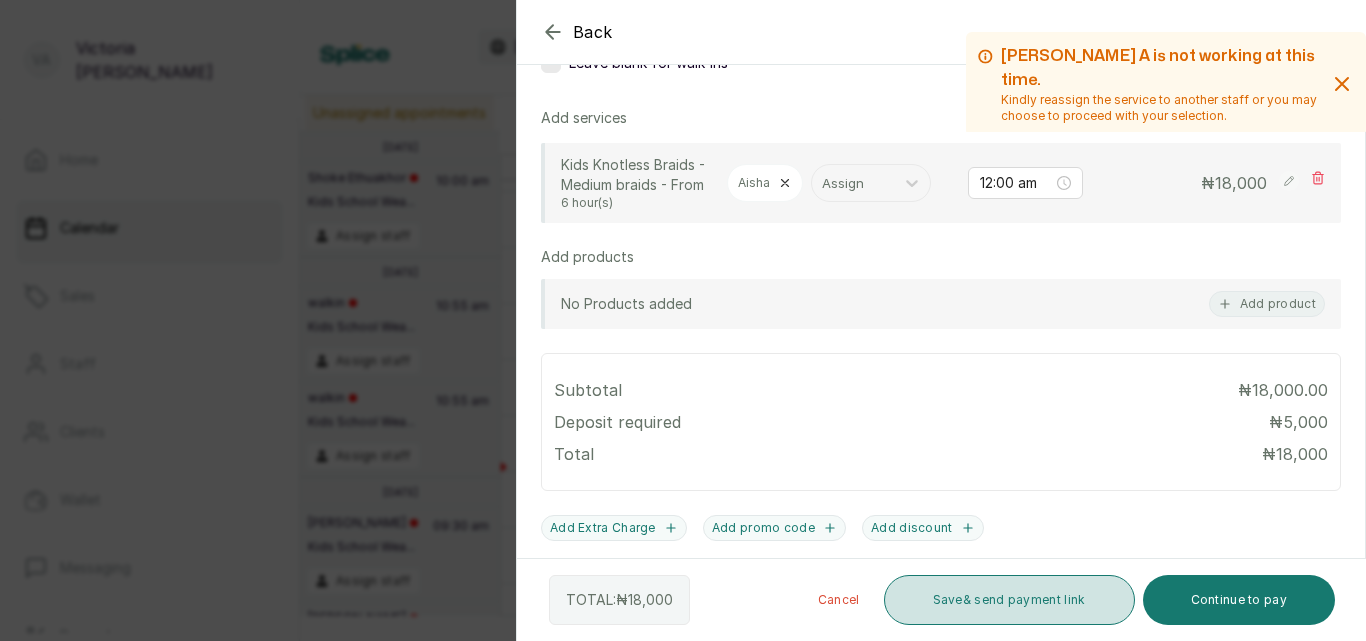 click on "Save  & send payment link" at bounding box center (1009, 600) 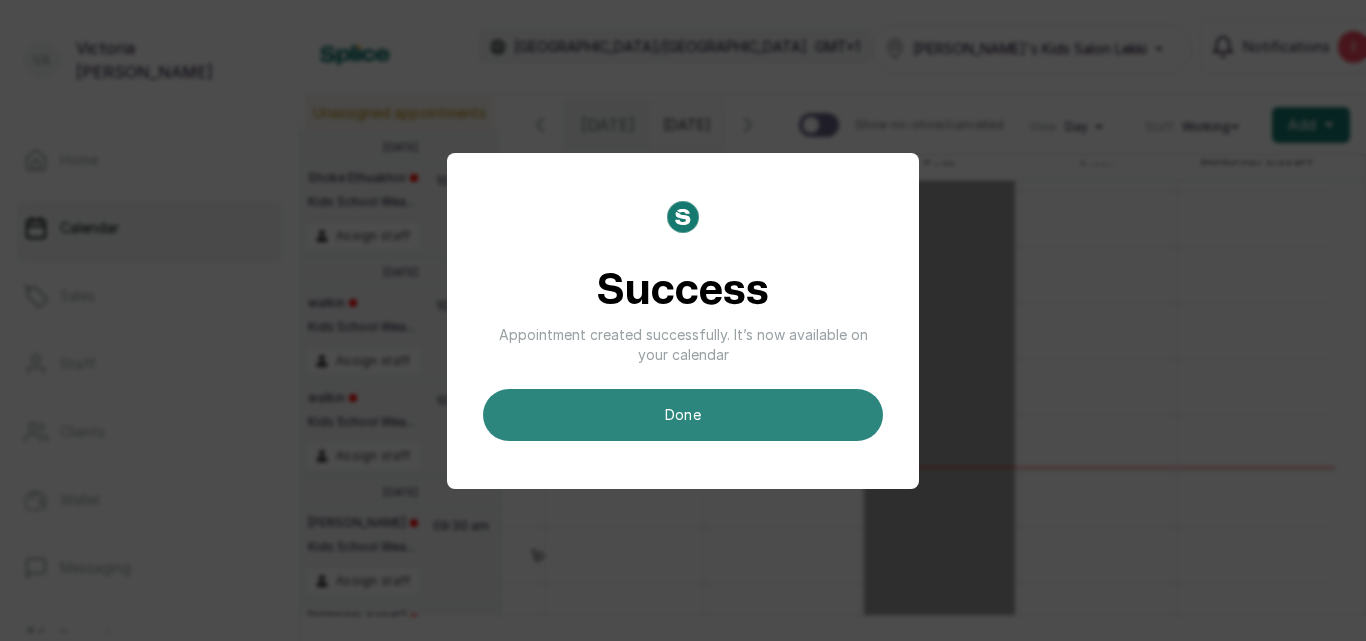 click on "done" at bounding box center (683, 415) 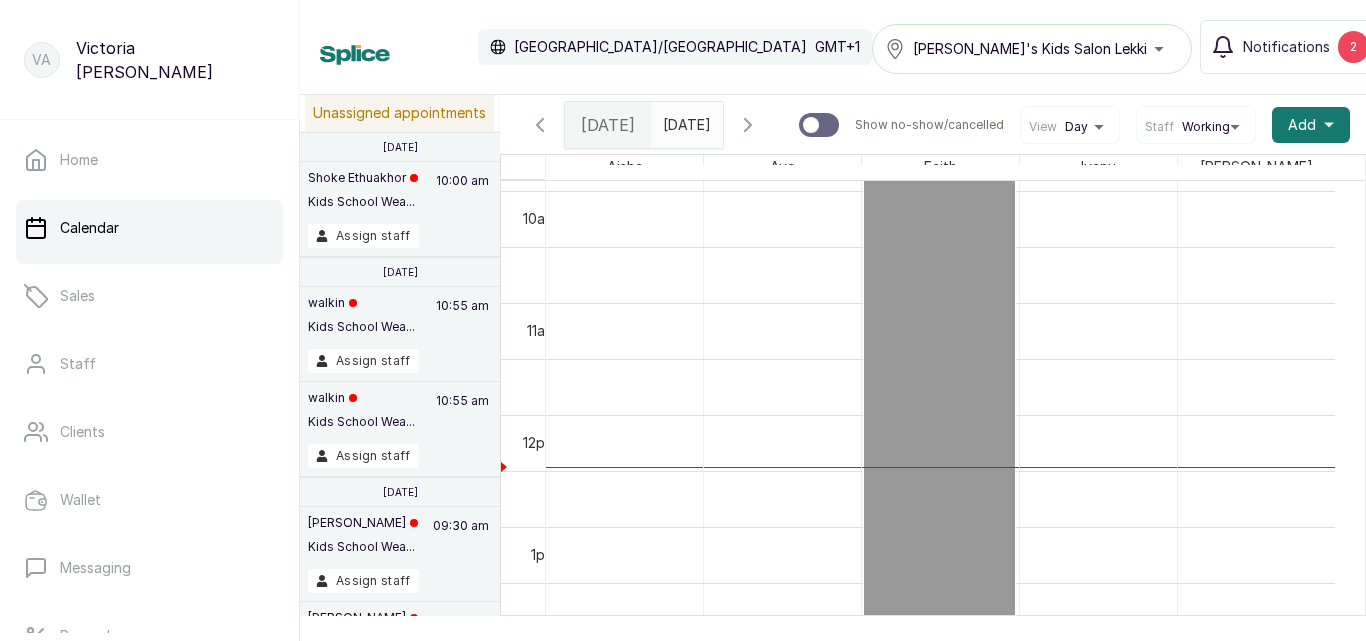 scroll, scrollTop: 919, scrollLeft: 0, axis: vertical 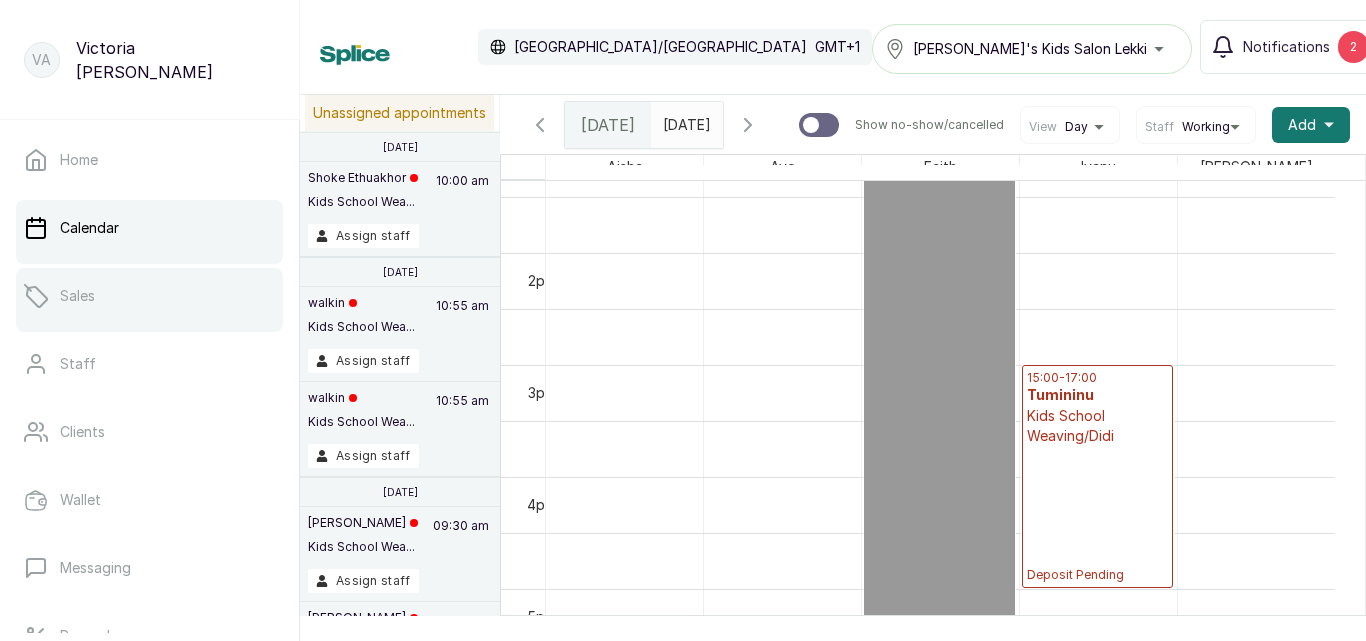 click on "Sales" at bounding box center [149, 296] 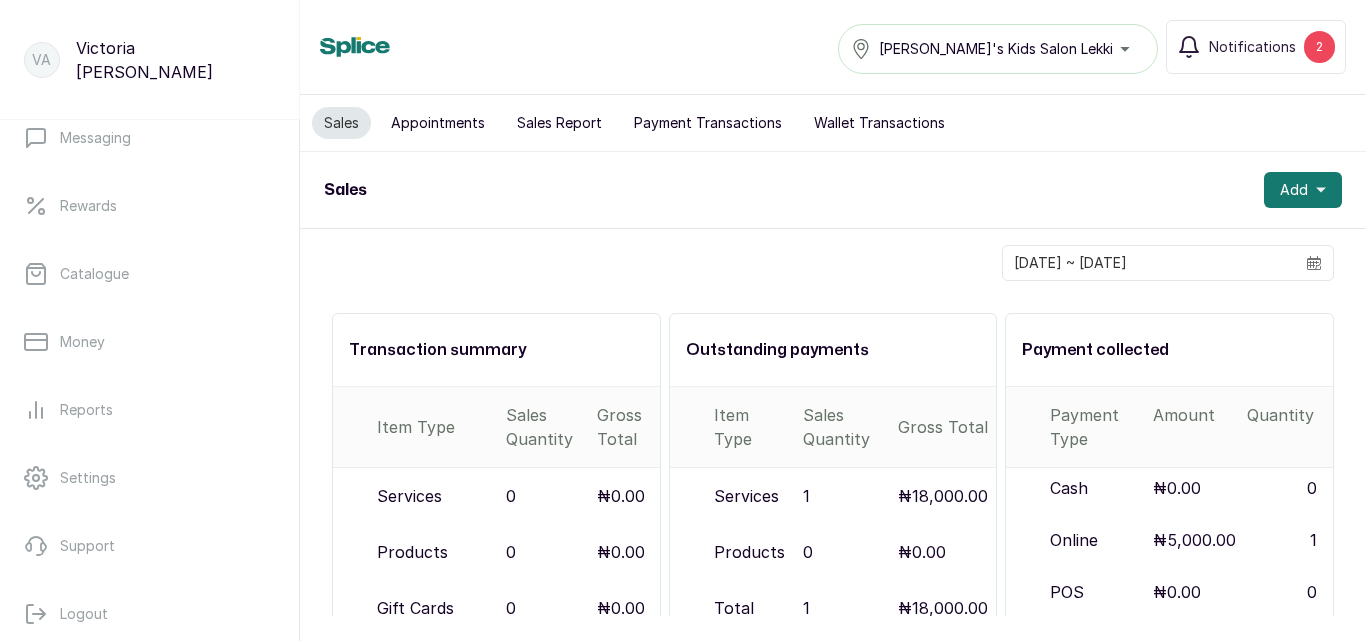 scroll, scrollTop: 428, scrollLeft: 0, axis: vertical 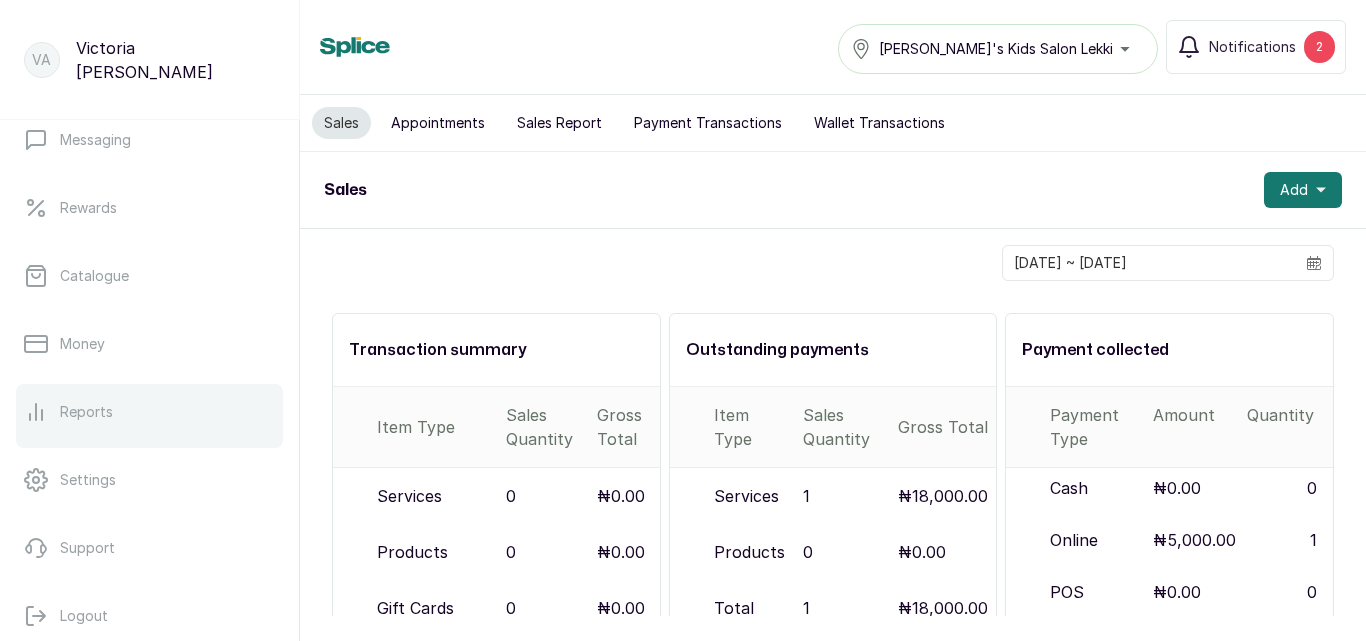 click on "Reports" at bounding box center [149, 412] 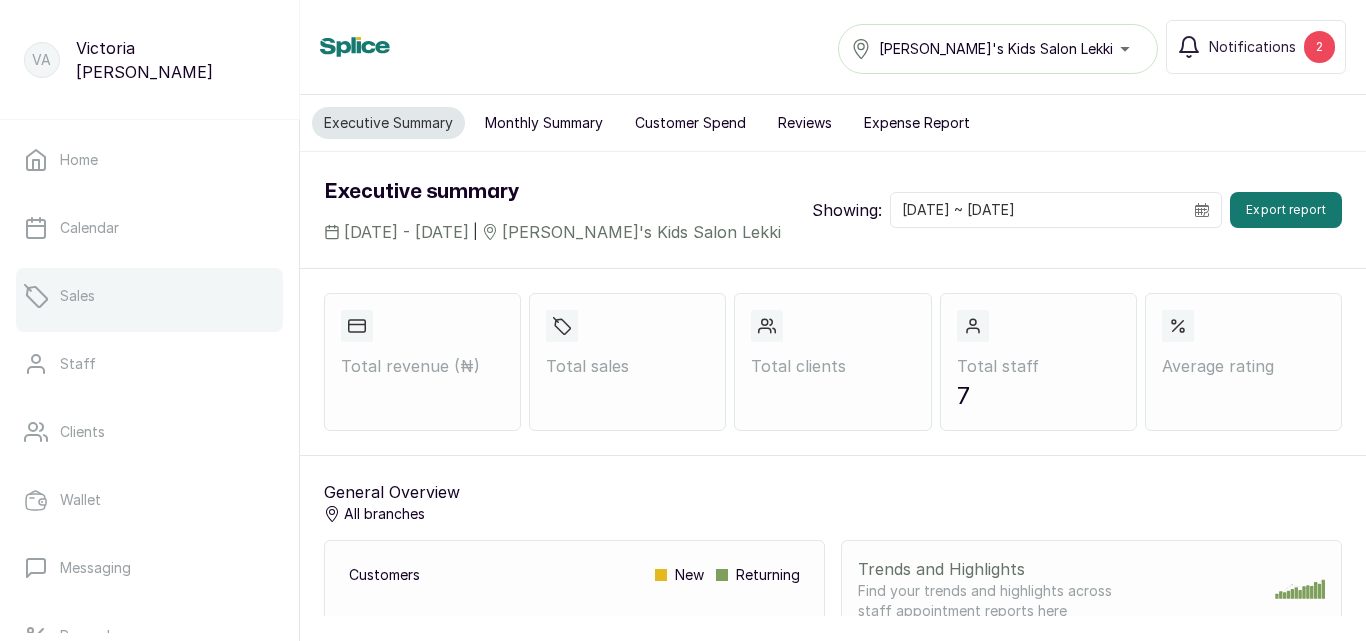 click on "Sales" at bounding box center (77, 296) 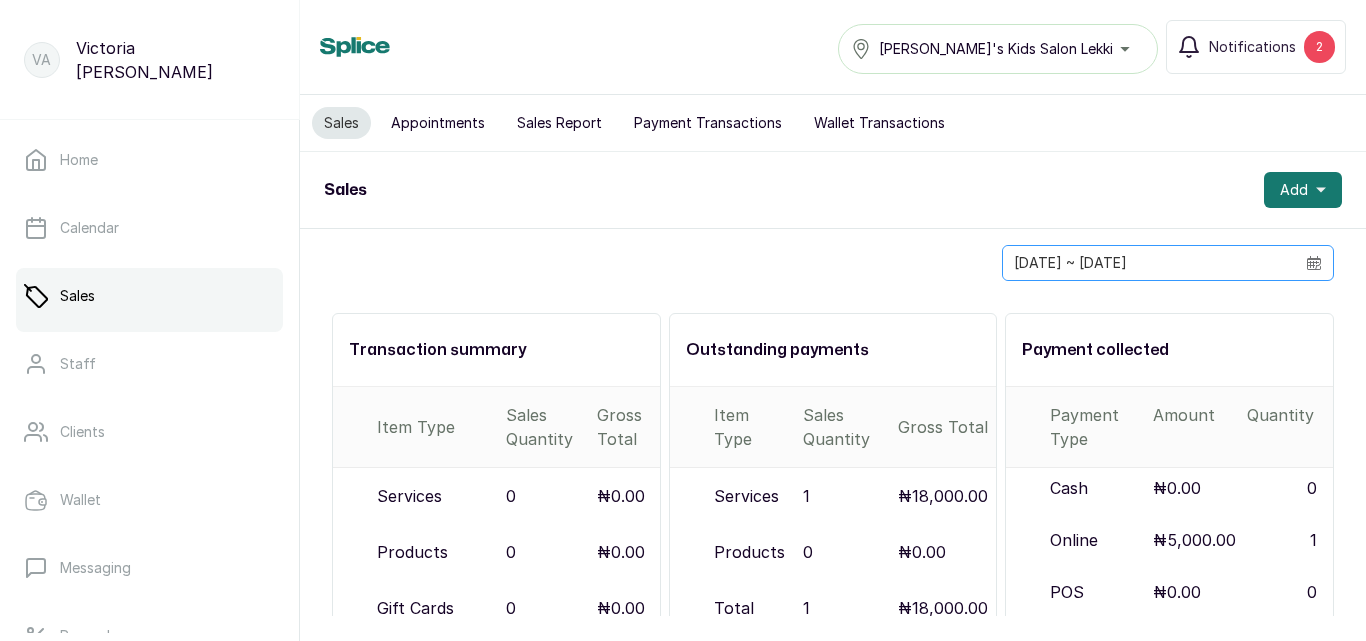 click 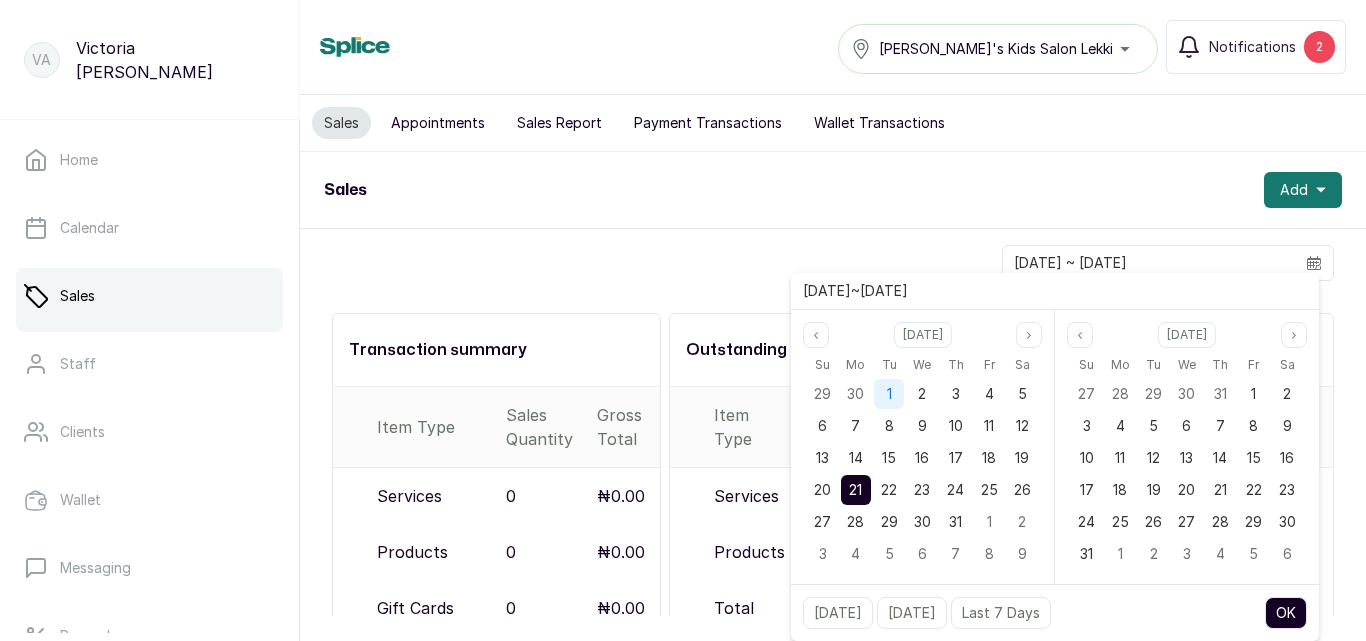 click on "1" at bounding box center [889, 394] 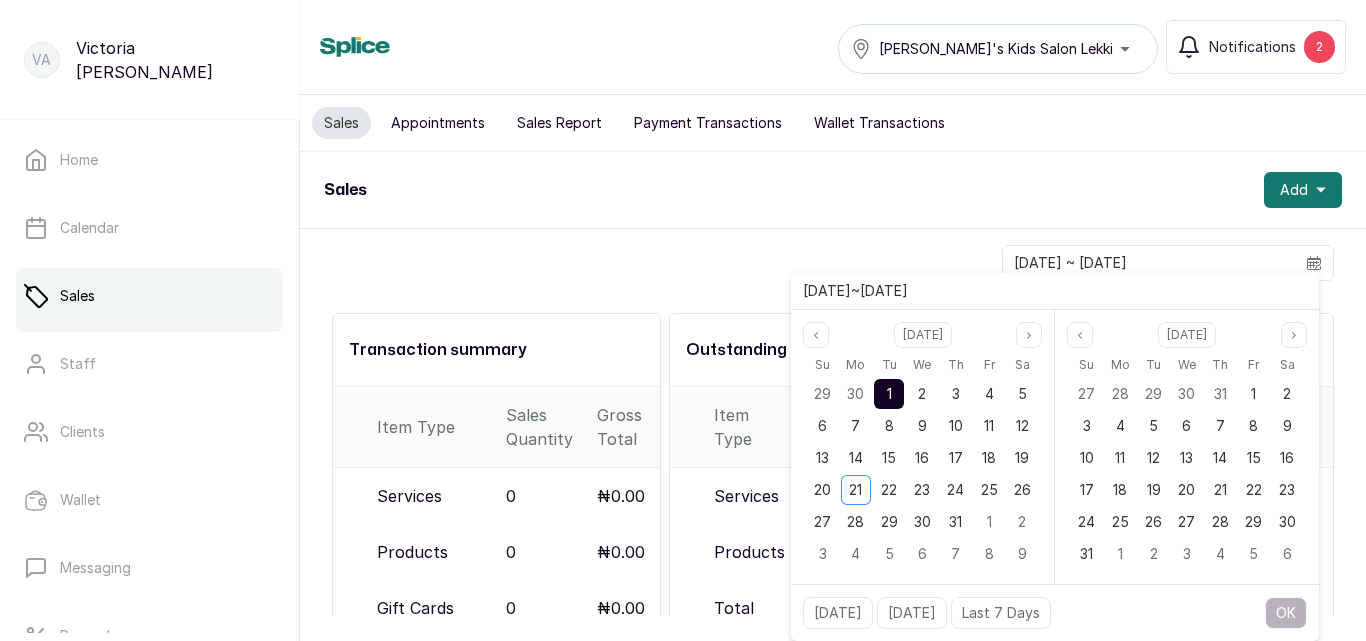 click on "1" at bounding box center (889, 394) 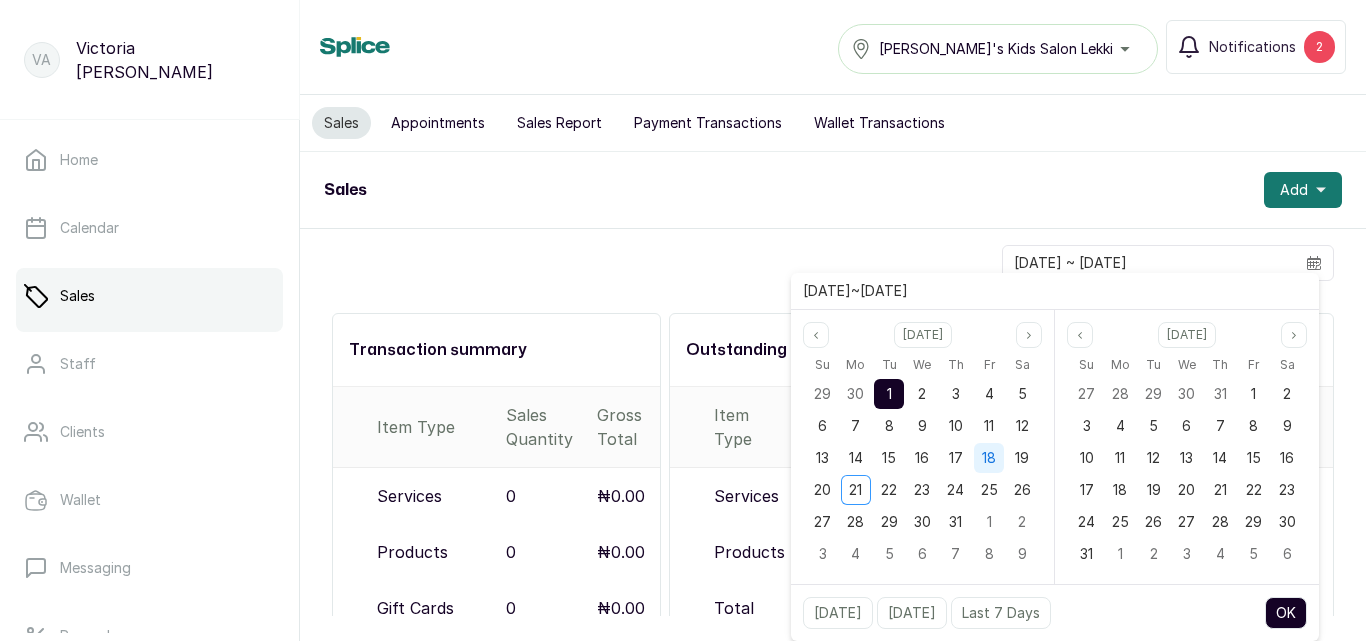 click on "18" at bounding box center [989, 457] 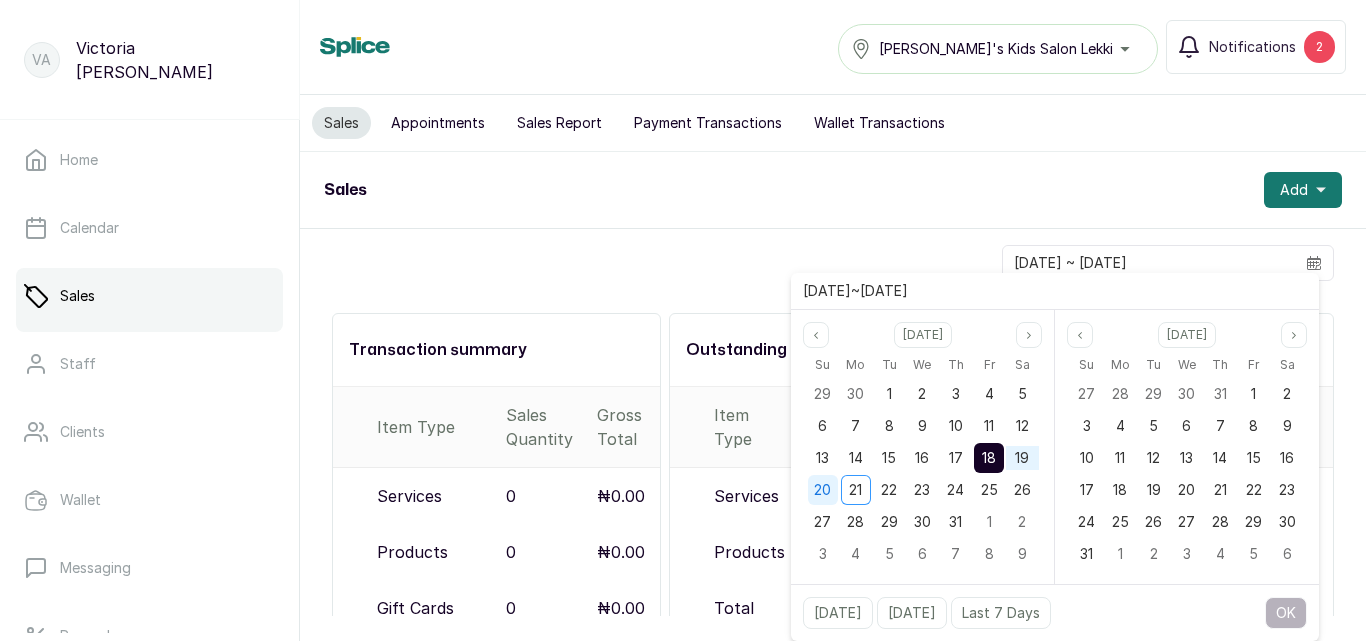 click on "20" at bounding box center (822, 489) 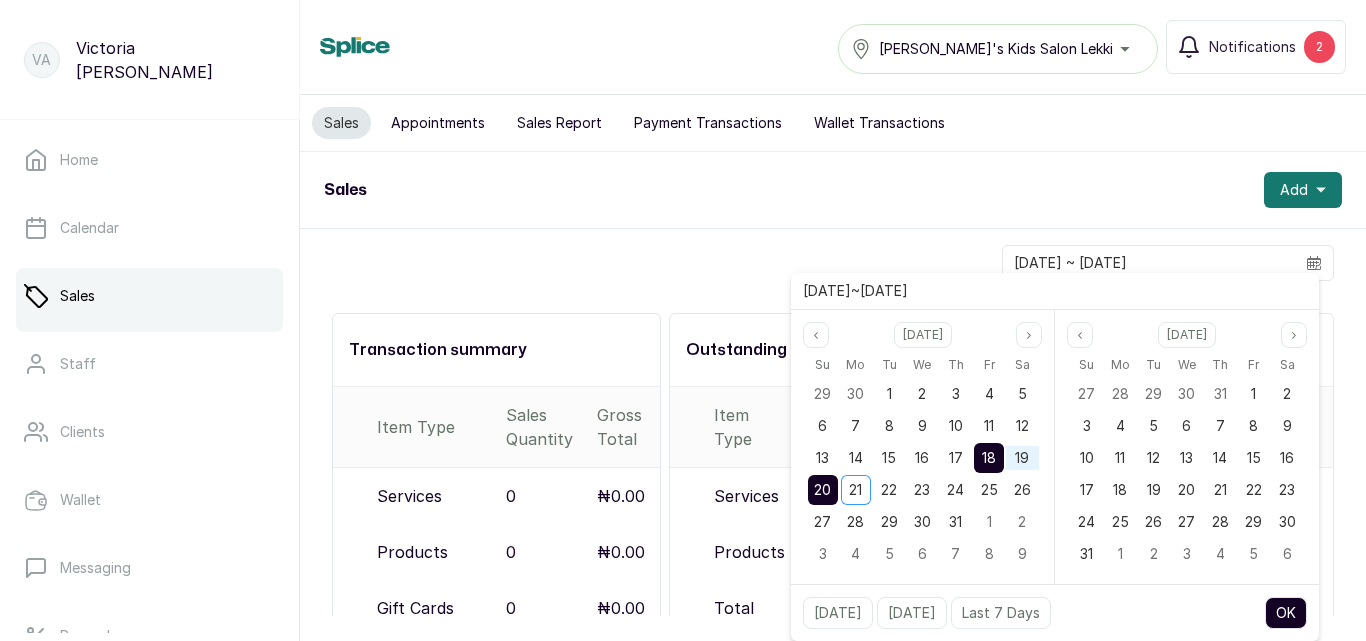 click on "OK" at bounding box center [1286, 613] 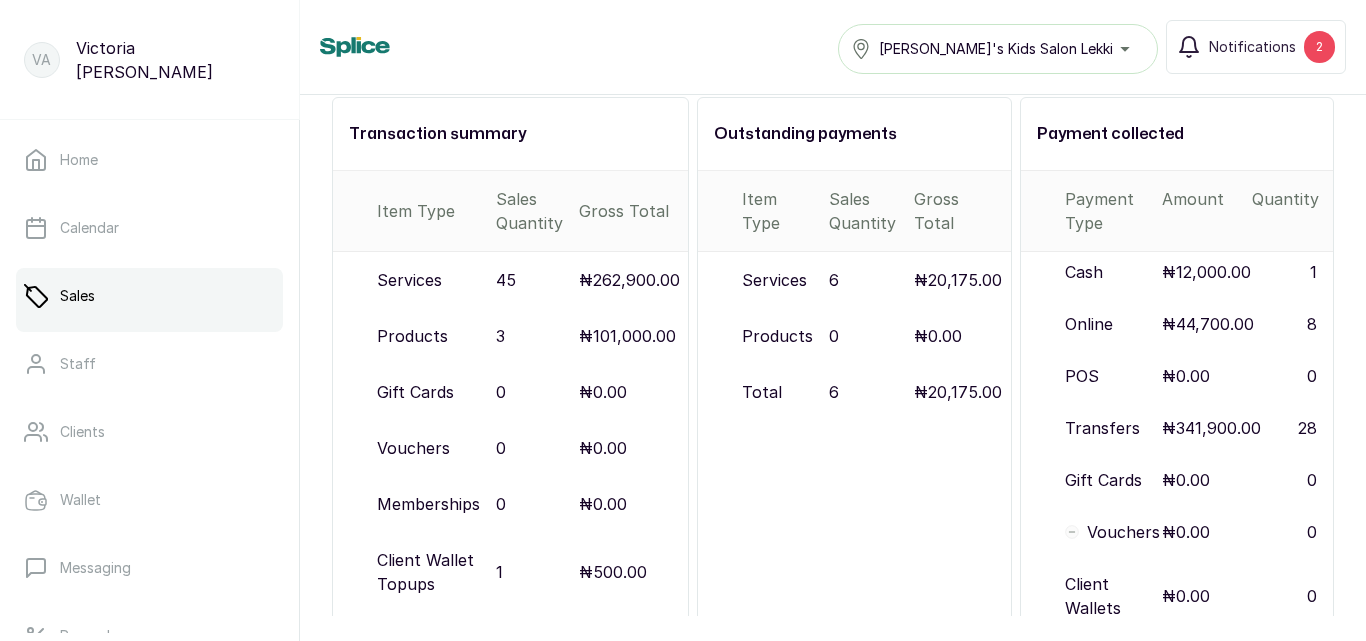 scroll, scrollTop: 218, scrollLeft: 0, axis: vertical 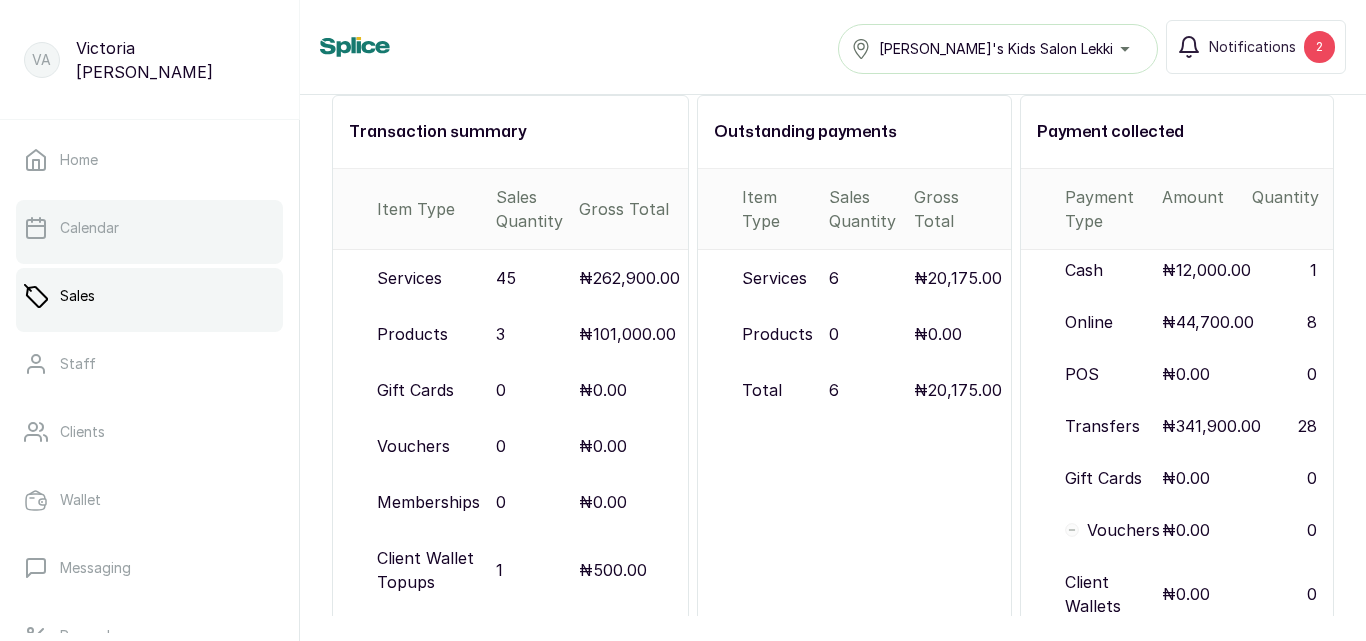 click on "Calendar" at bounding box center [149, 228] 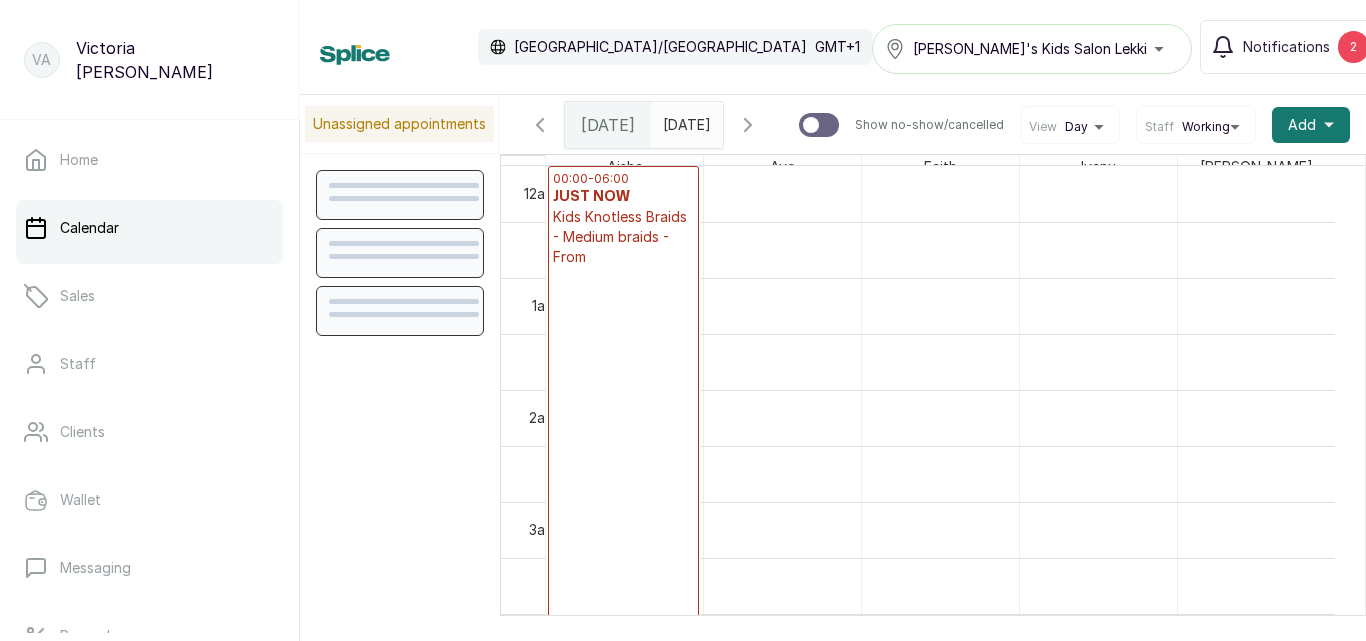scroll, scrollTop: 673, scrollLeft: 0, axis: vertical 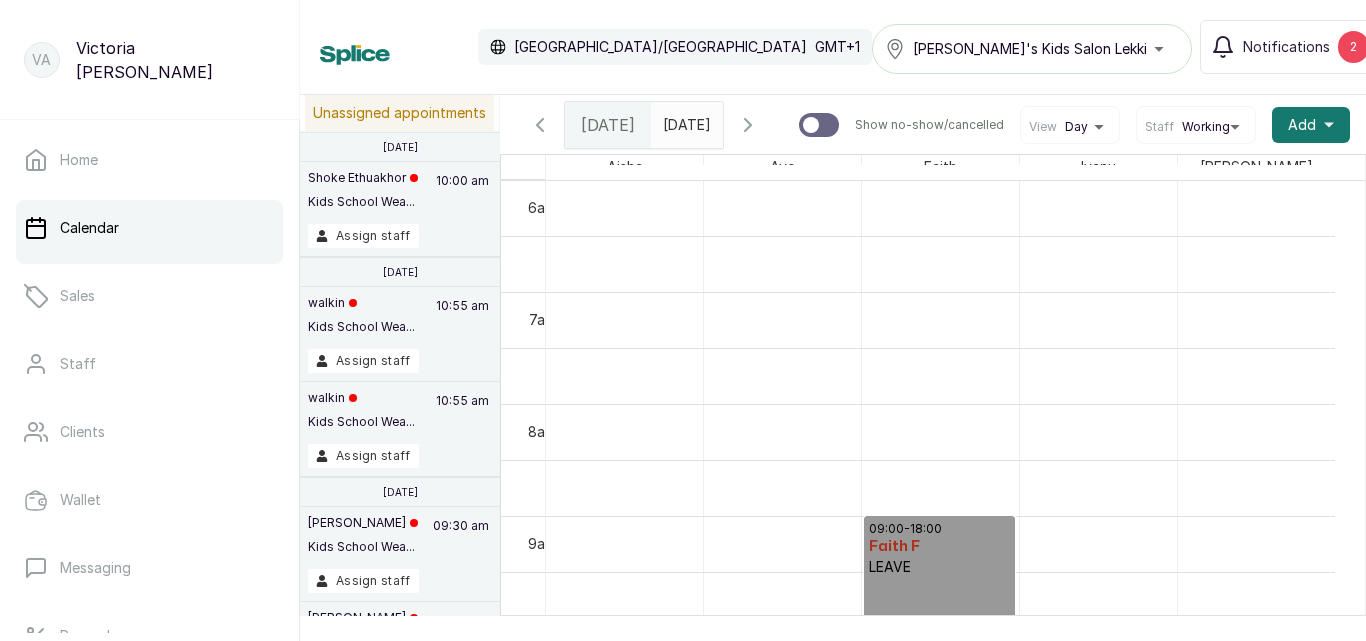 click 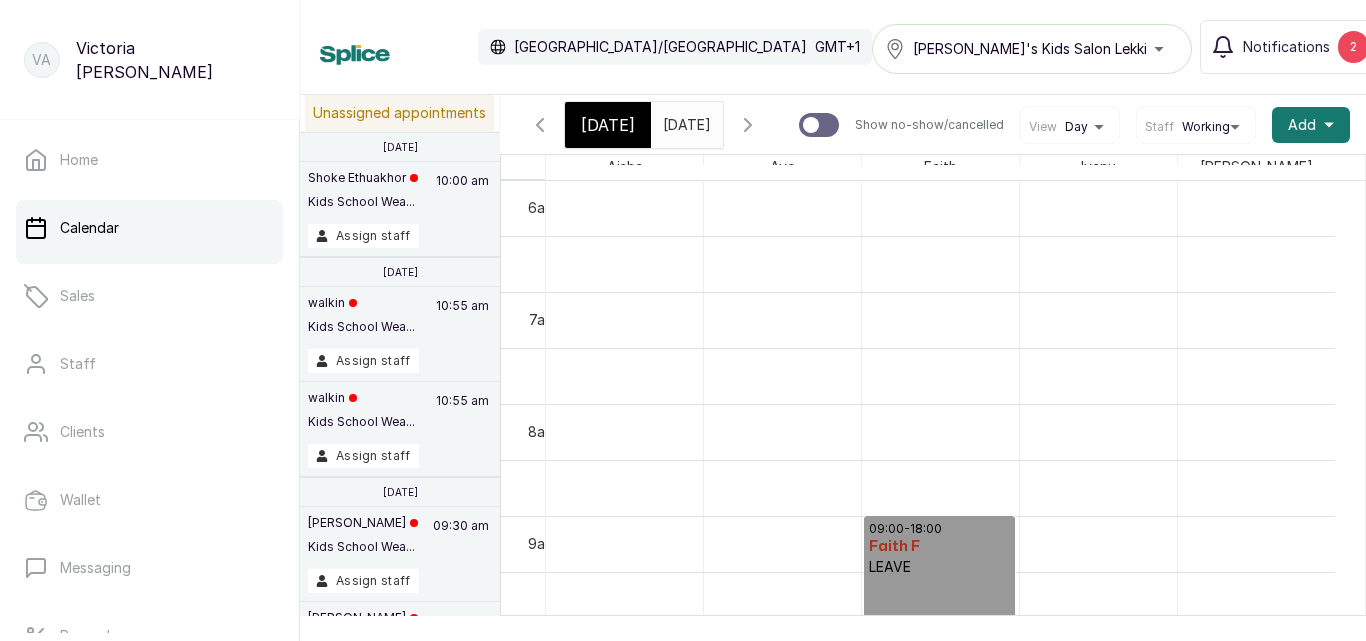 scroll, scrollTop: 1104, scrollLeft: 0, axis: vertical 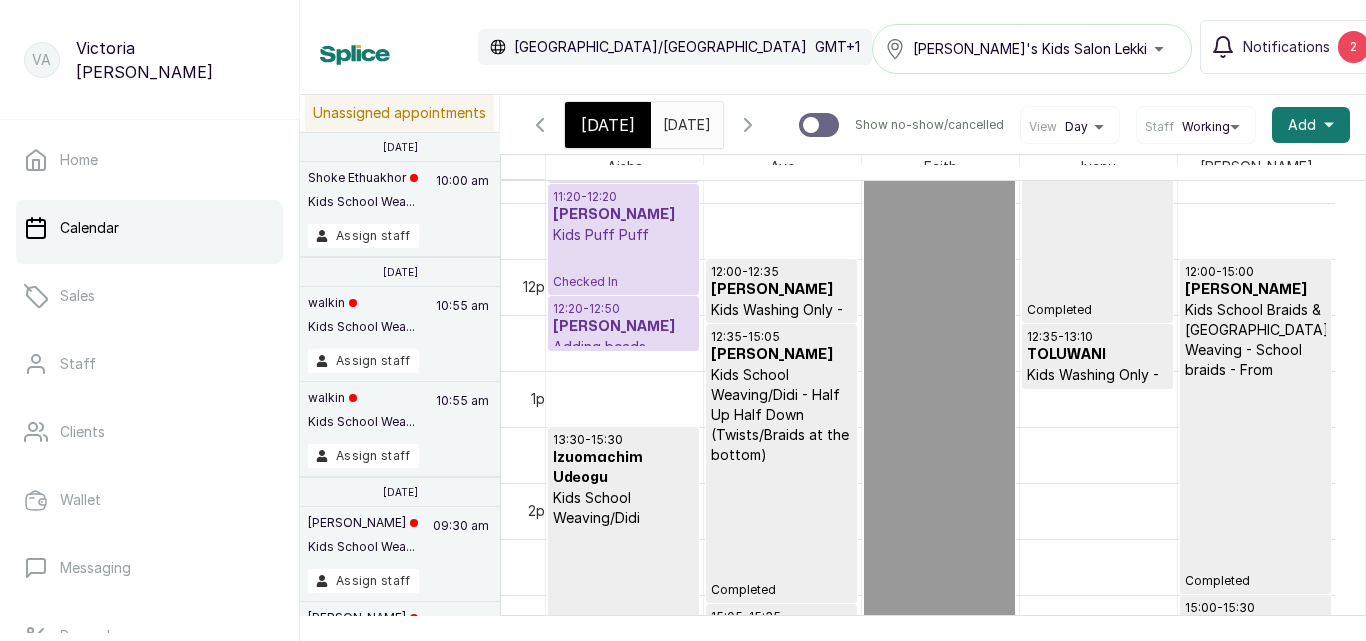 click on "[PERSON_NAME]" at bounding box center (623, 215) 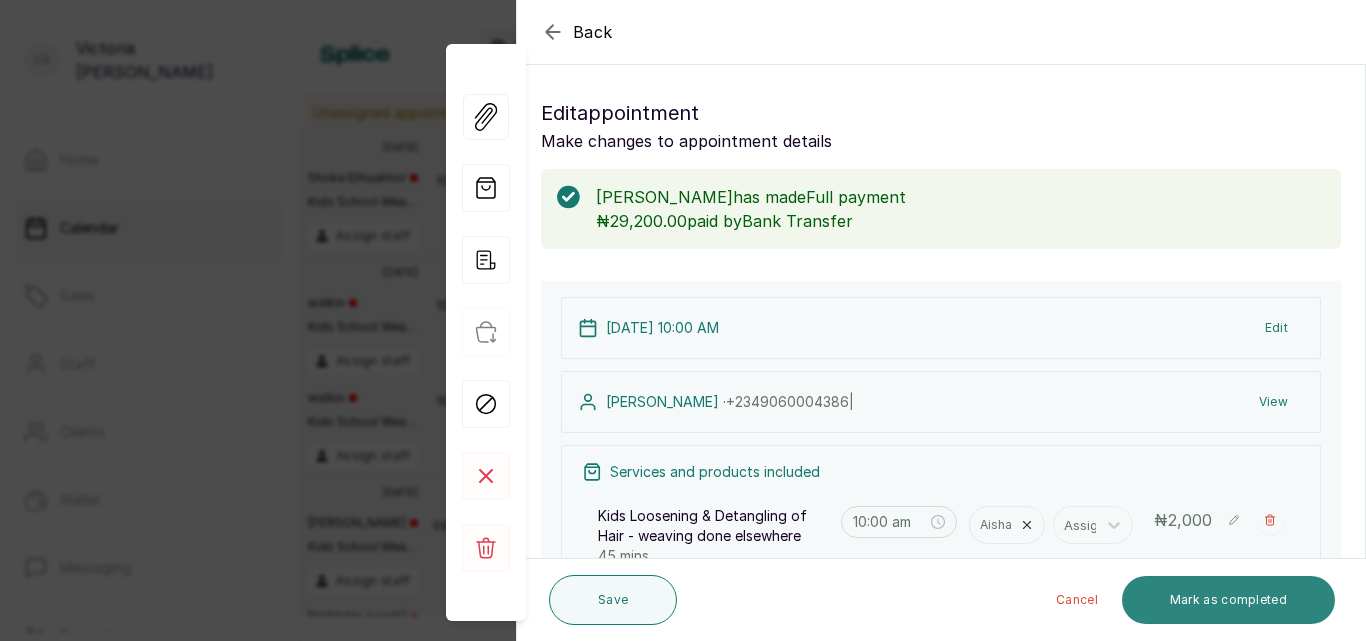 click on "Mark as completed" at bounding box center [1228, 600] 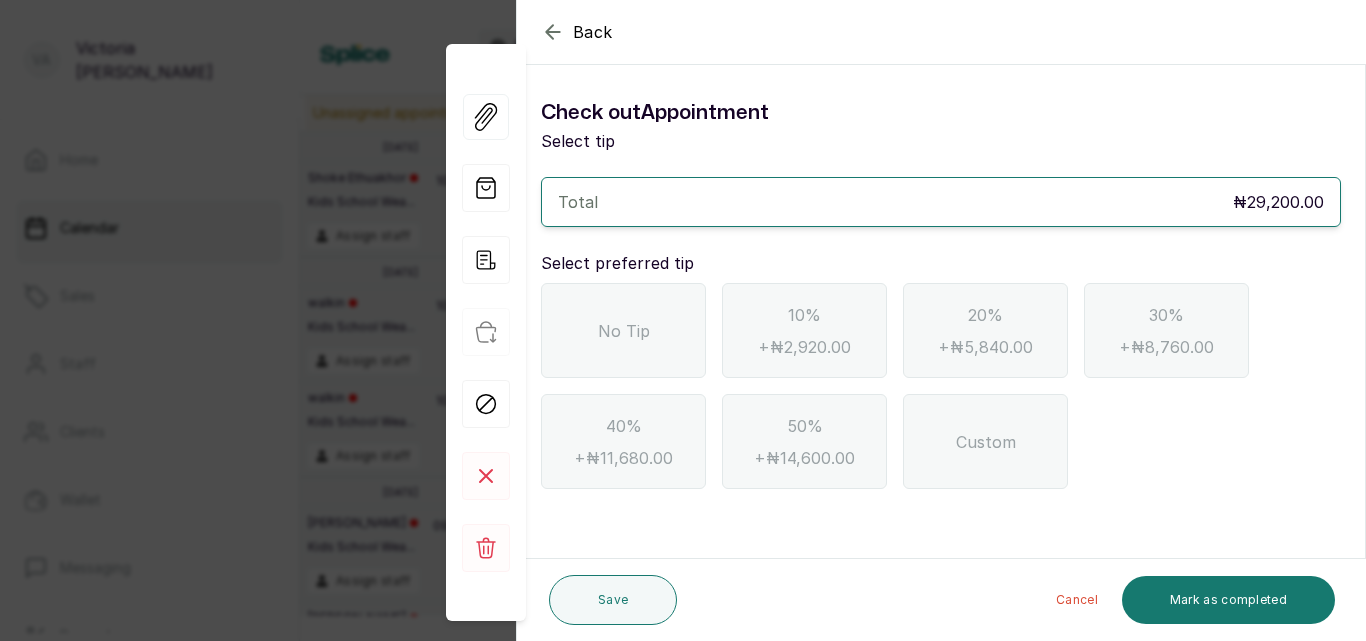 click on "No Tip" at bounding box center [624, 331] 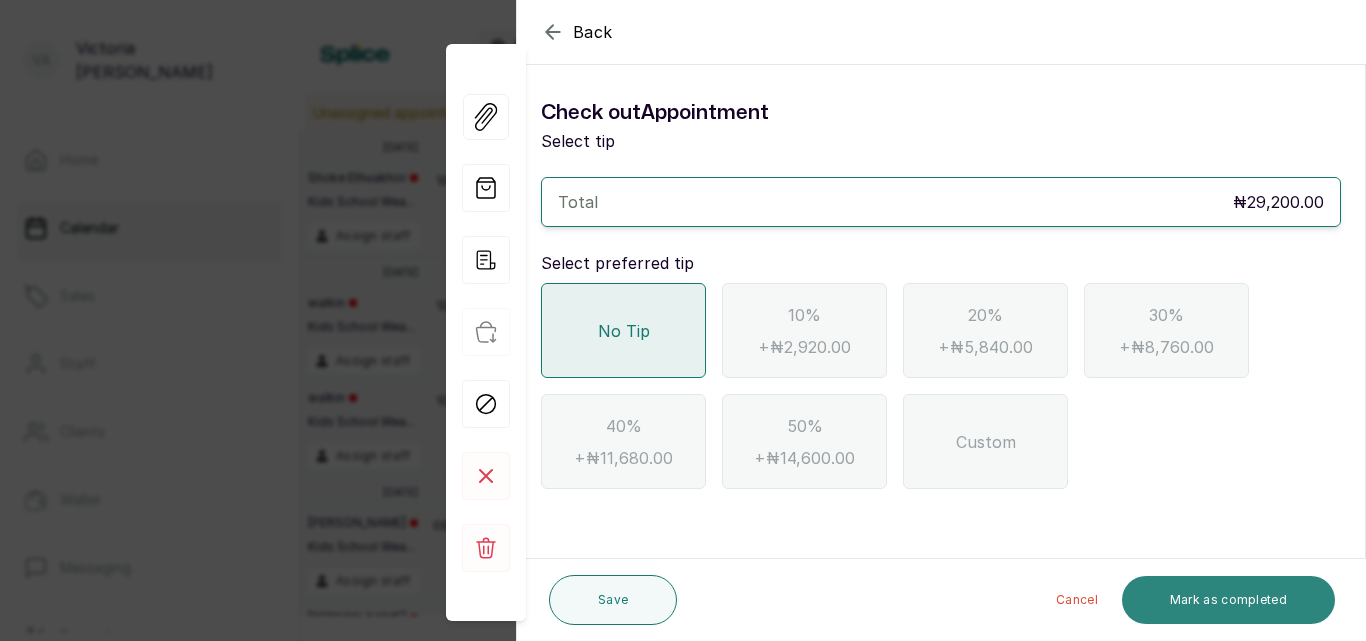 click on "Mark as completed" at bounding box center (1228, 600) 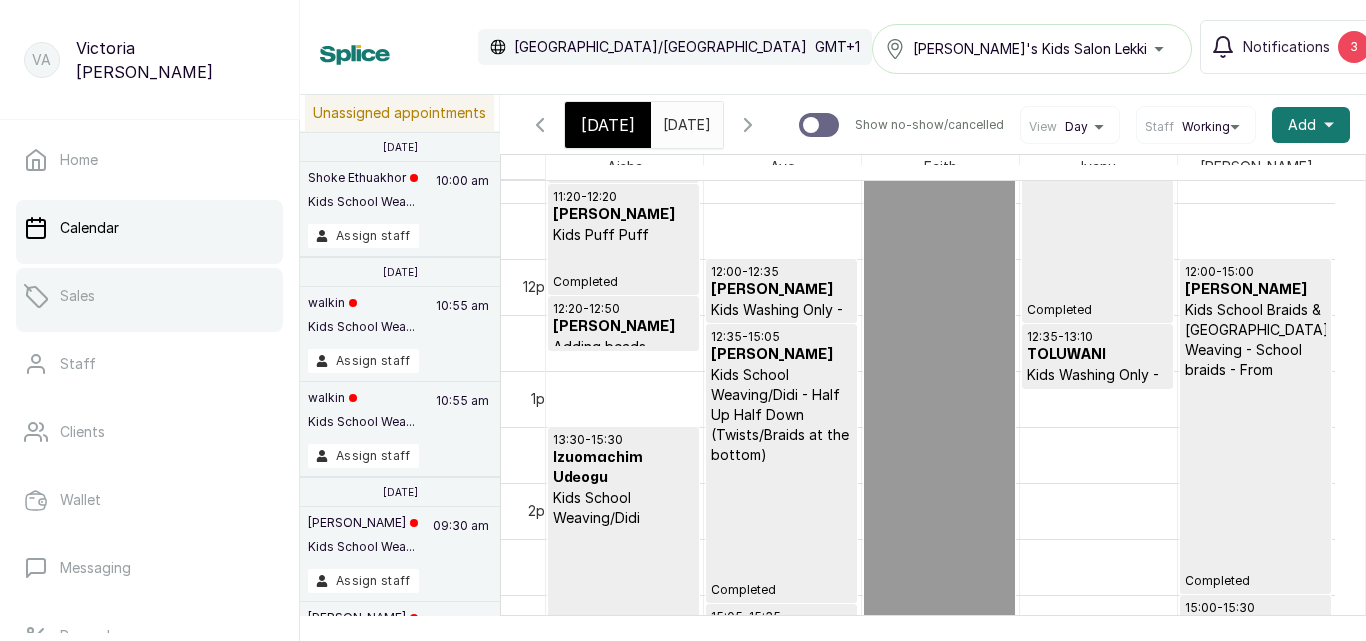 click on "Sales" at bounding box center (149, 296) 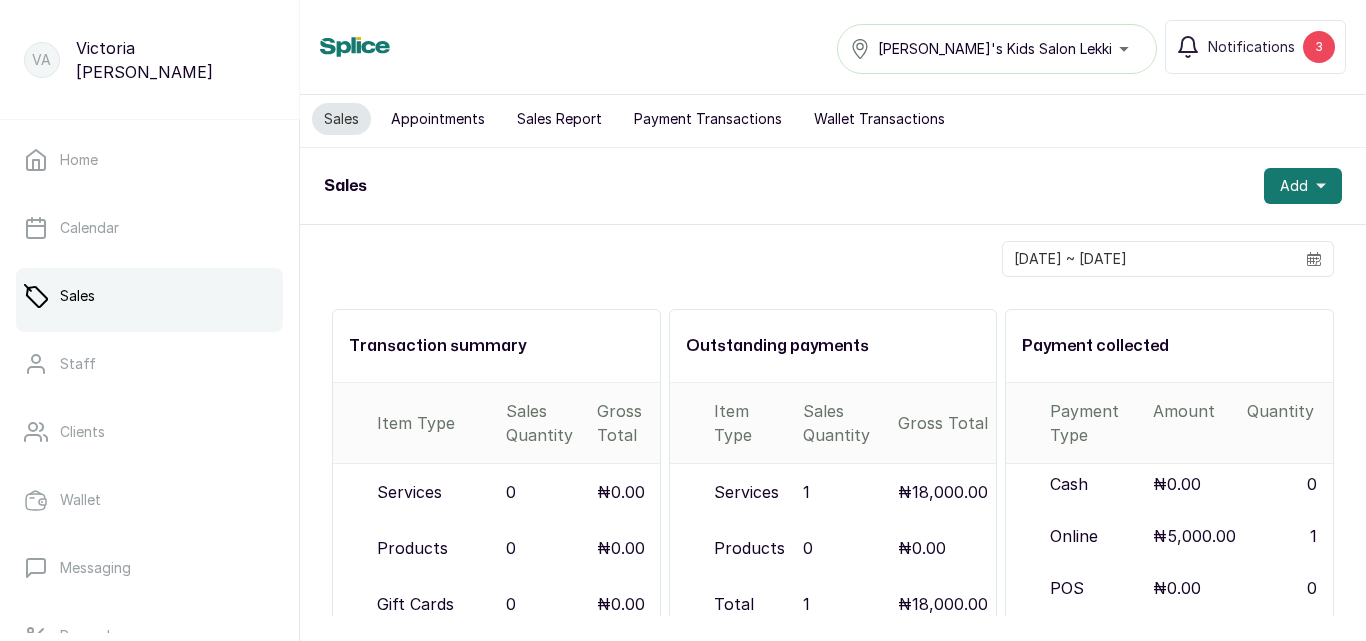 scroll, scrollTop: 0, scrollLeft: 0, axis: both 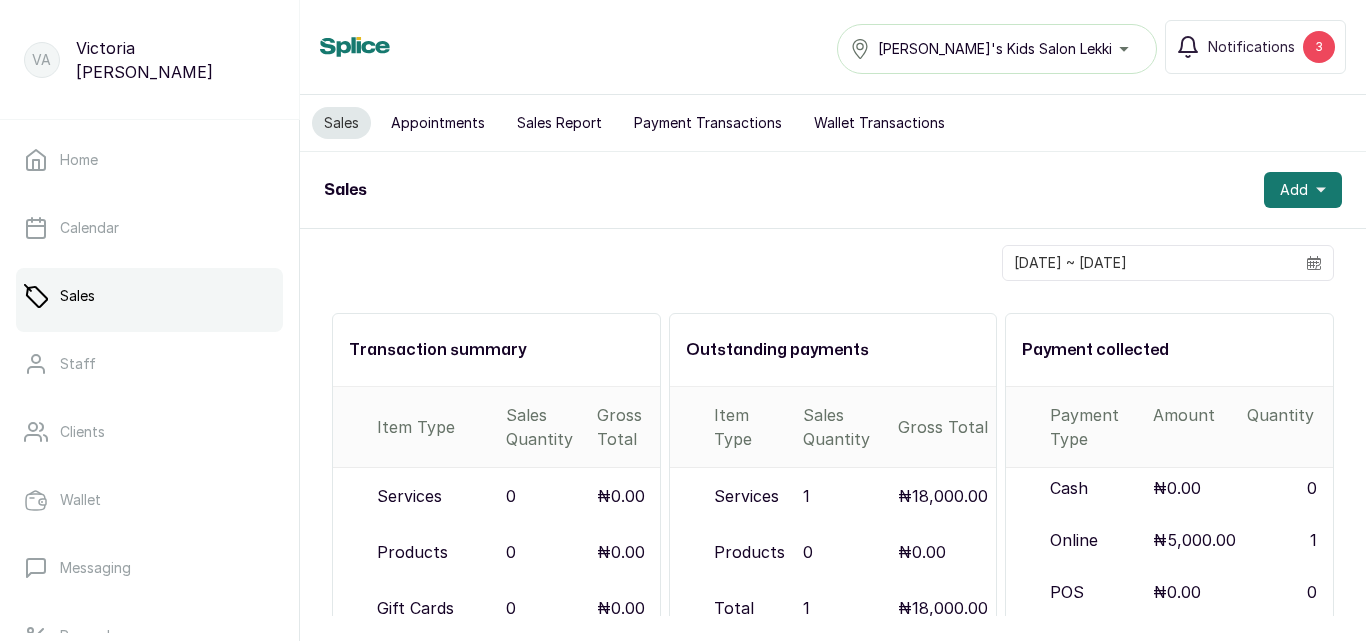 click on "Sales [PERSON_NAME]'s Kids Salon Lekki Notifications 3" at bounding box center [833, 47] 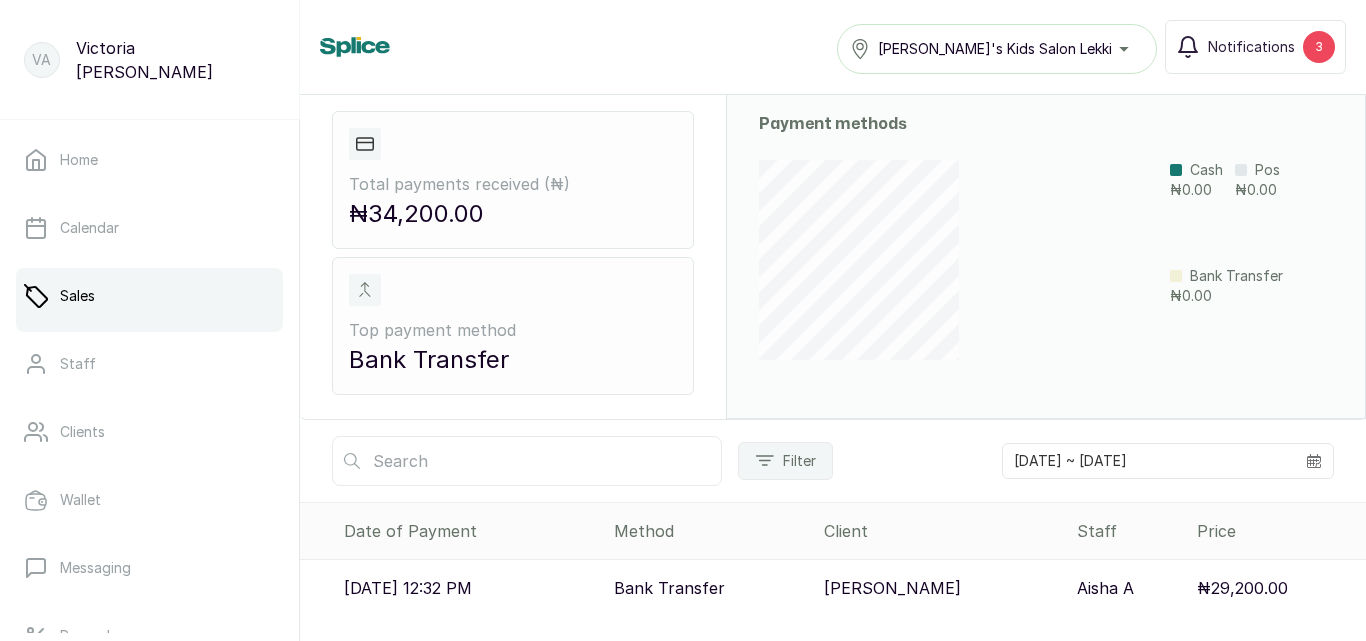 scroll, scrollTop: 143, scrollLeft: 0, axis: vertical 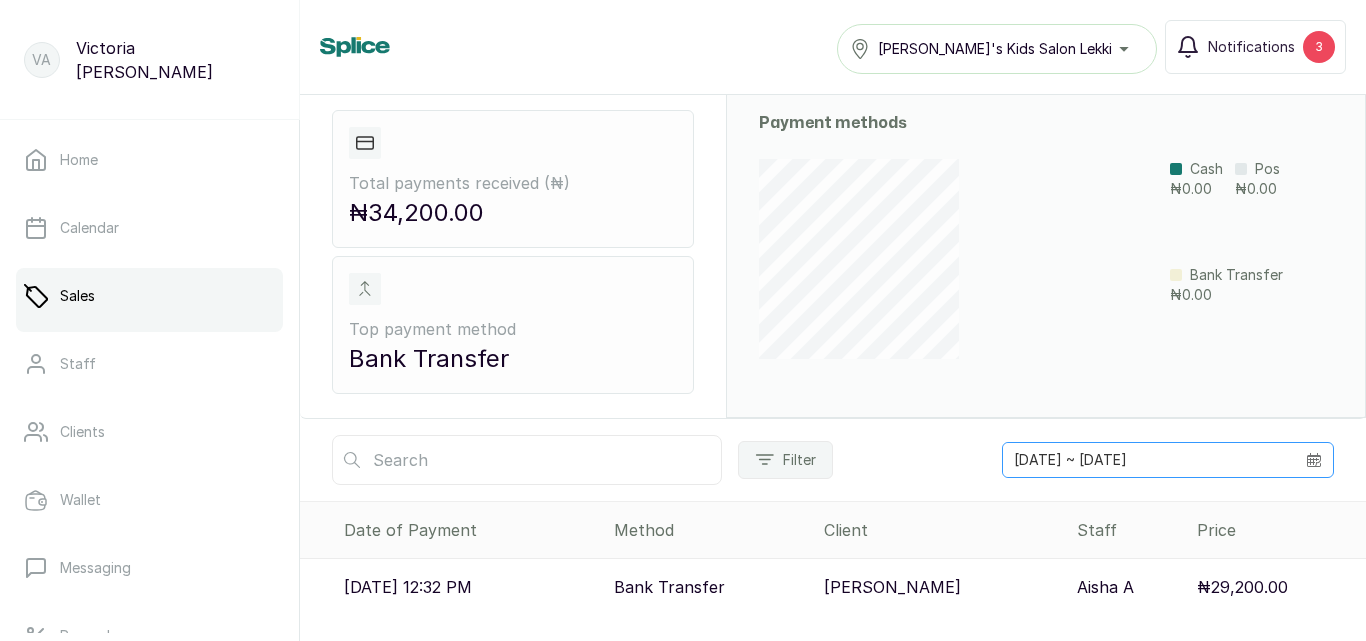 click at bounding box center (1314, 460) 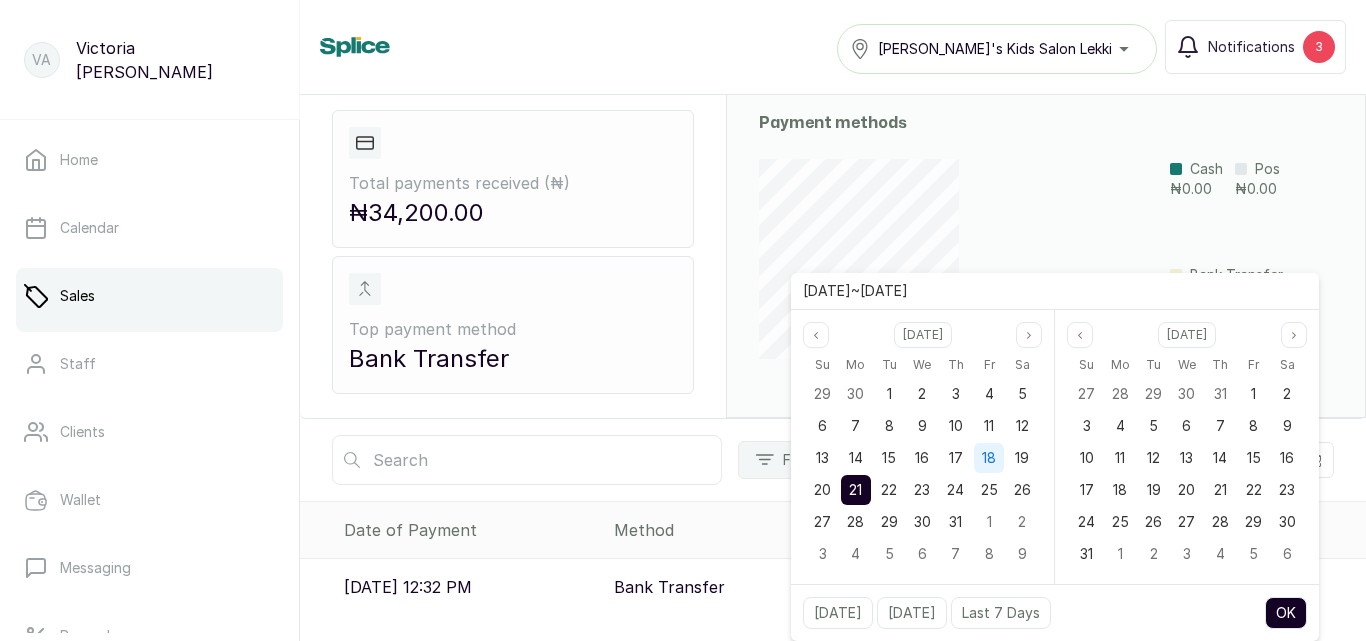 click on "18" at bounding box center (989, 457) 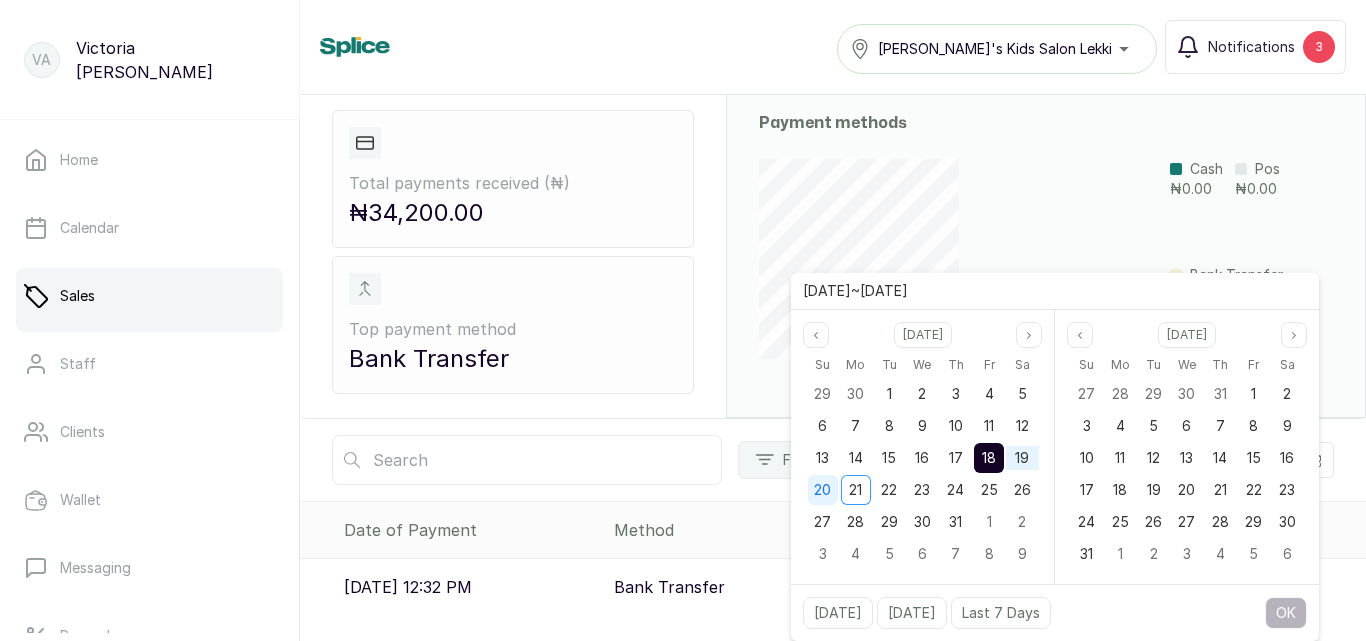 click on "20" at bounding box center (822, 489) 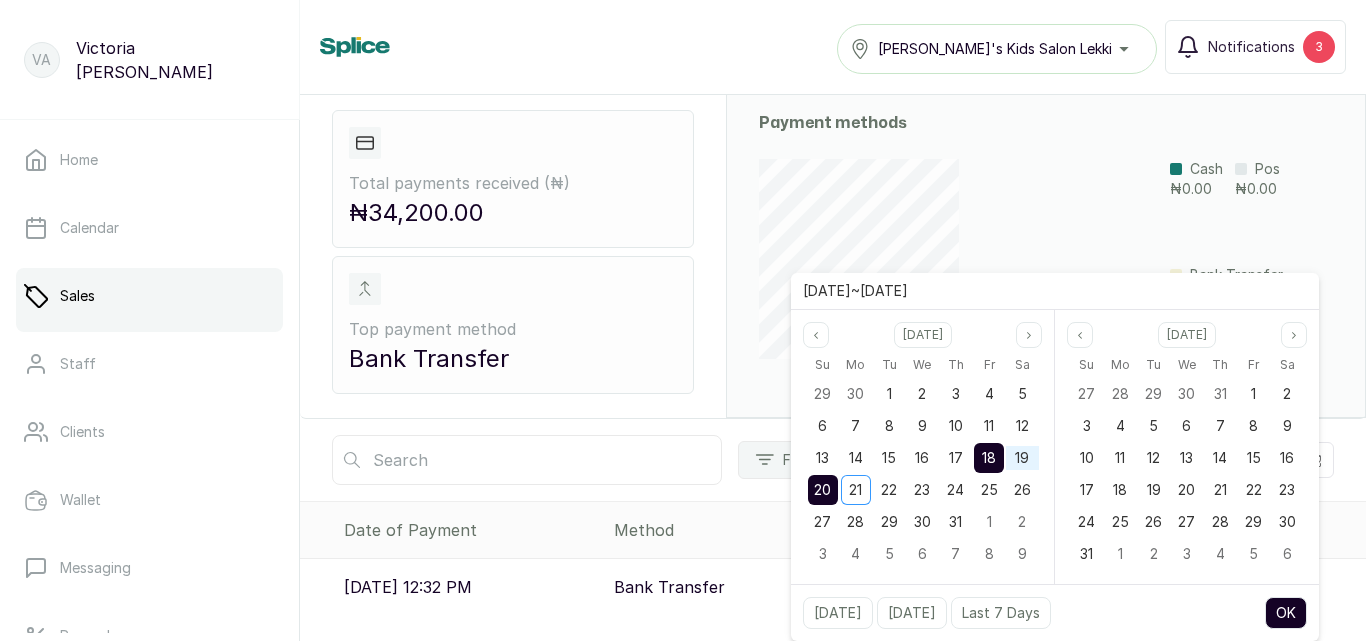 click on "OK" at bounding box center [1286, 613] 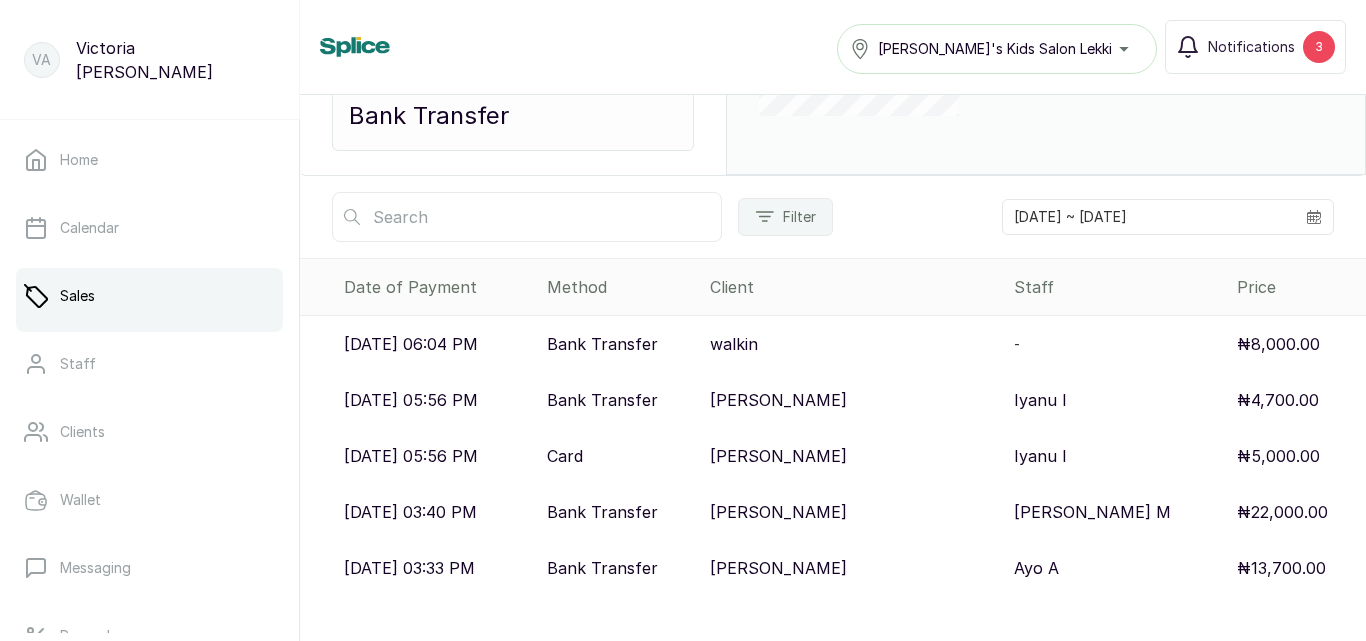 scroll, scrollTop: 0, scrollLeft: 0, axis: both 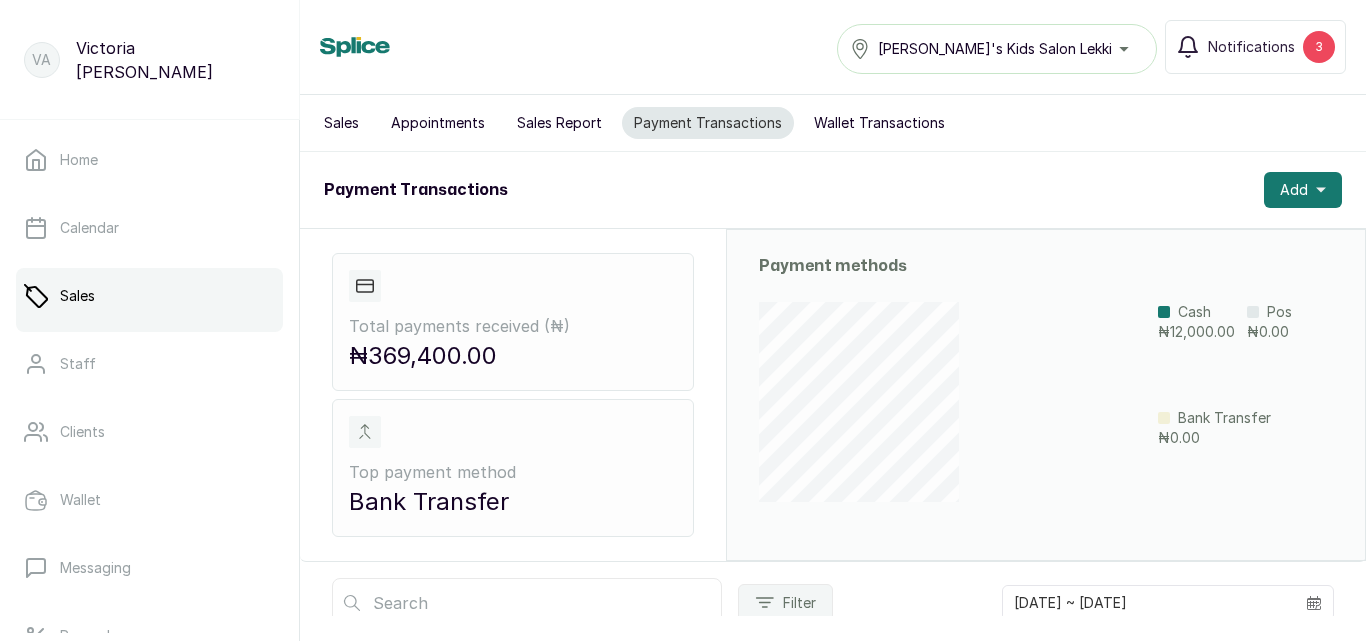 click on "Sales" at bounding box center (341, 123) 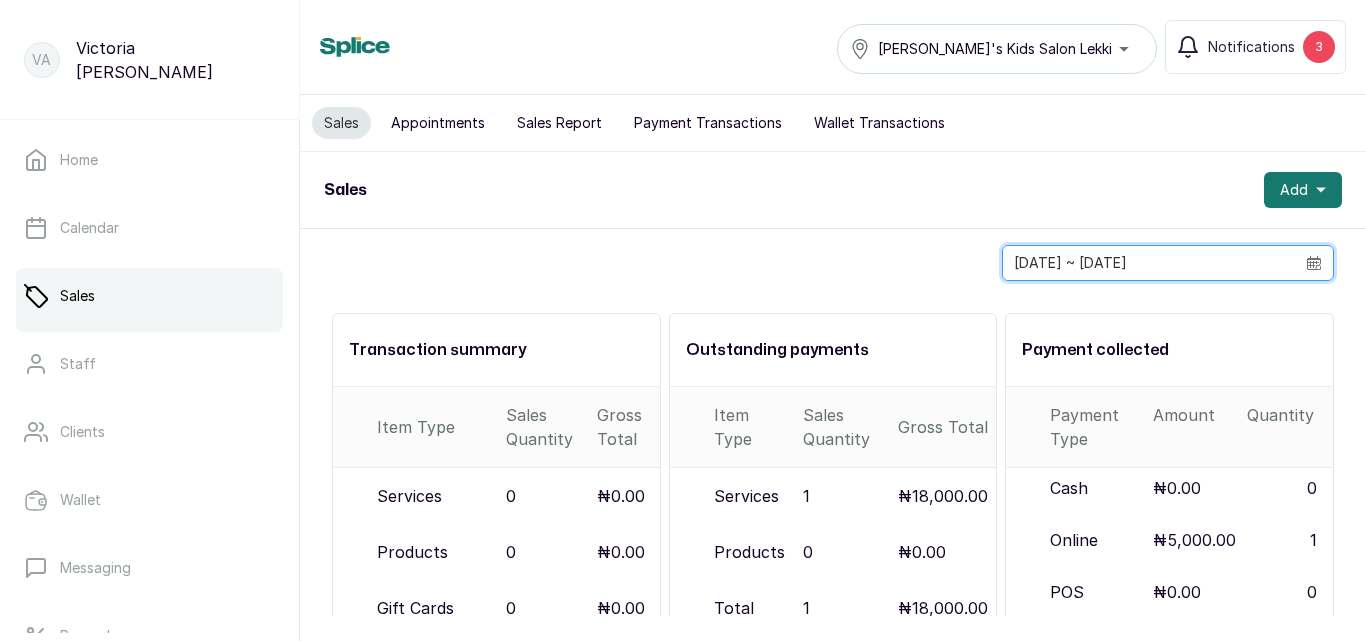 click on "[DATE] ~ [DATE]" at bounding box center [1149, 263] 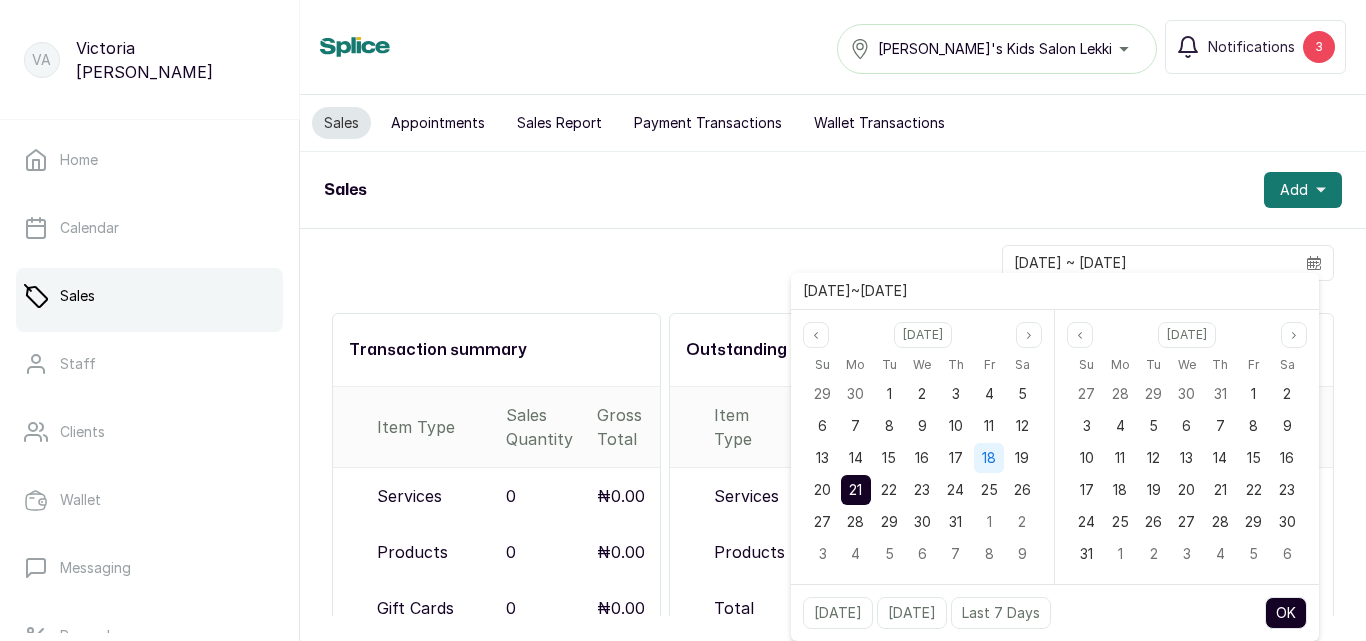 click on "18" at bounding box center [989, 457] 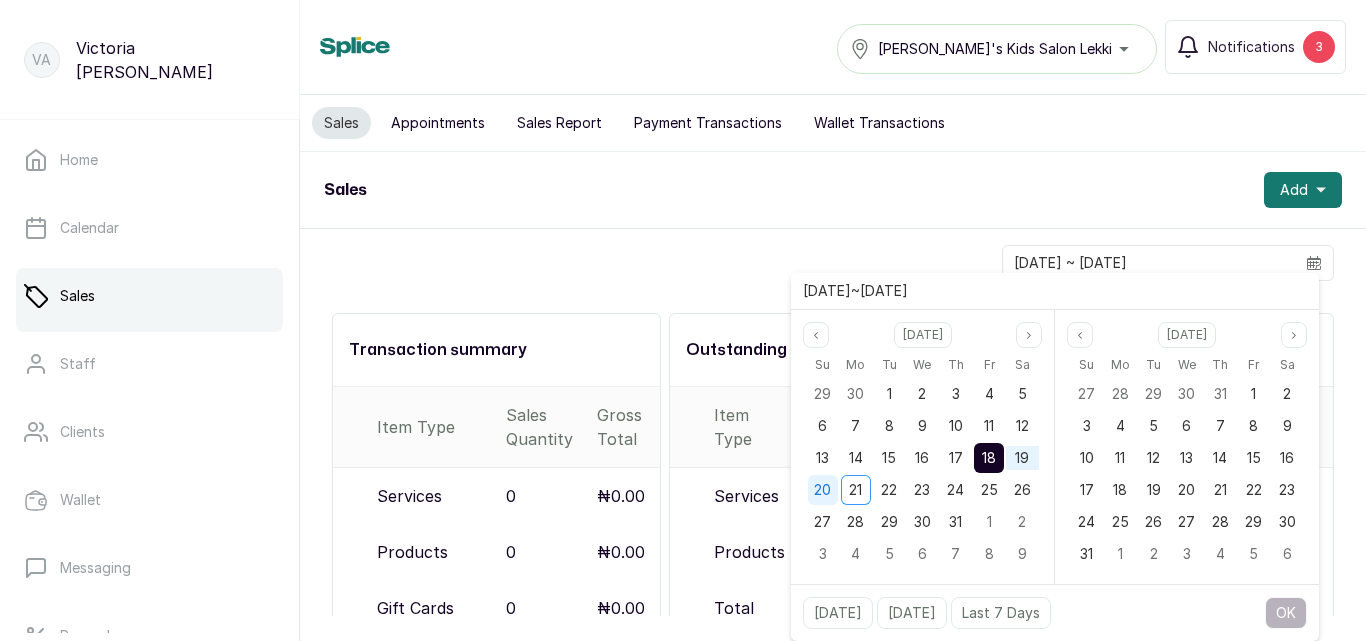 click on "20" at bounding box center (822, 489) 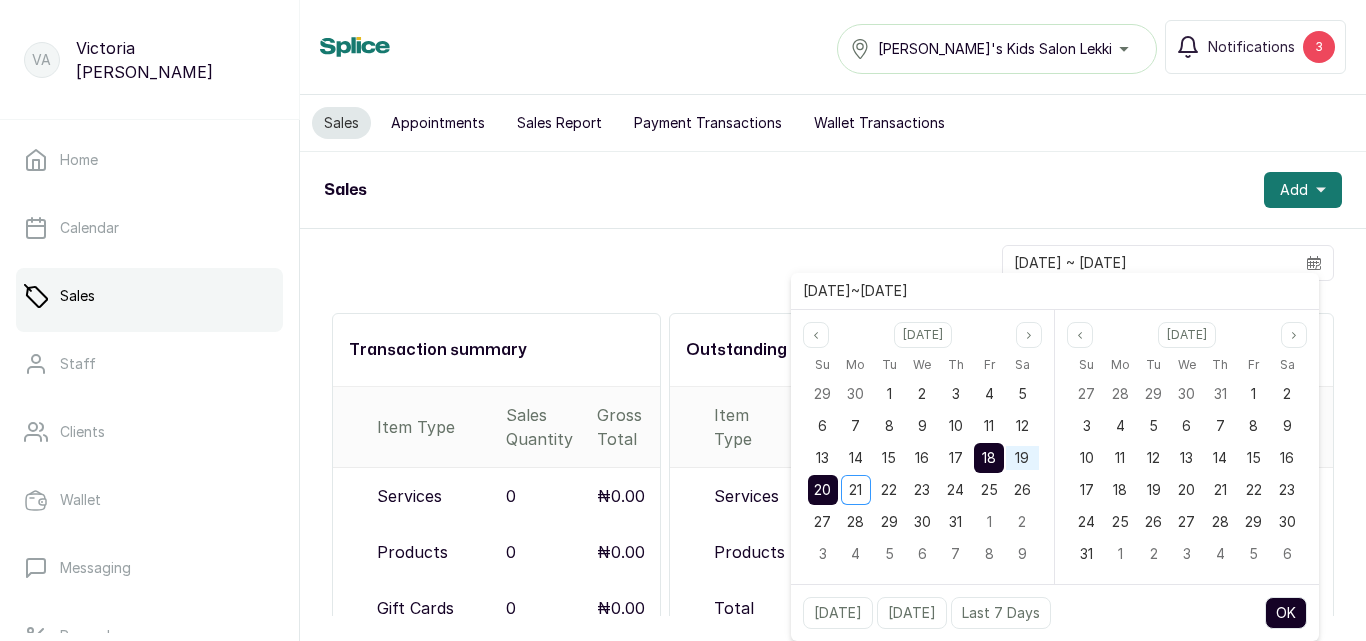 click on "OK" at bounding box center [1286, 613] 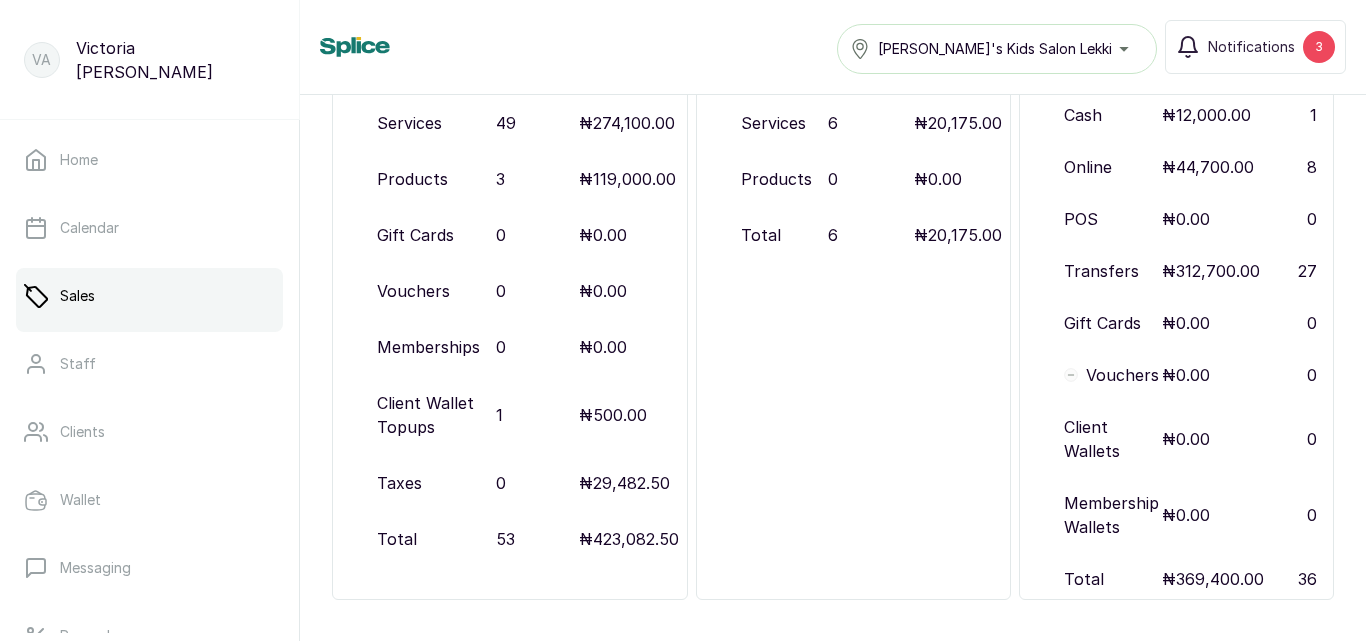 scroll, scrollTop: 0, scrollLeft: 0, axis: both 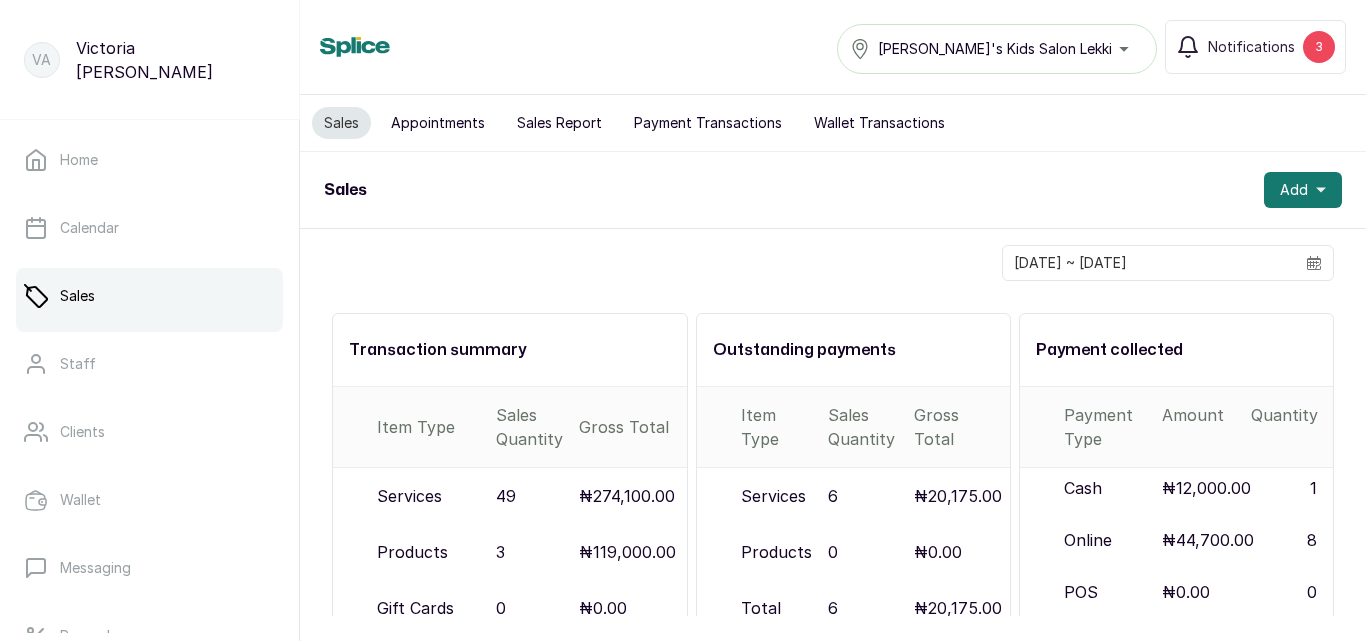 click on "Payment Transactions" at bounding box center (708, 123) 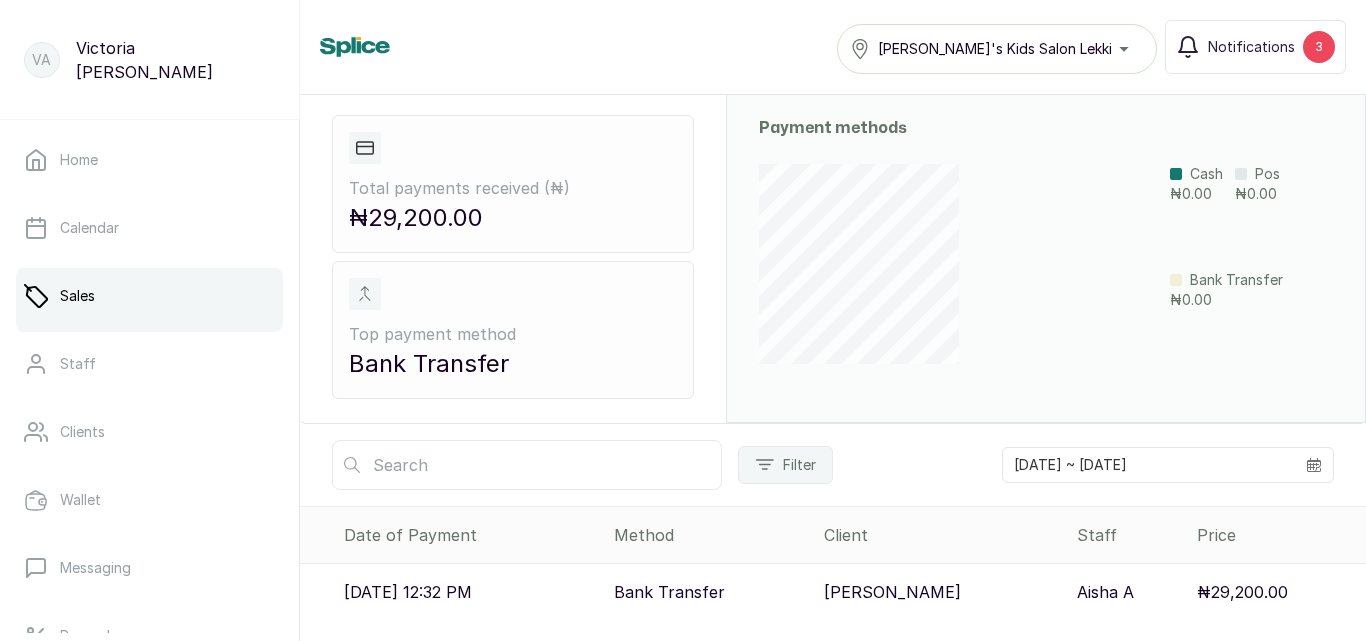 scroll, scrollTop: 139, scrollLeft: 0, axis: vertical 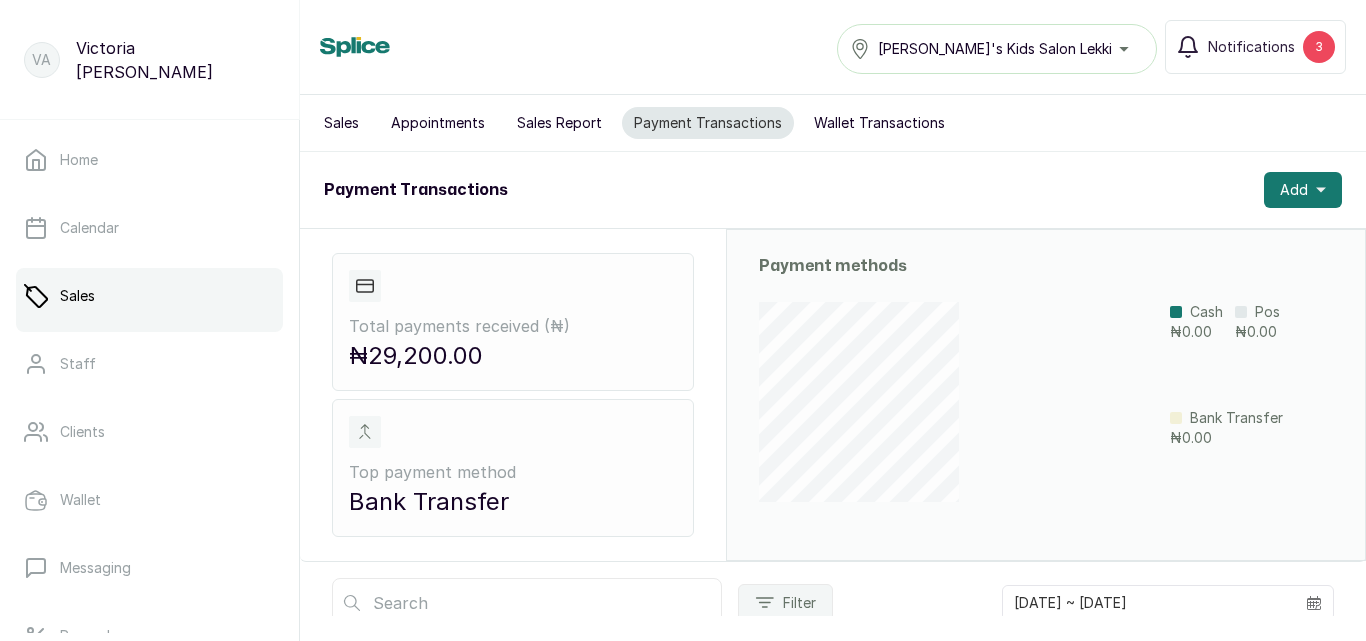 click on "Sales" at bounding box center (341, 123) 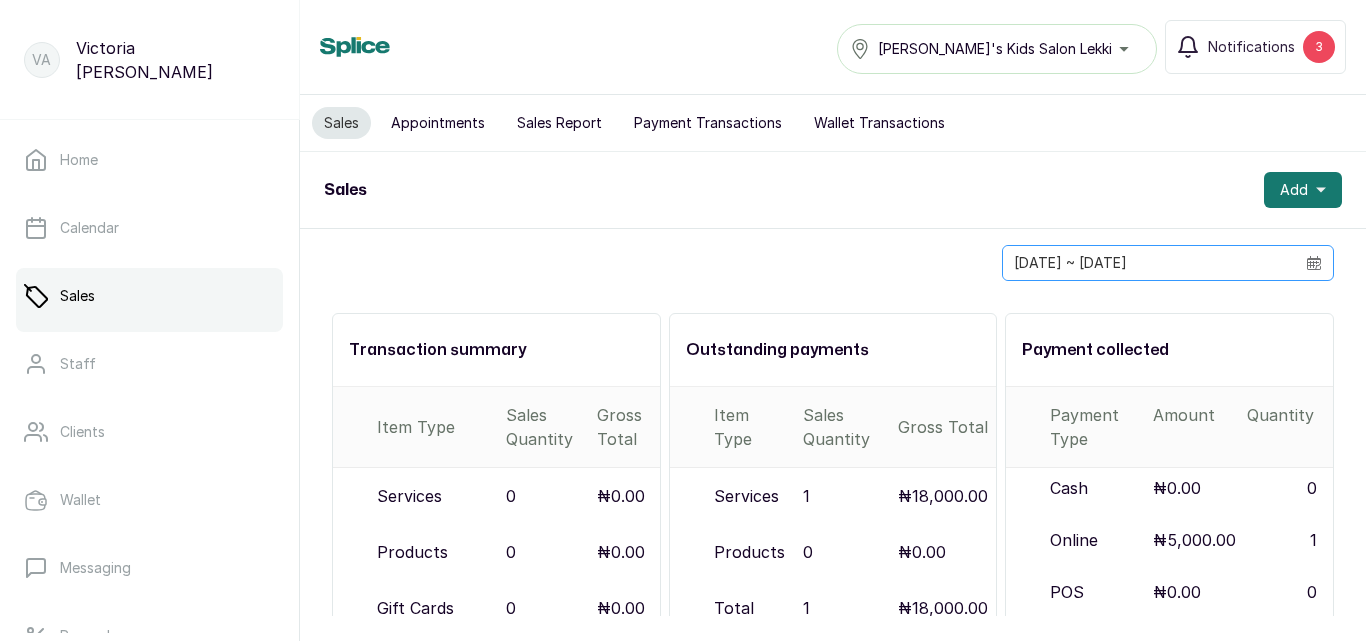 click at bounding box center [1314, 263] 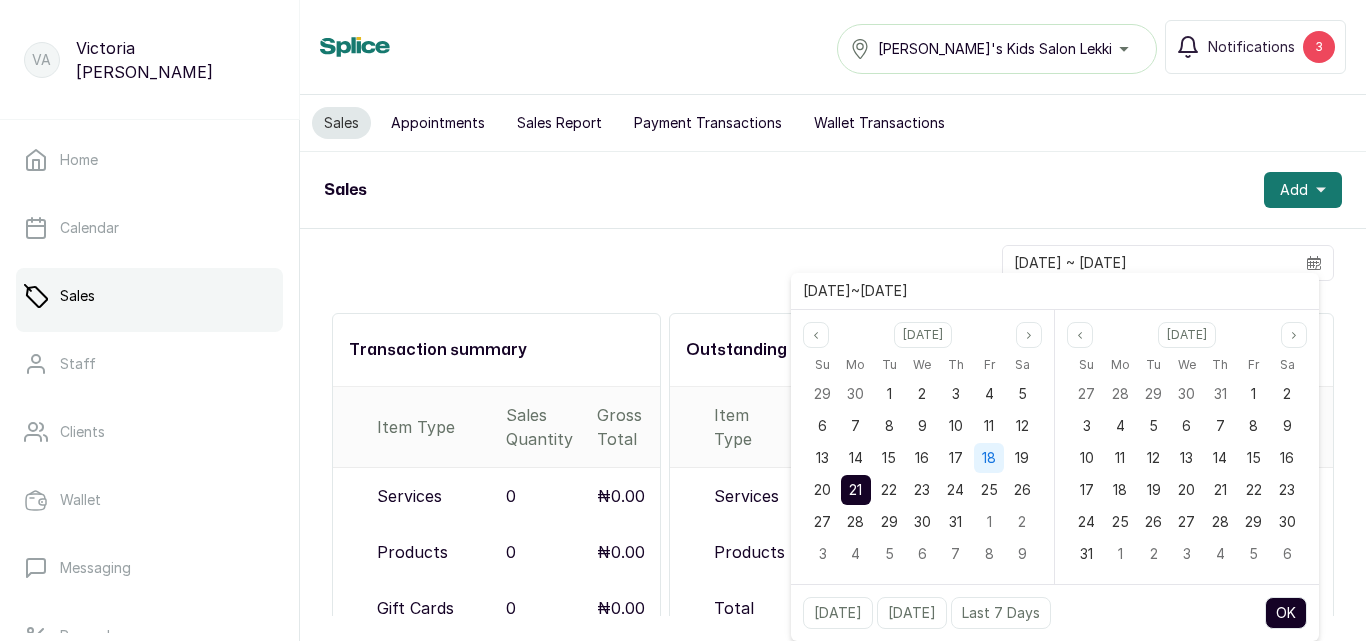 click on "18" at bounding box center [989, 457] 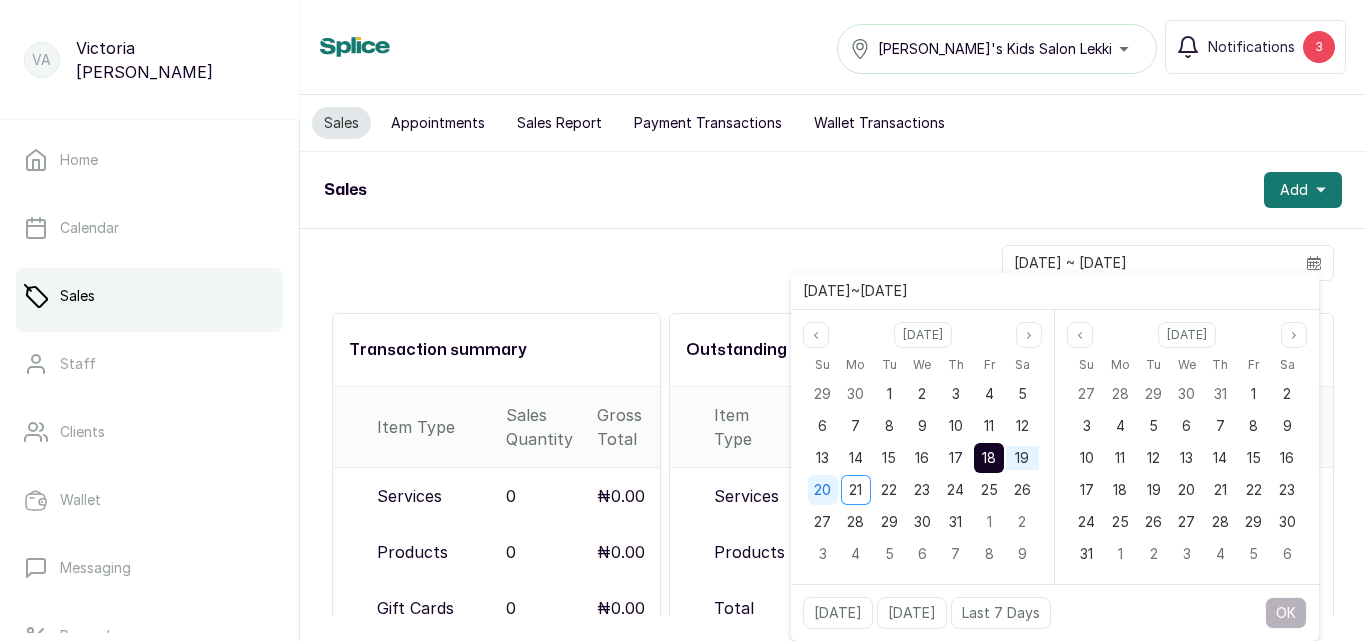 click on "20" at bounding box center [822, 489] 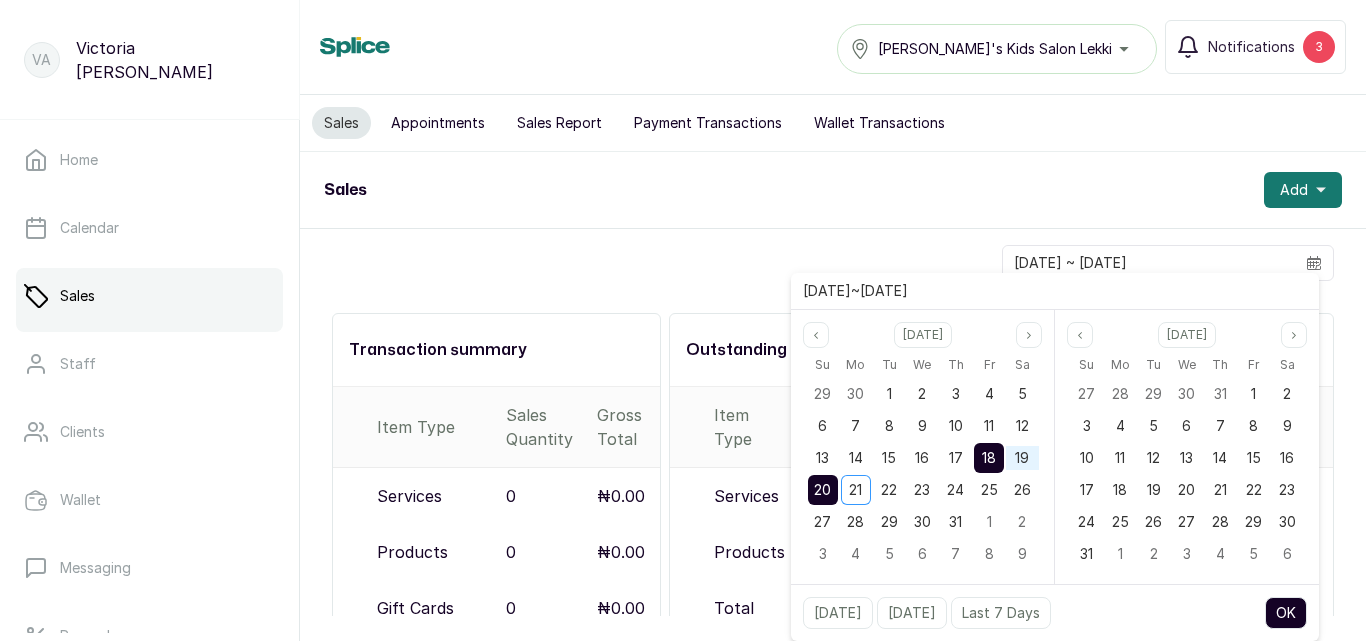 click on "OK" at bounding box center (1286, 613) 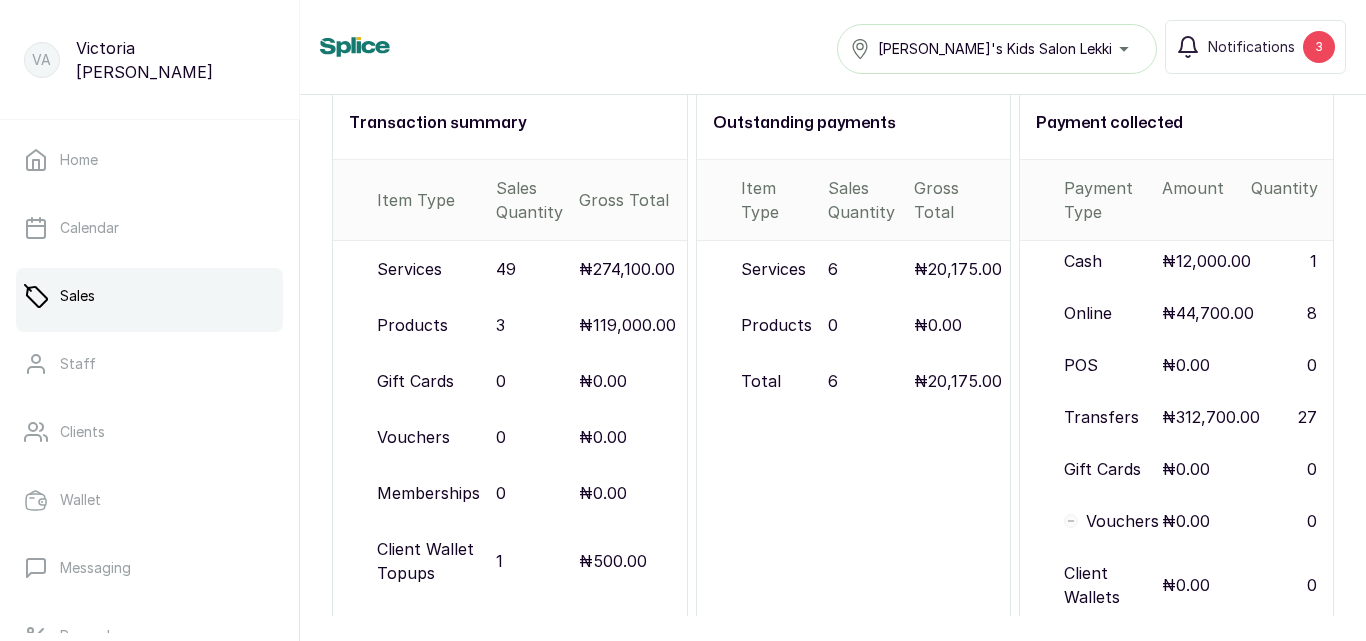 scroll, scrollTop: 280, scrollLeft: 0, axis: vertical 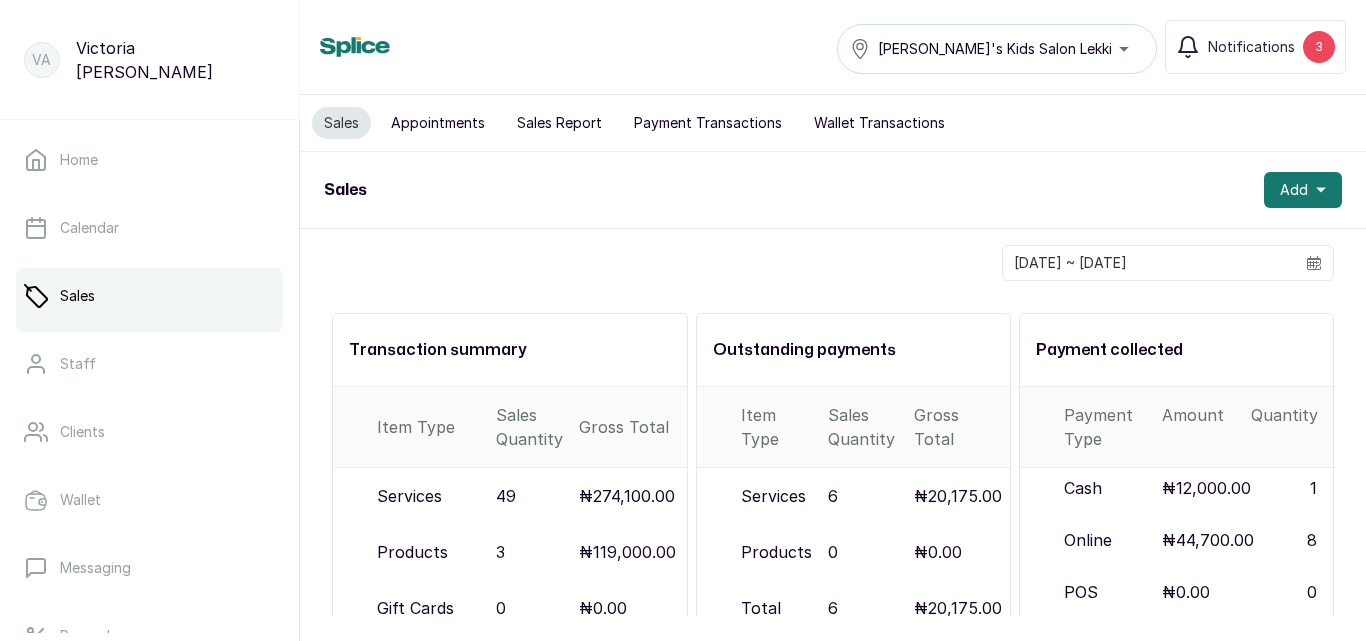 click on "Payment Transactions" at bounding box center [708, 123] 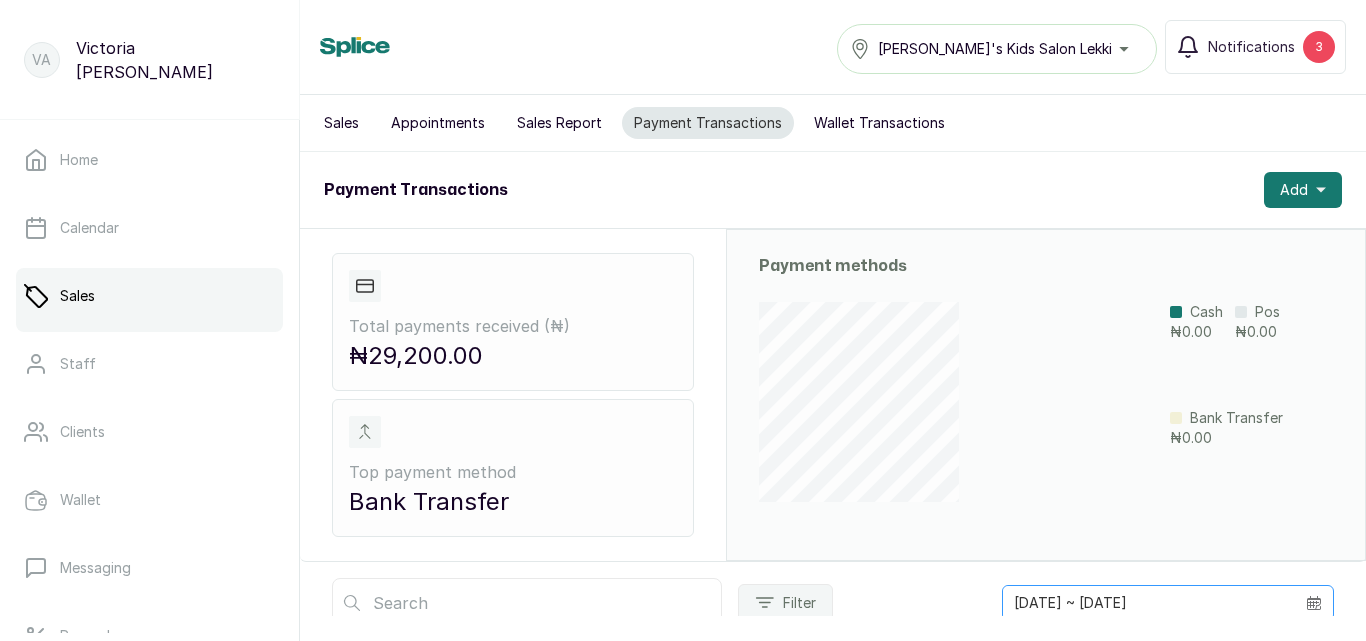 click 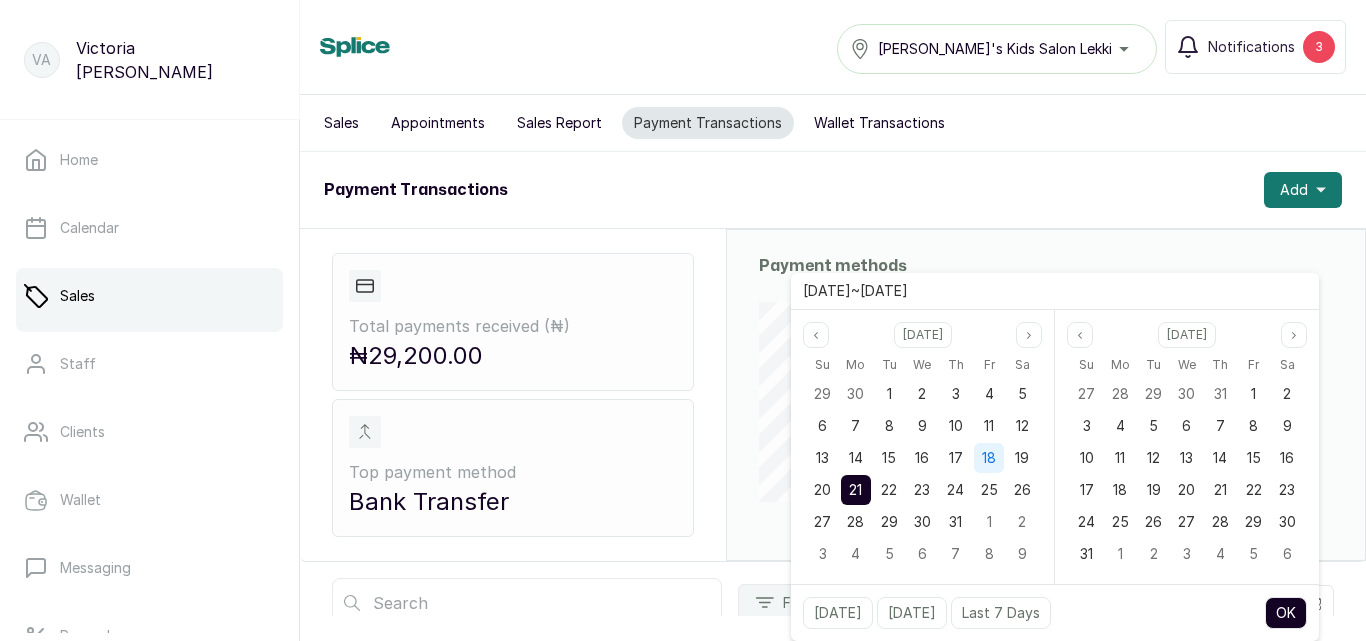 click on "18" at bounding box center [989, 457] 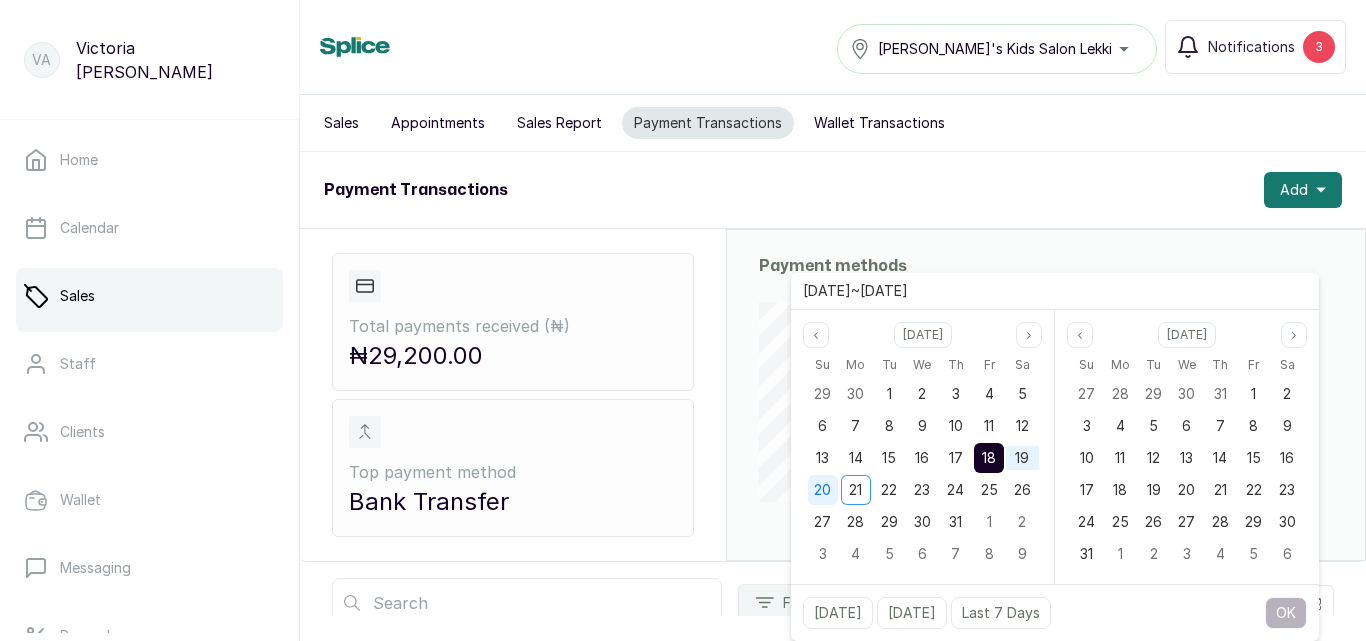 click on "20" at bounding box center [822, 489] 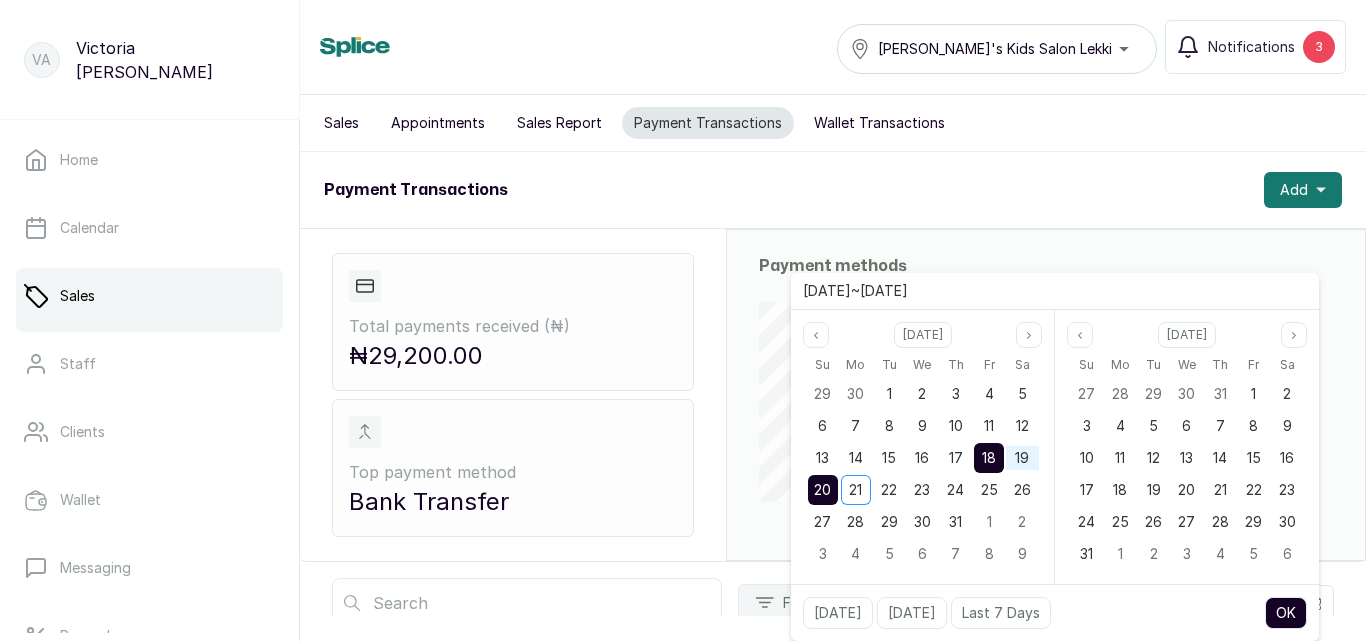 click on "OK" at bounding box center [1286, 613] 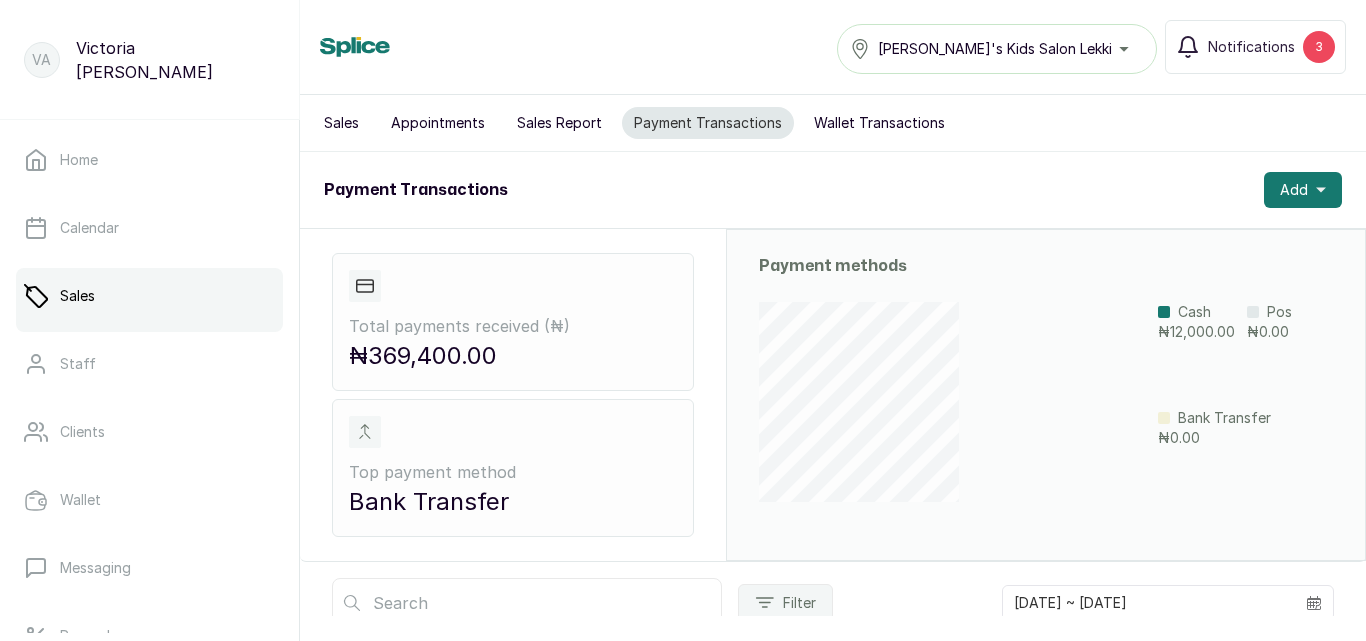 click on "Sales" at bounding box center (341, 123) 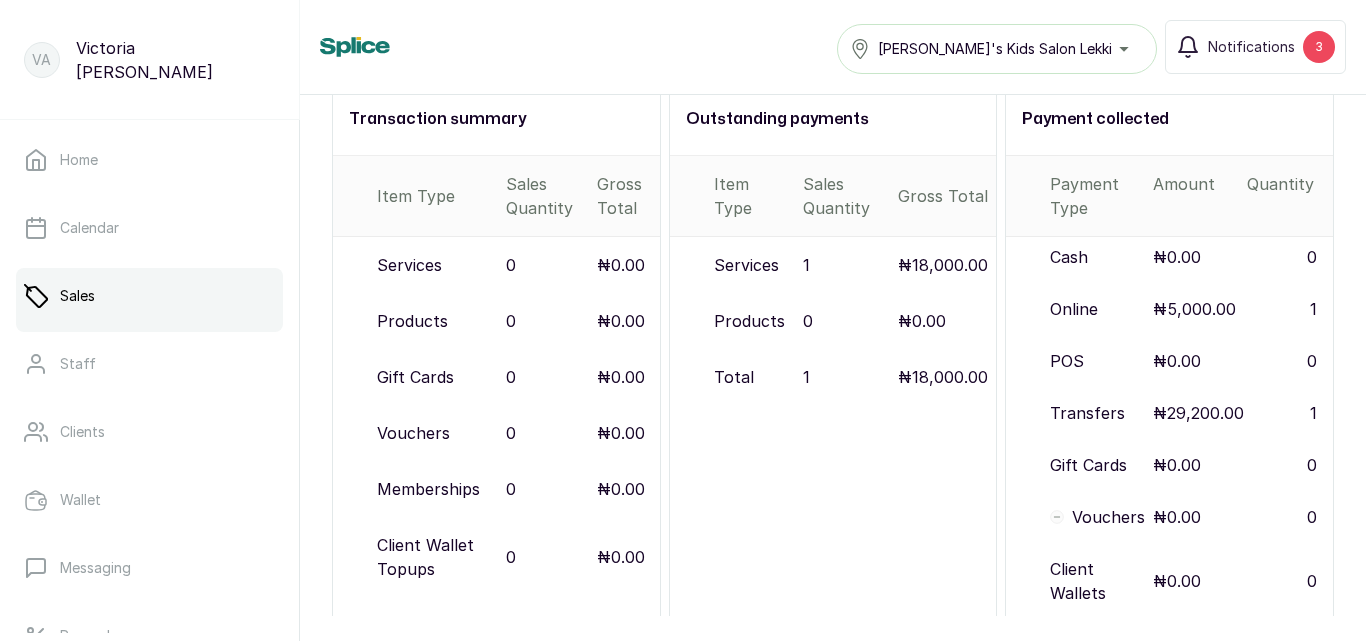 scroll, scrollTop: 373, scrollLeft: 0, axis: vertical 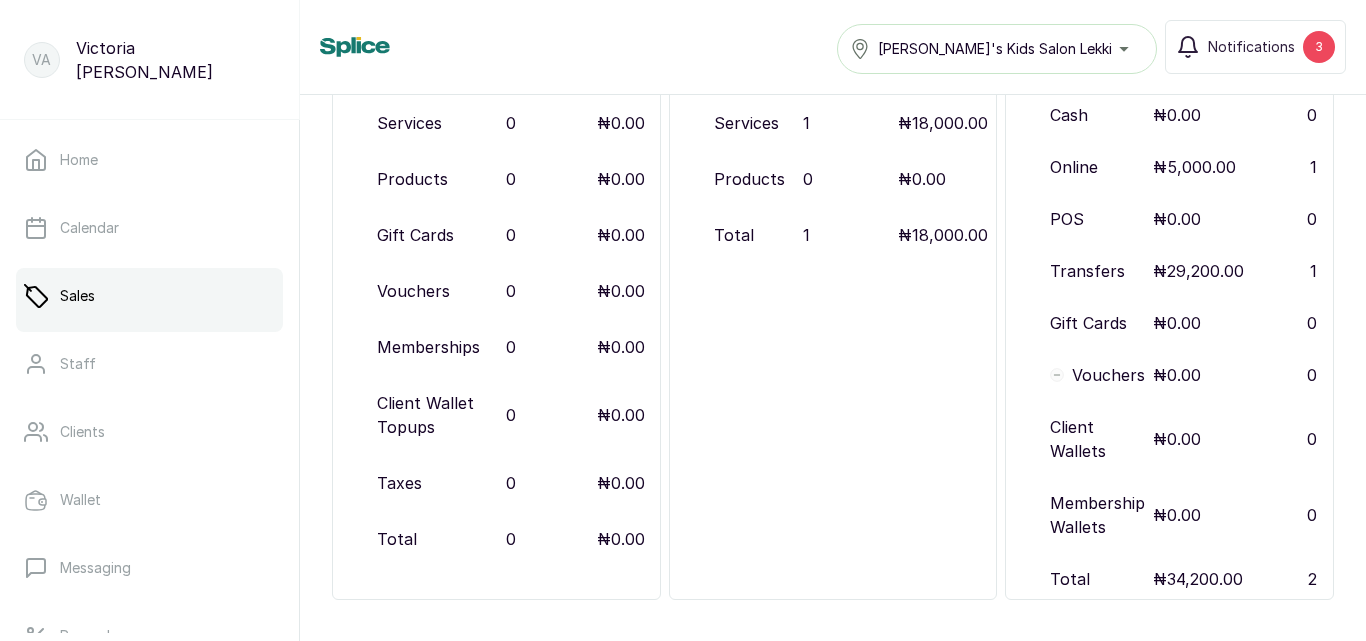 drag, startPoint x: 1352, startPoint y: 622, endPoint x: 1359, endPoint y: 555, distance: 67.36468 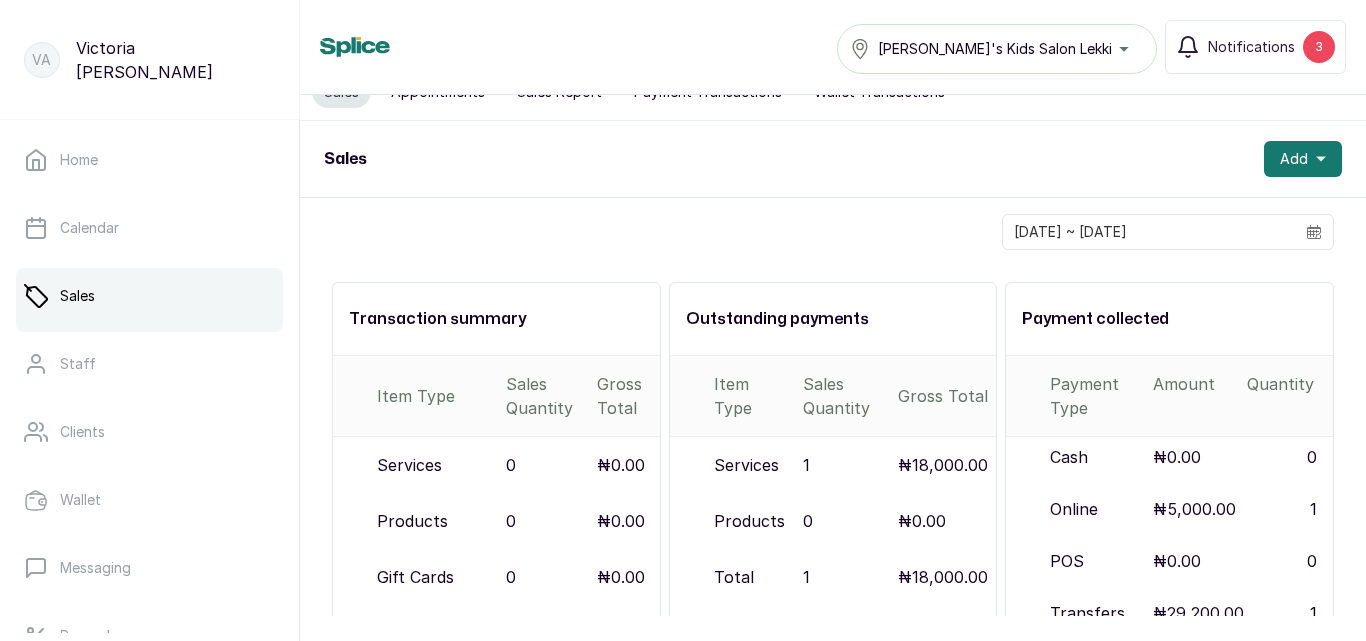 scroll, scrollTop: 0, scrollLeft: 0, axis: both 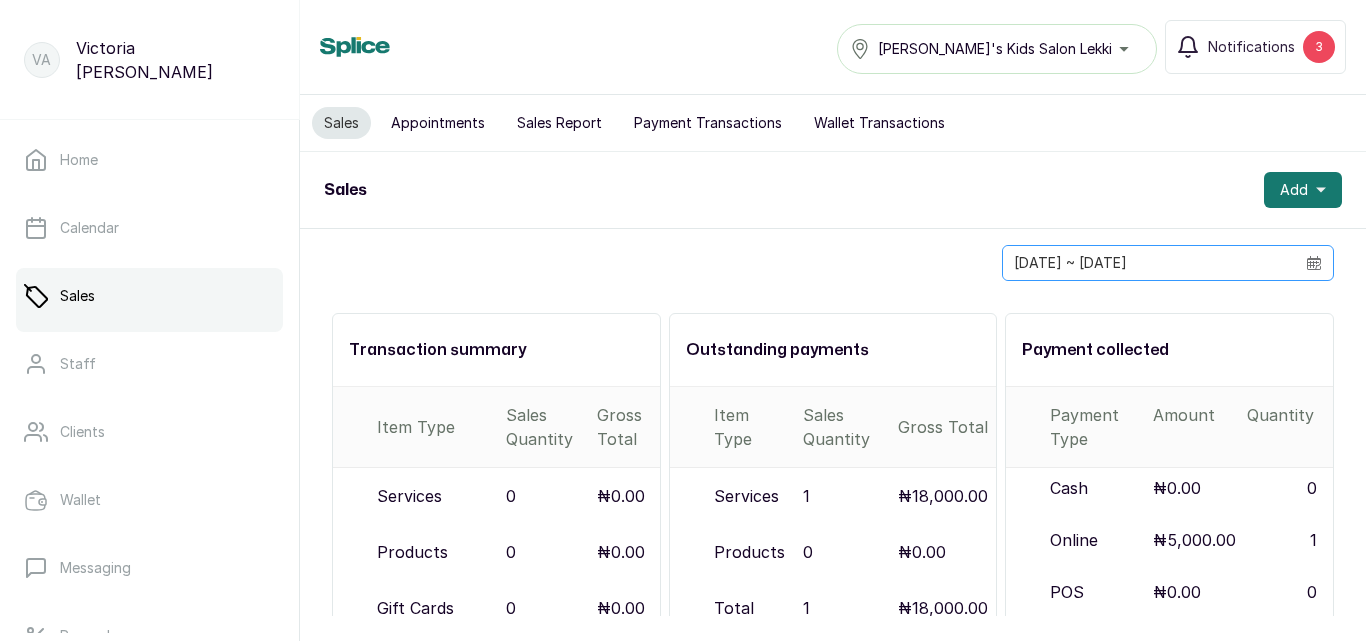 click at bounding box center [1314, 263] 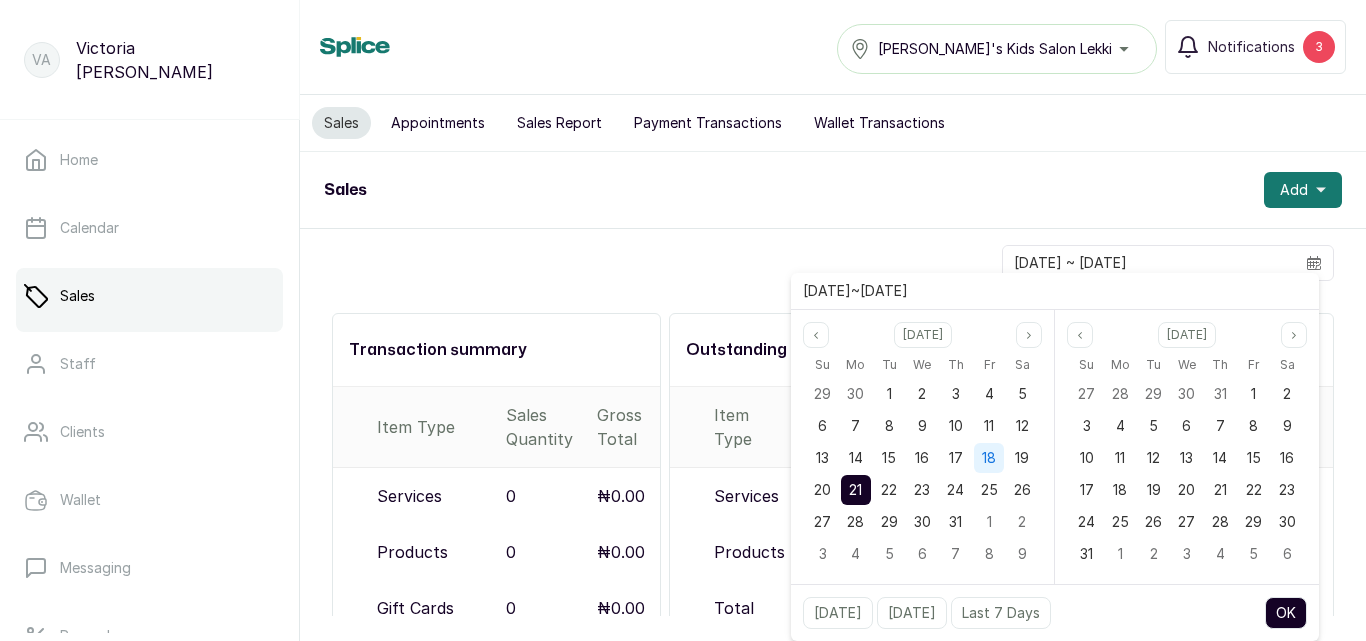 click on "18" at bounding box center (989, 458) 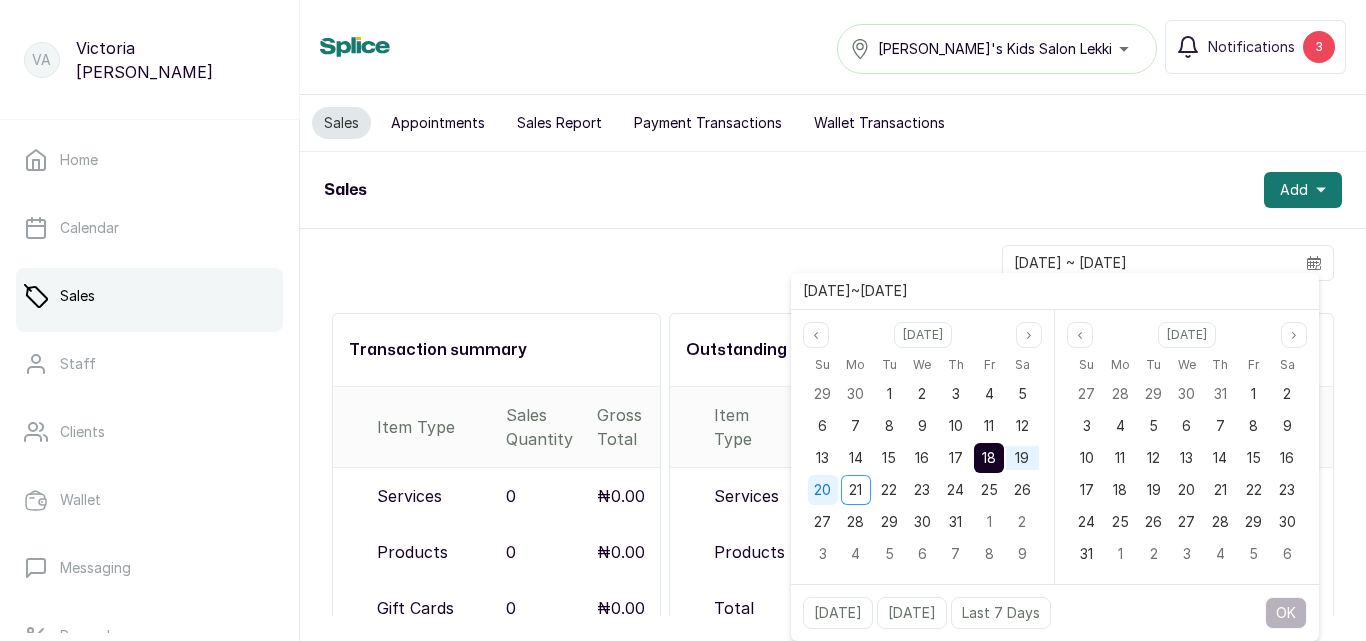 click on "20" at bounding box center [823, 490] 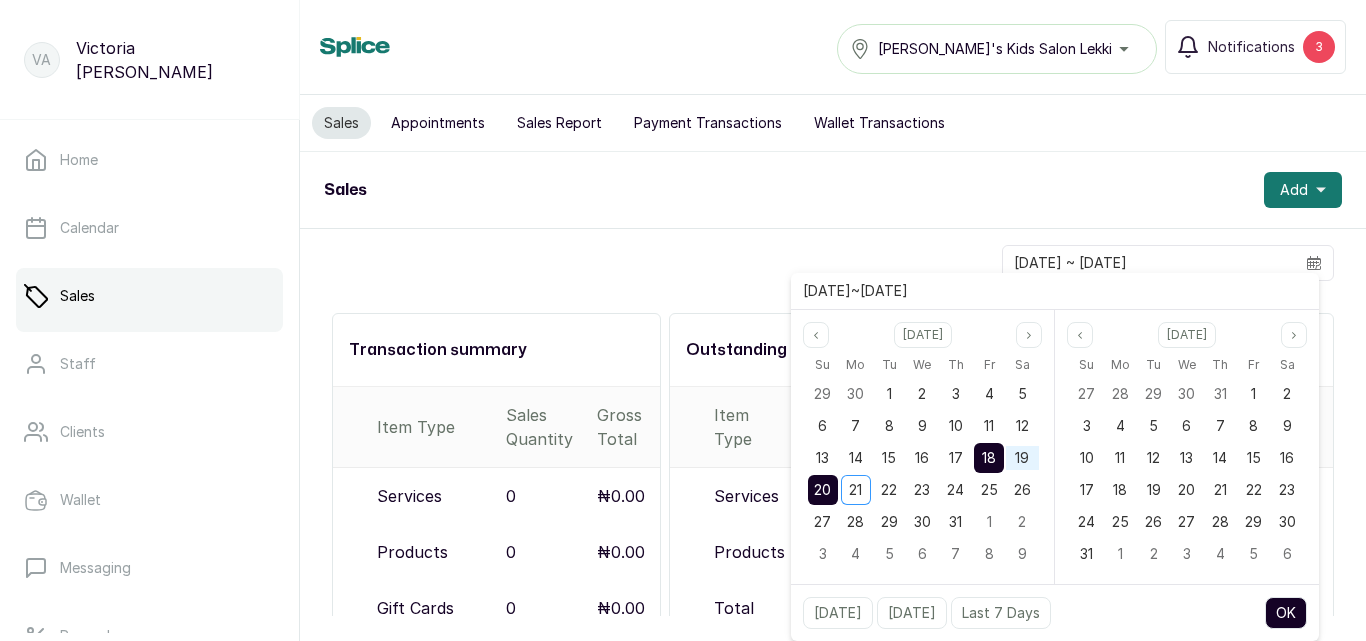 click on "OK" at bounding box center (1286, 613) 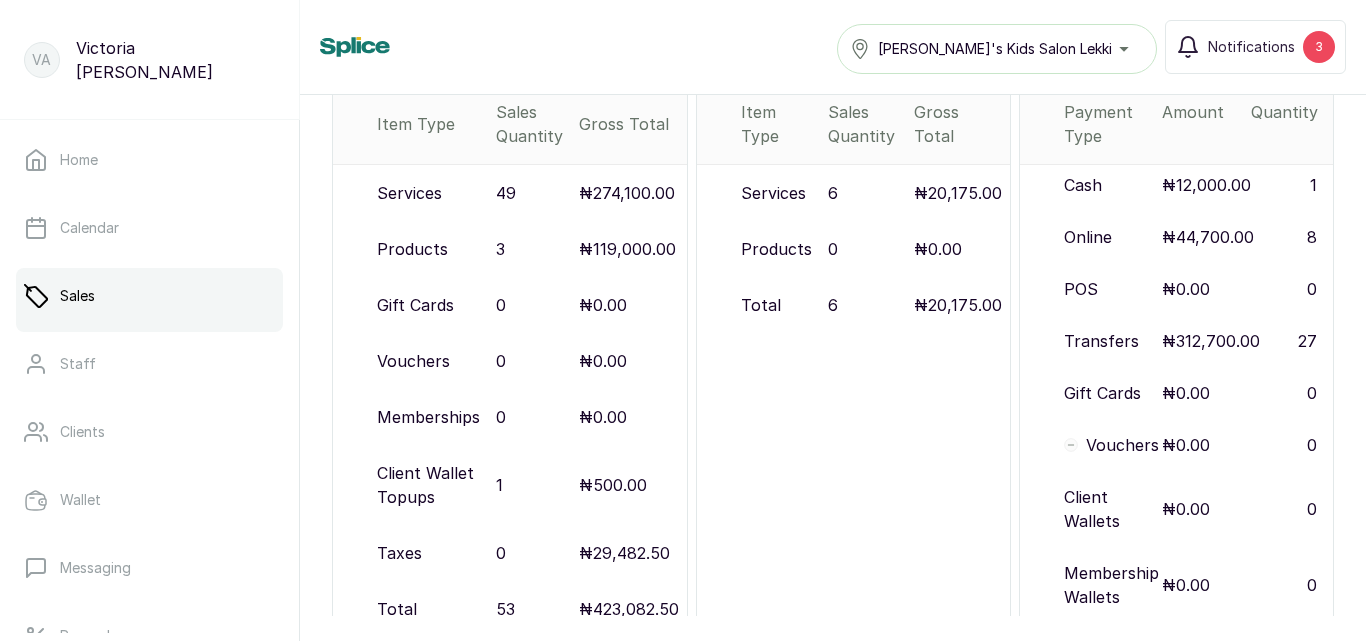 scroll, scrollTop: 373, scrollLeft: 0, axis: vertical 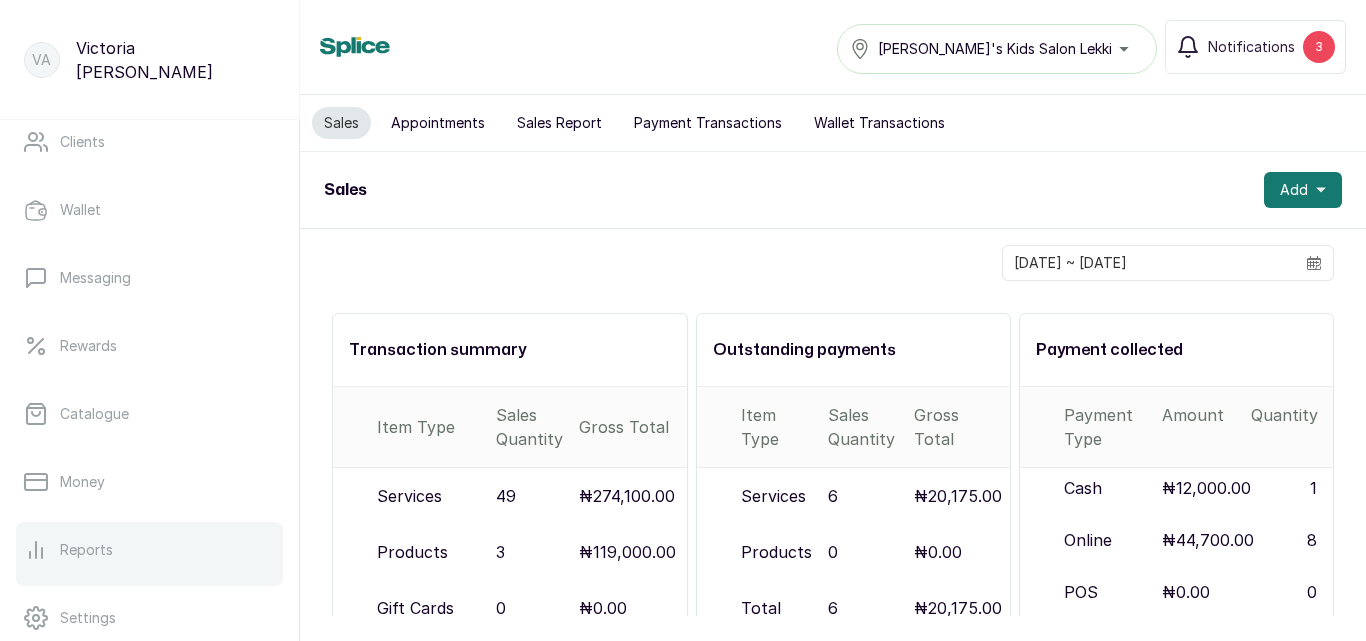 click on "Reports" at bounding box center [149, 550] 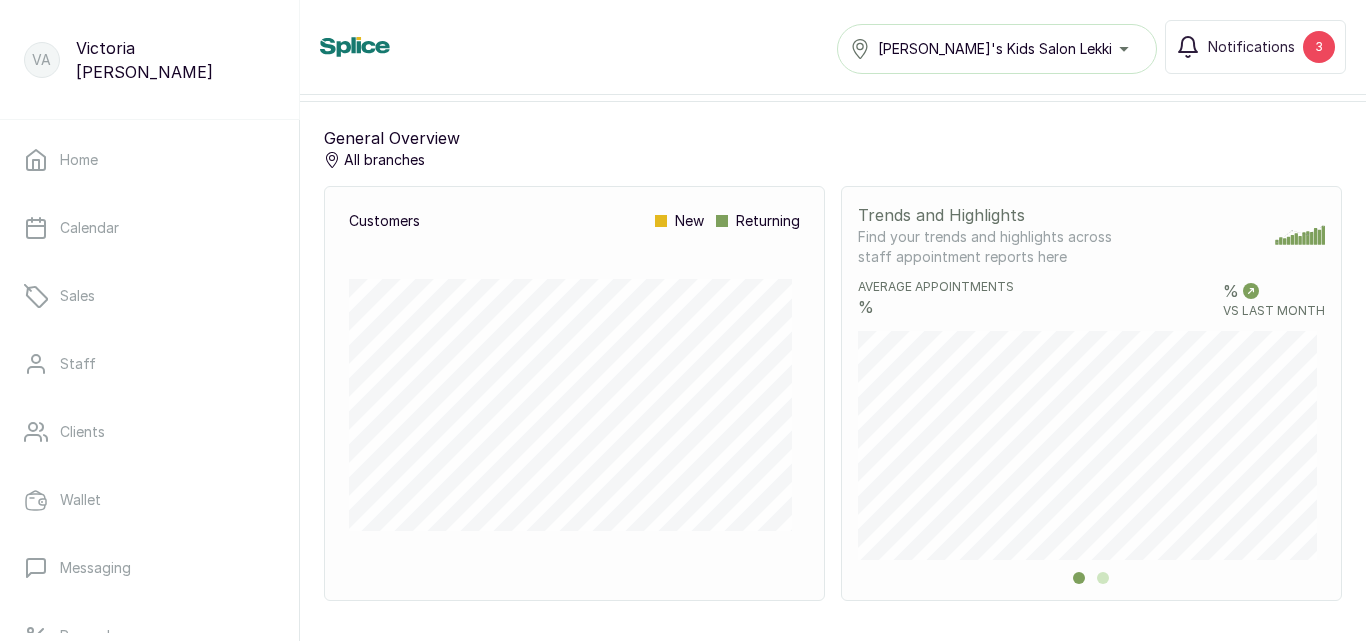 scroll, scrollTop: 0, scrollLeft: 0, axis: both 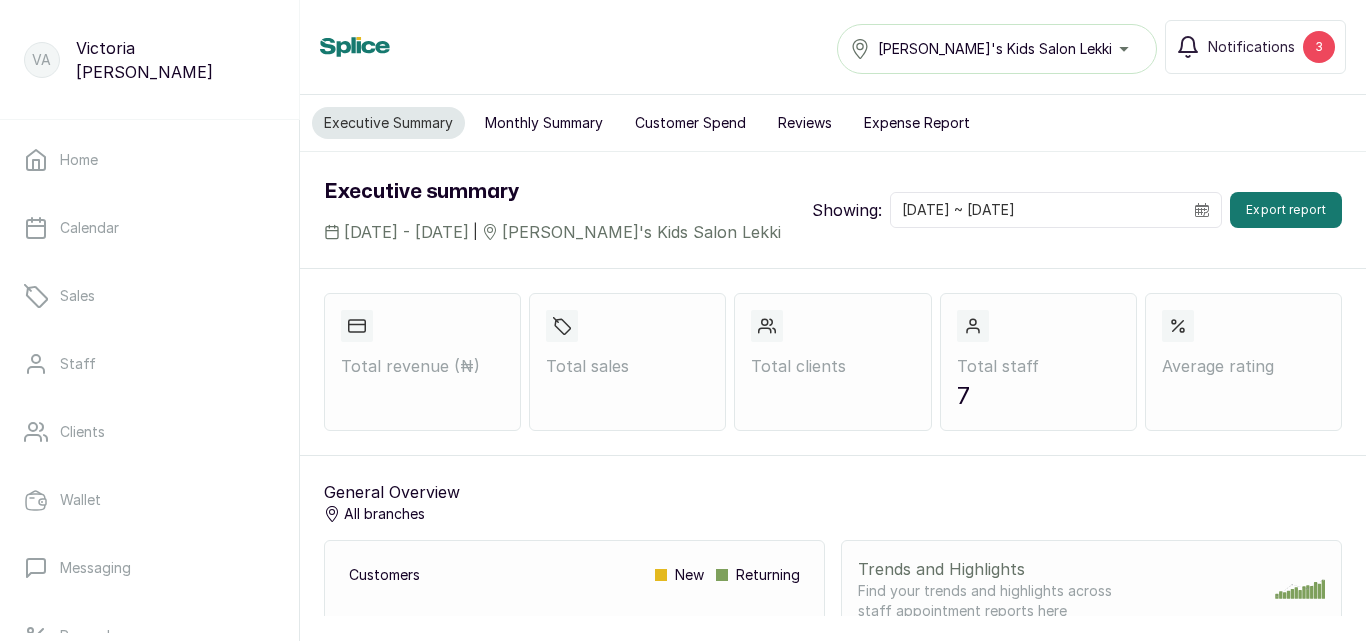 click on "Monthly Summary" at bounding box center [544, 123] 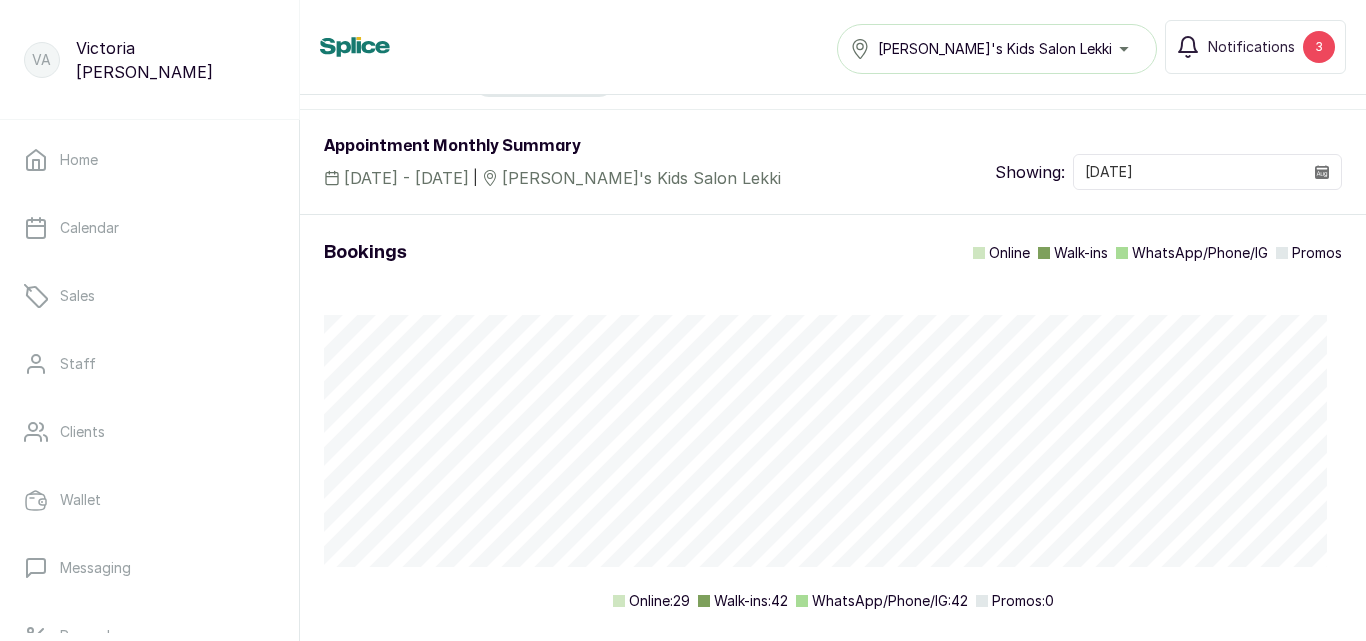scroll, scrollTop: 0, scrollLeft: 0, axis: both 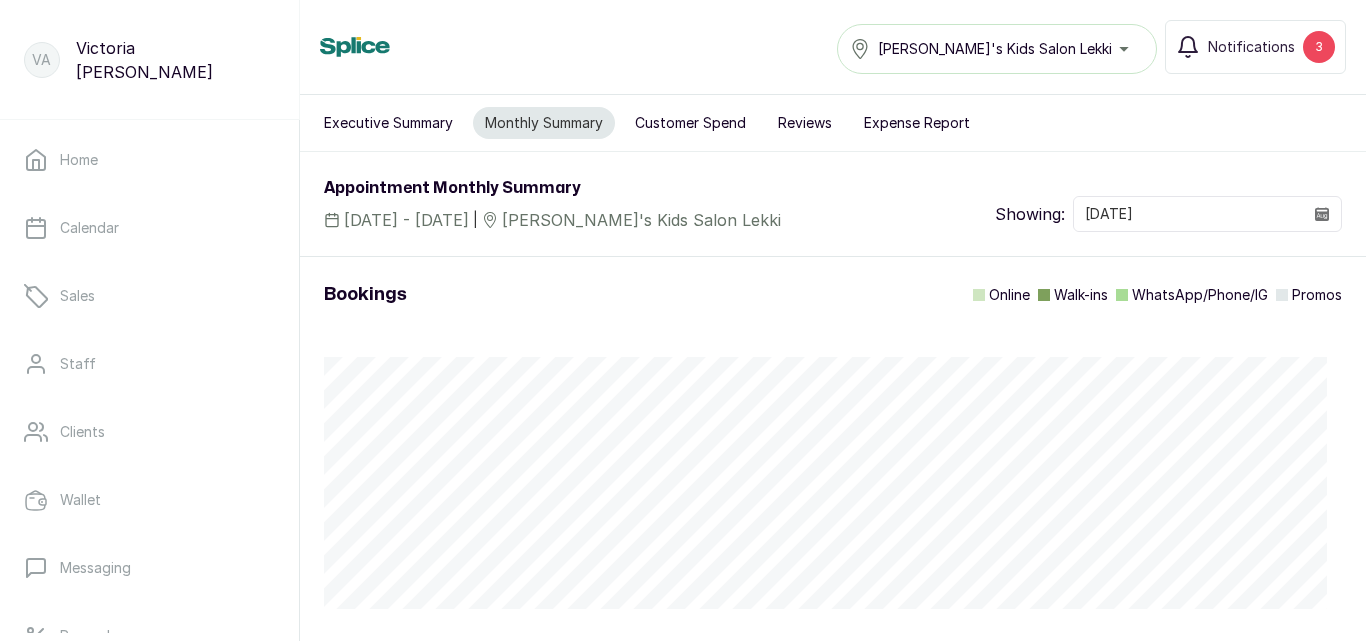 click on "Executive Summary" at bounding box center [388, 123] 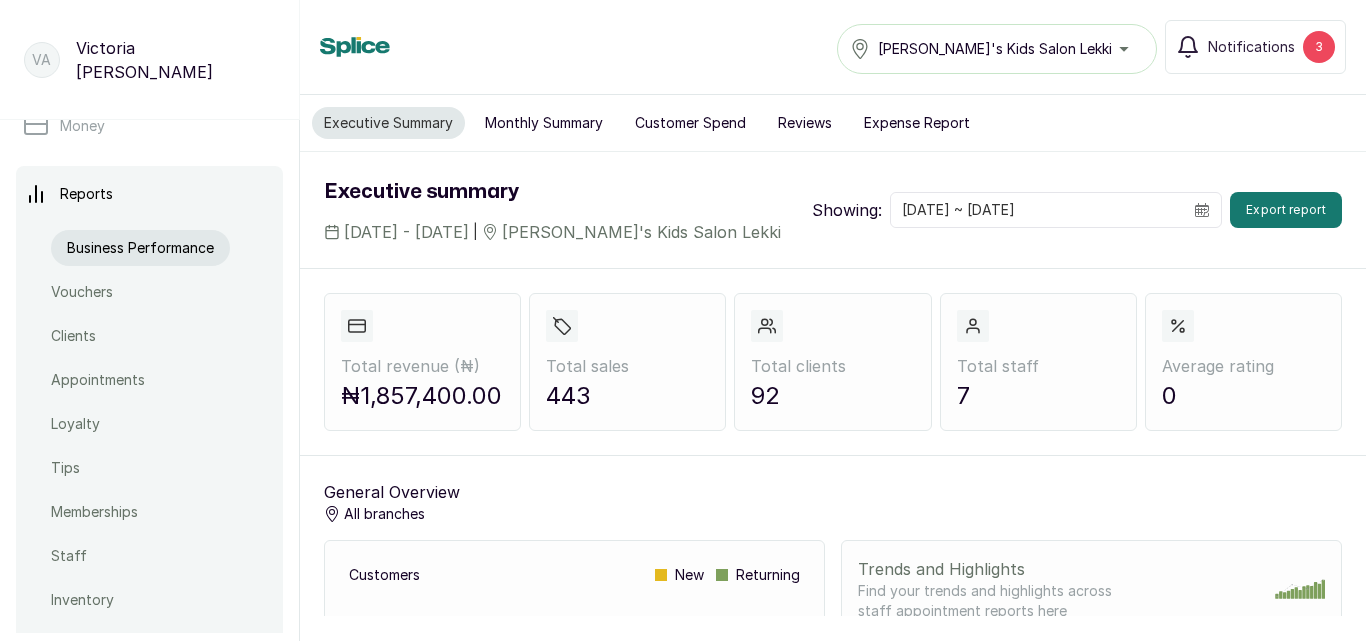 scroll, scrollTop: 673, scrollLeft: 0, axis: vertical 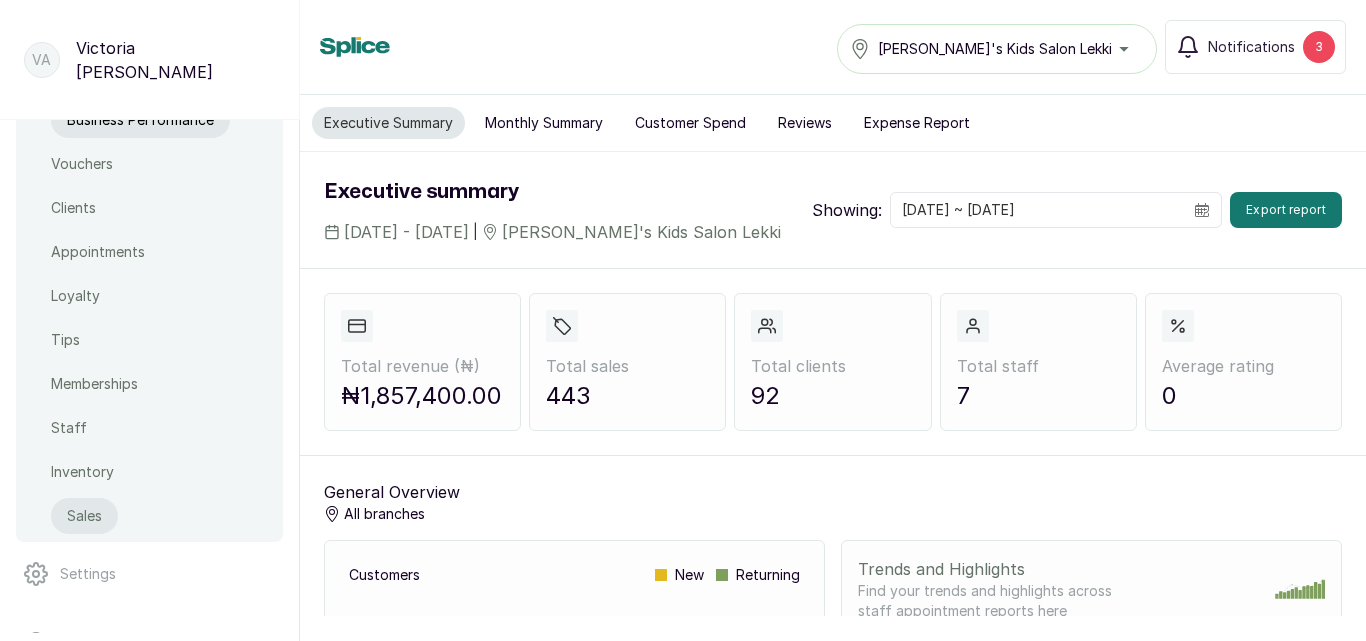 click on "Sales" at bounding box center (84, 516) 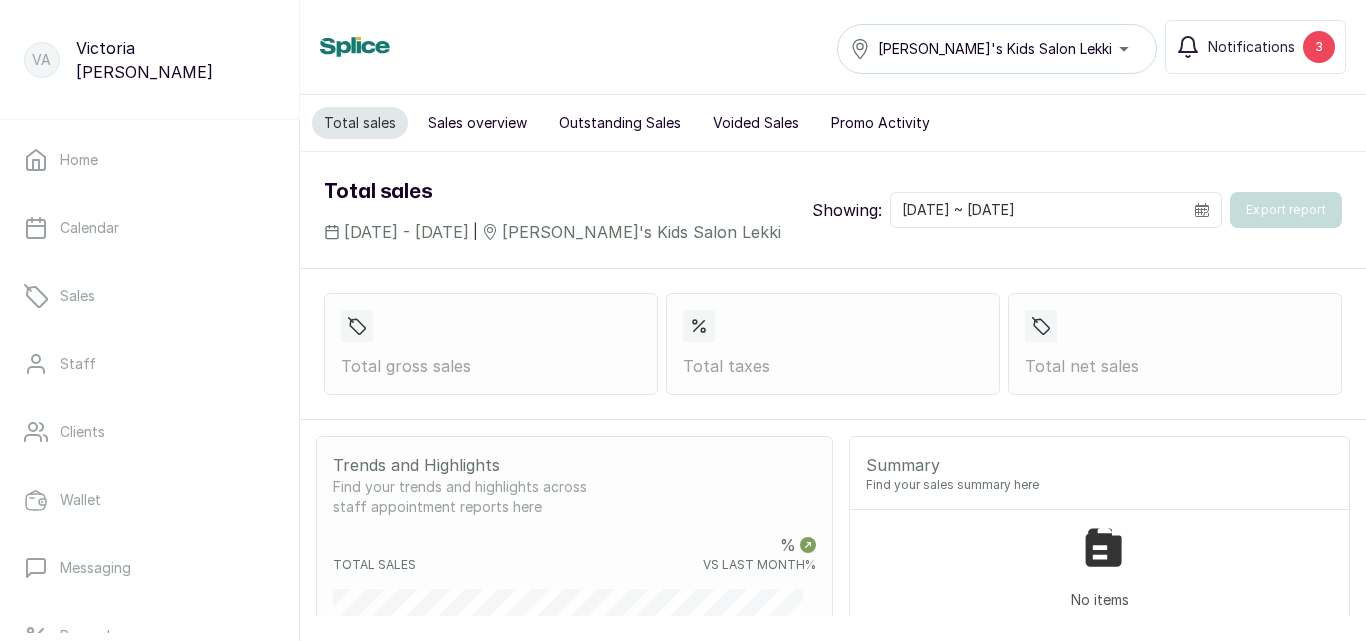 click on "Outstanding Sales" at bounding box center [620, 123] 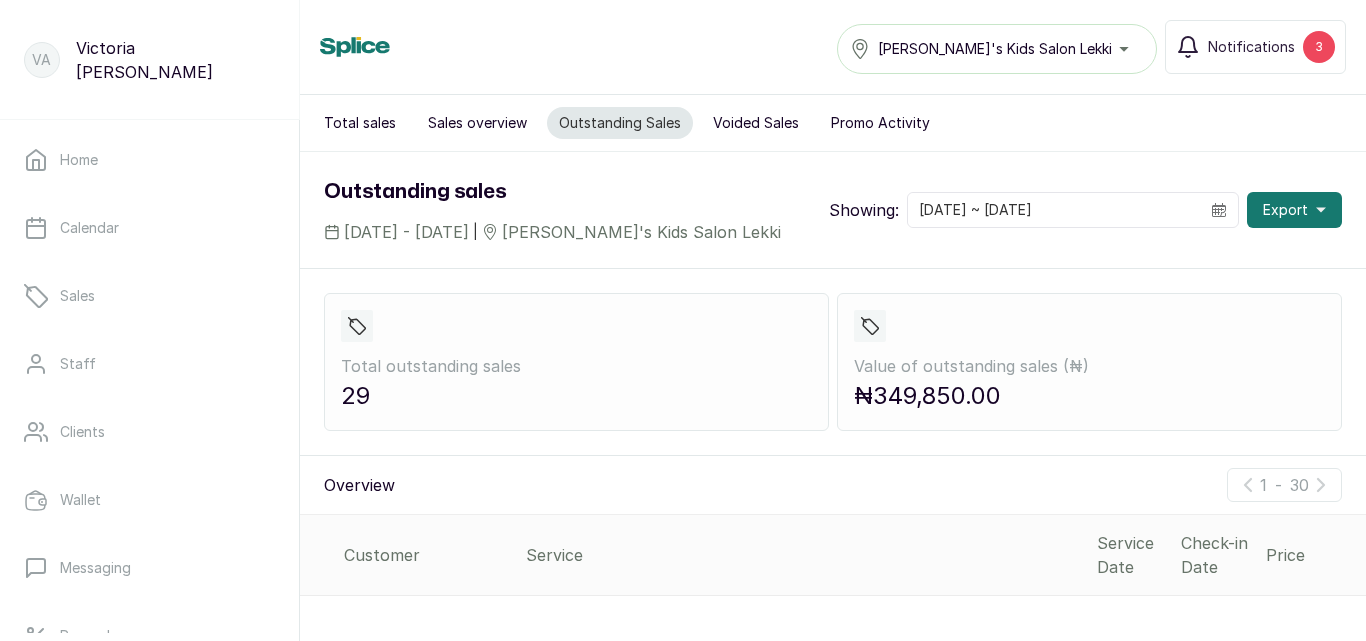 click on "Sales overview" at bounding box center (477, 123) 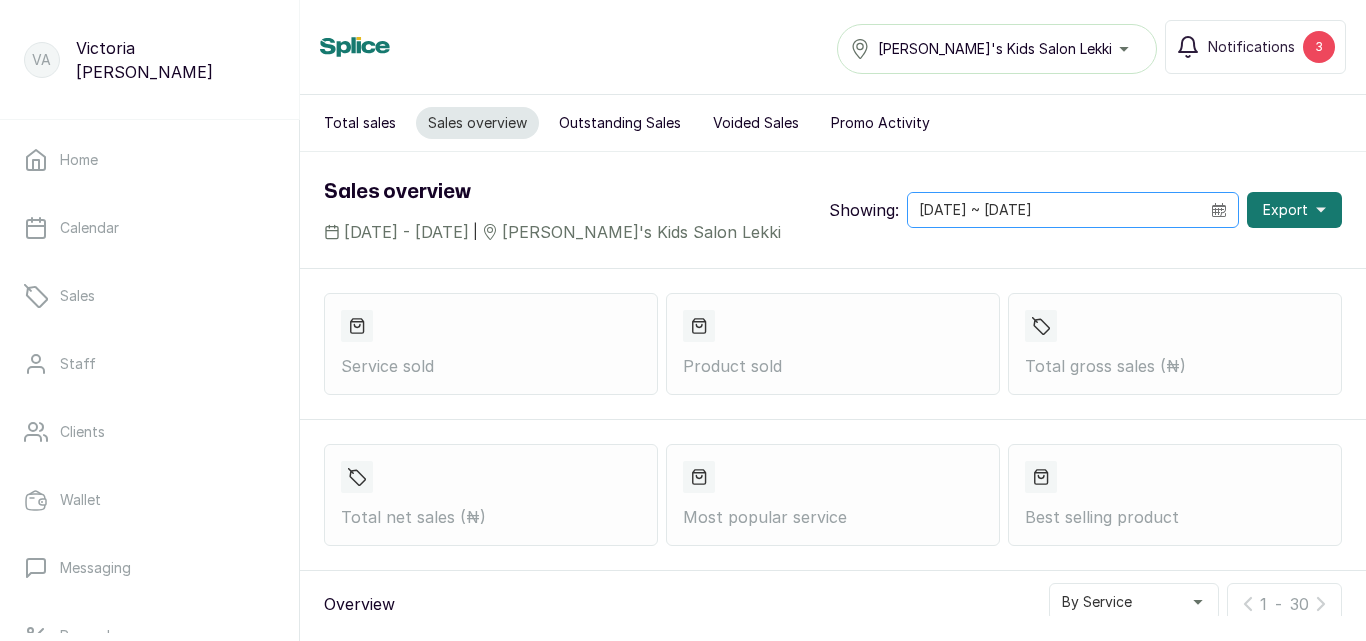 click 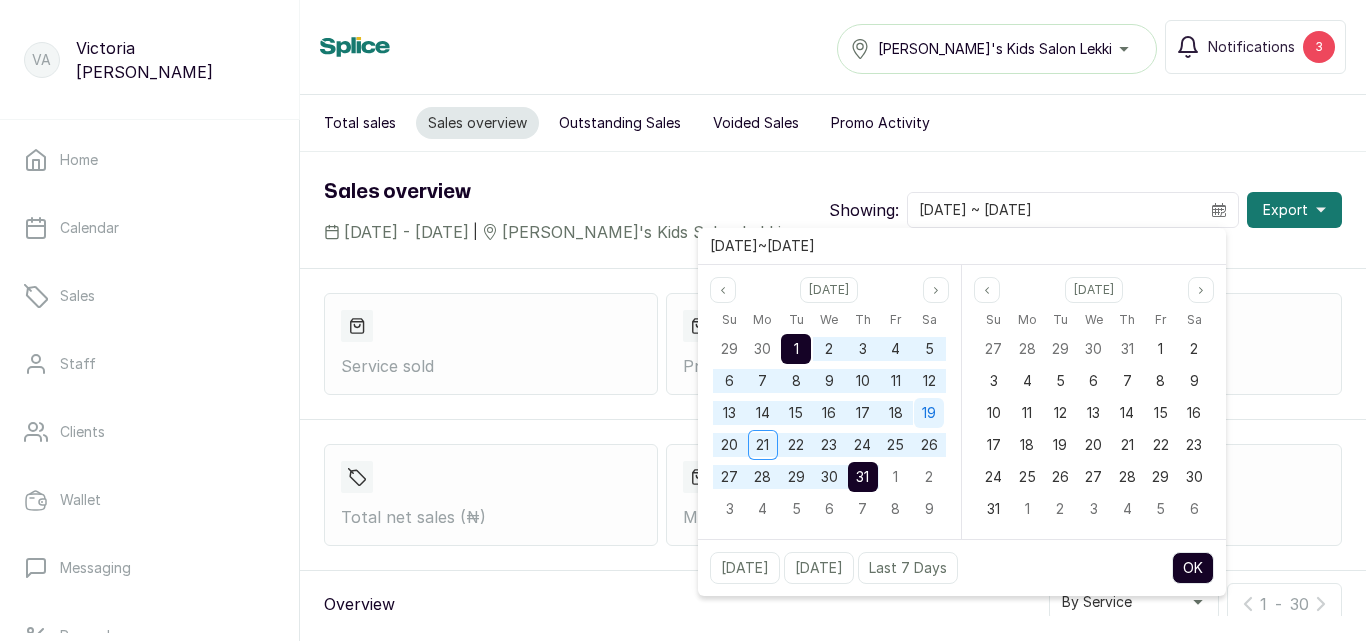click on "19" at bounding box center [929, 412] 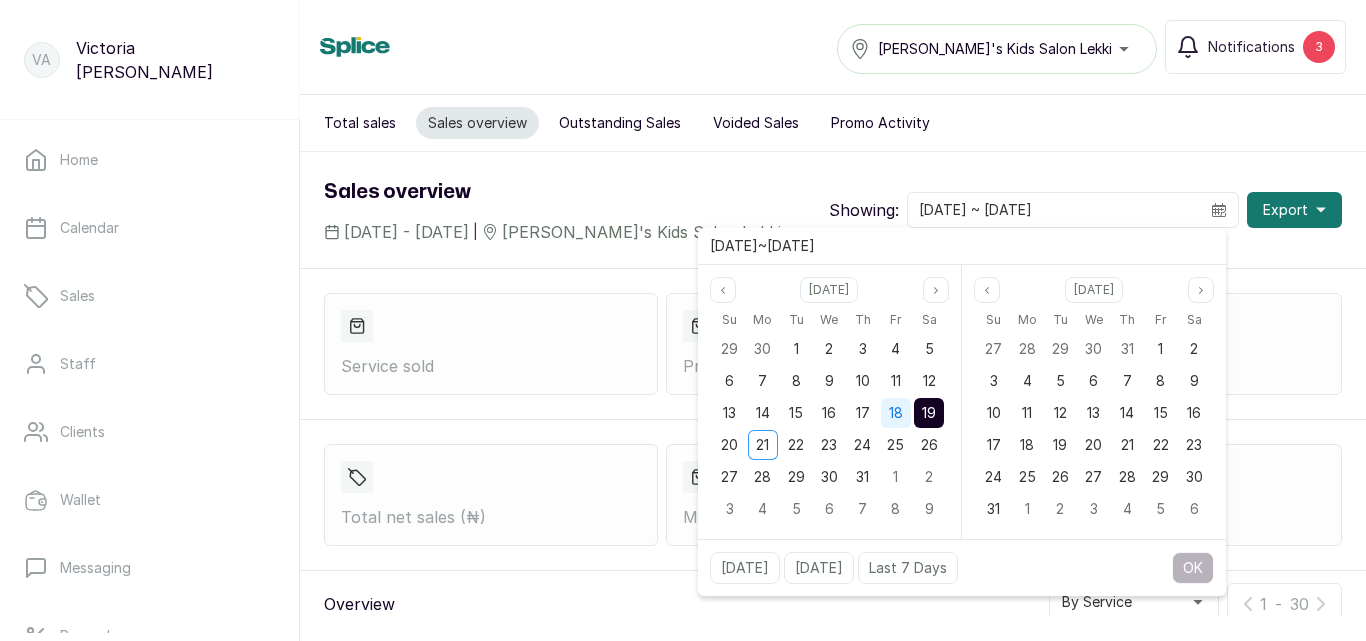 click on "18" at bounding box center (896, 413) 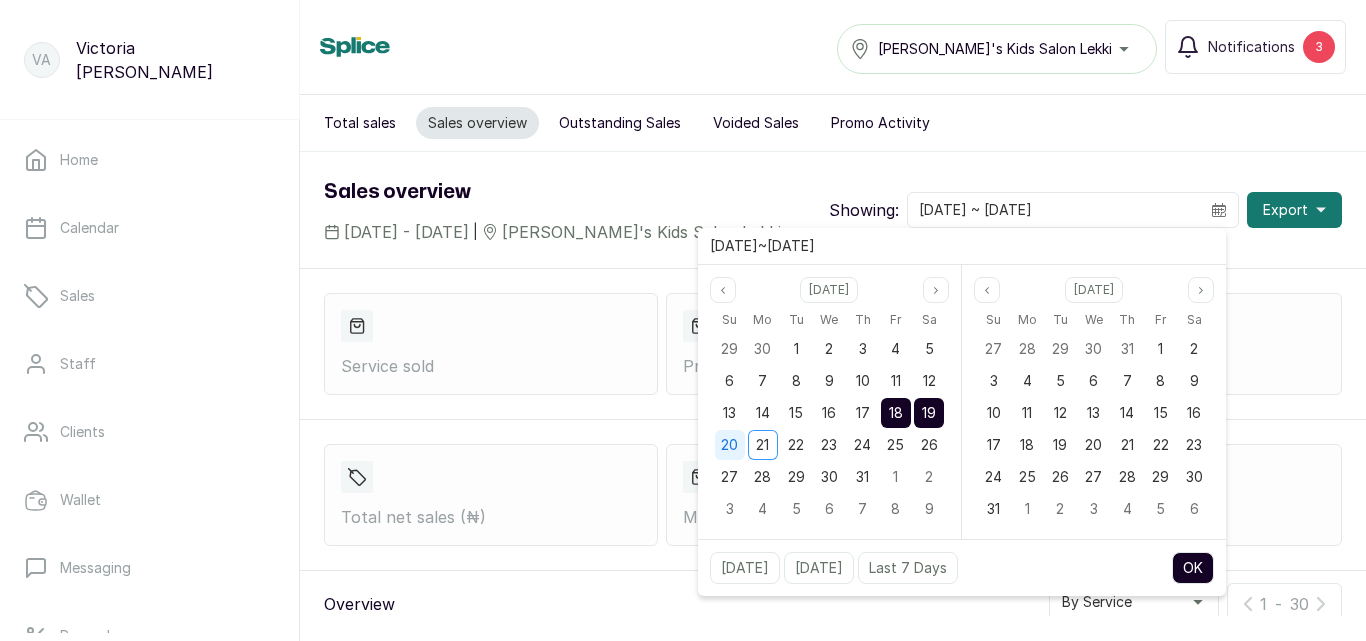 click on "20" at bounding box center (729, 444) 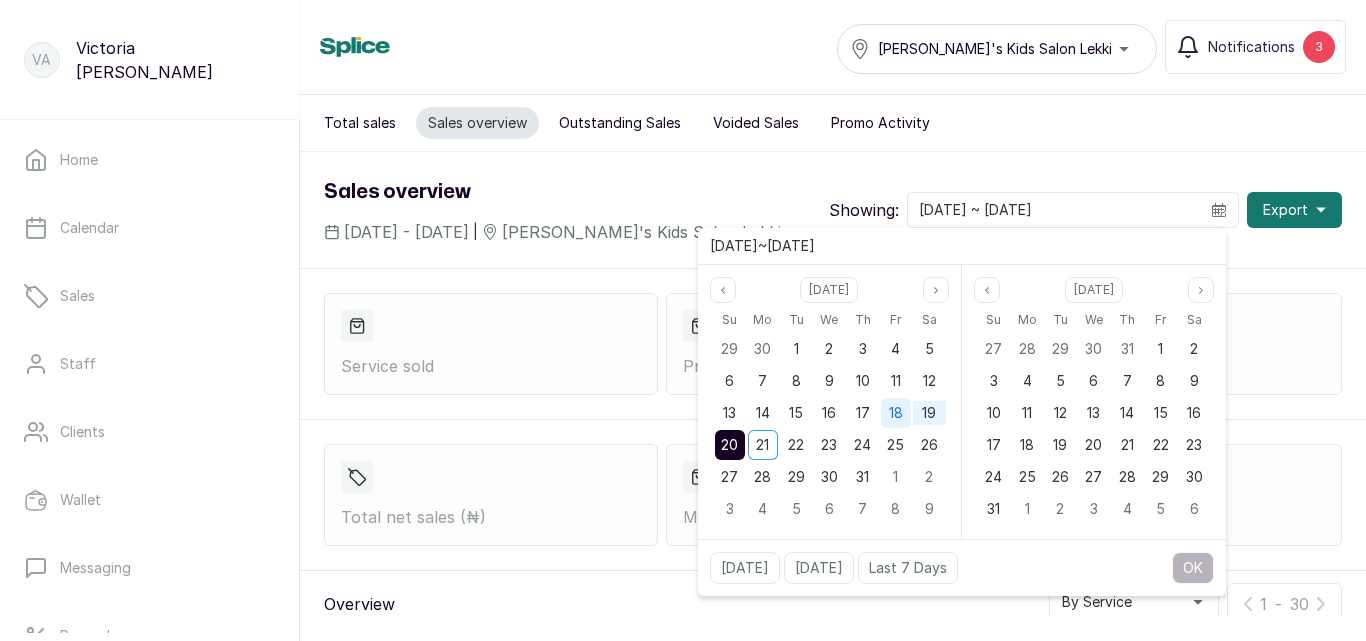 click on "18" at bounding box center (896, 413) 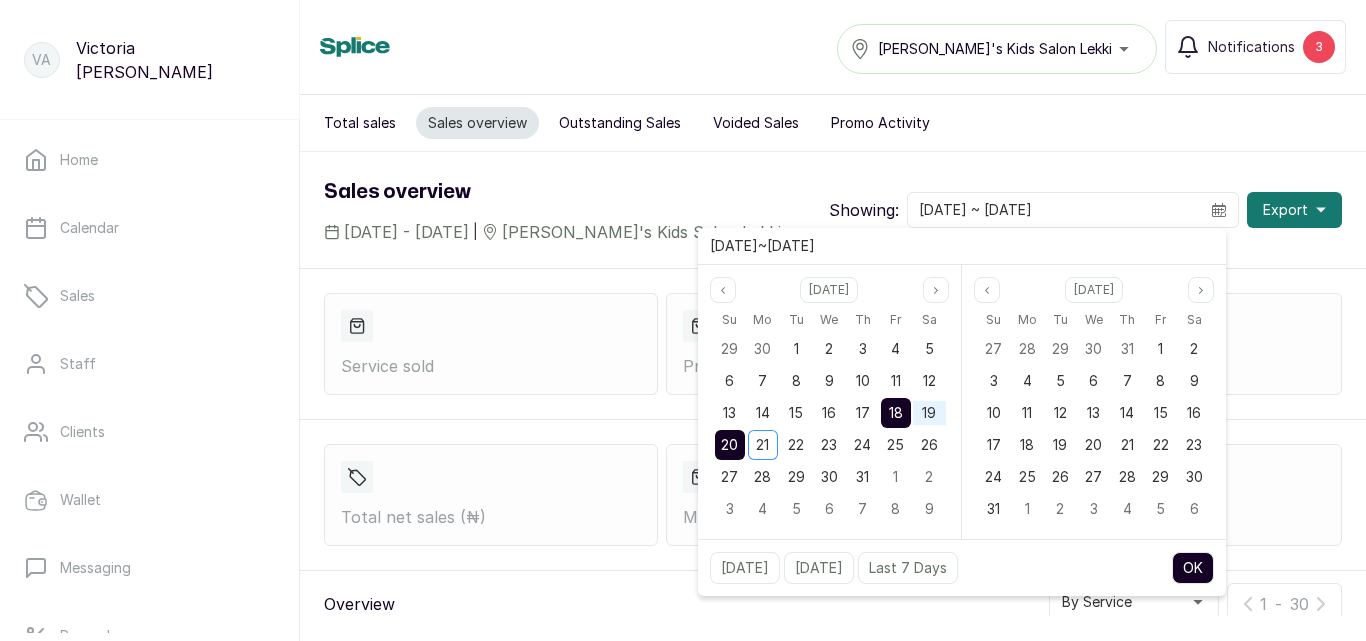 click on "OK" at bounding box center [1193, 568] 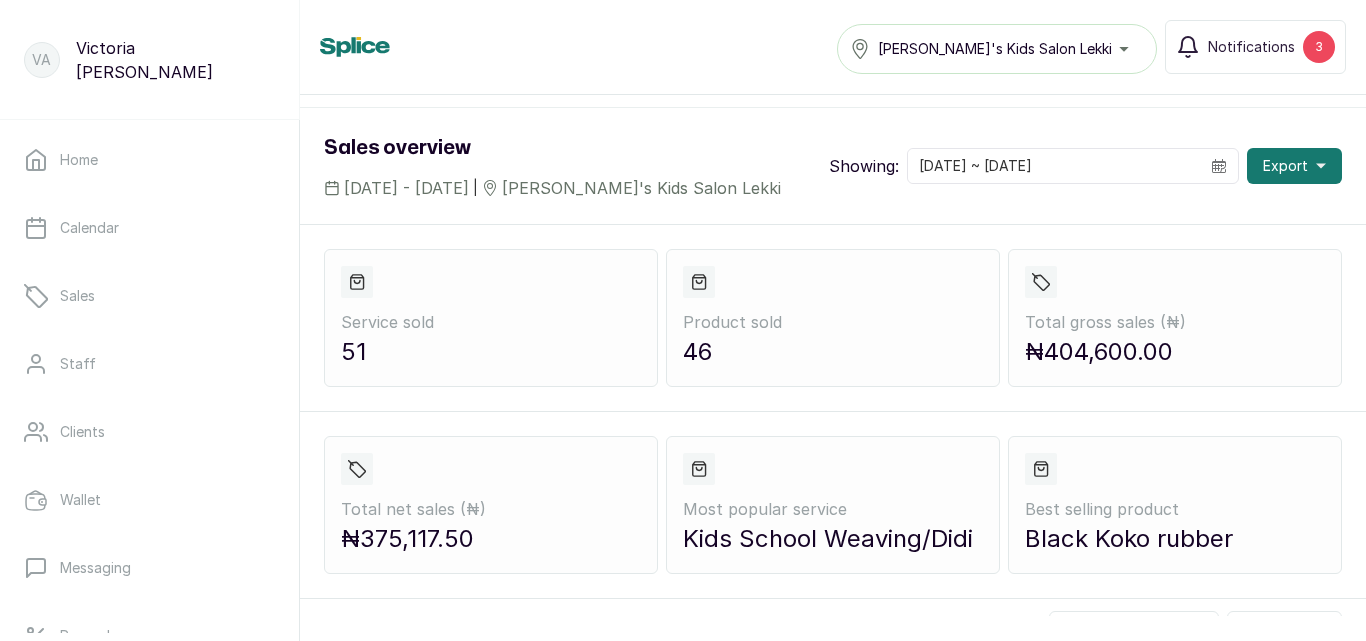 scroll, scrollTop: 0, scrollLeft: 0, axis: both 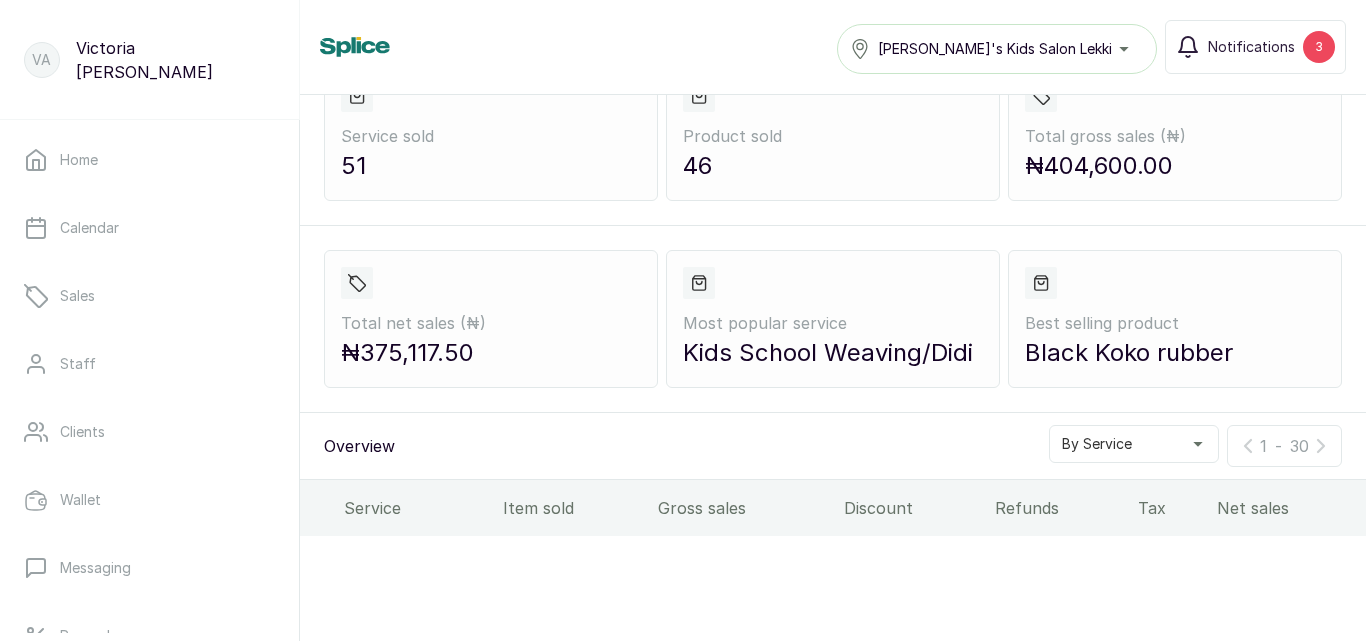 click on "By Service" at bounding box center [1134, 444] 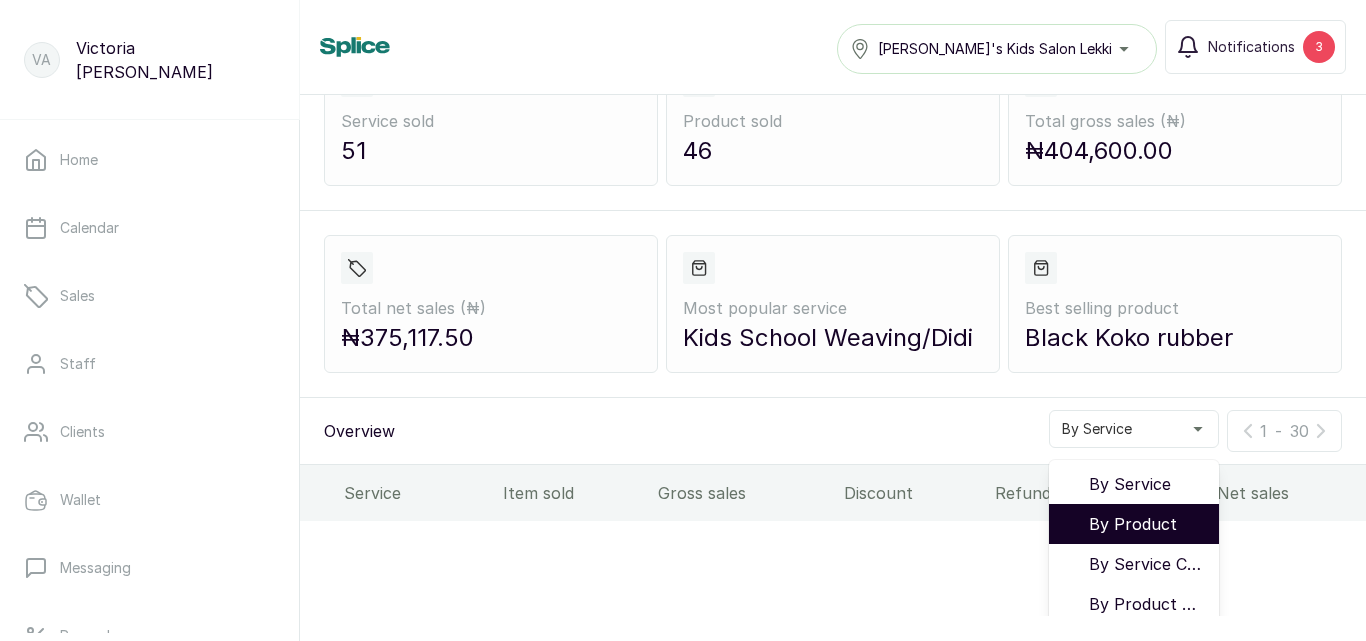click on "By Product" at bounding box center [1146, 524] 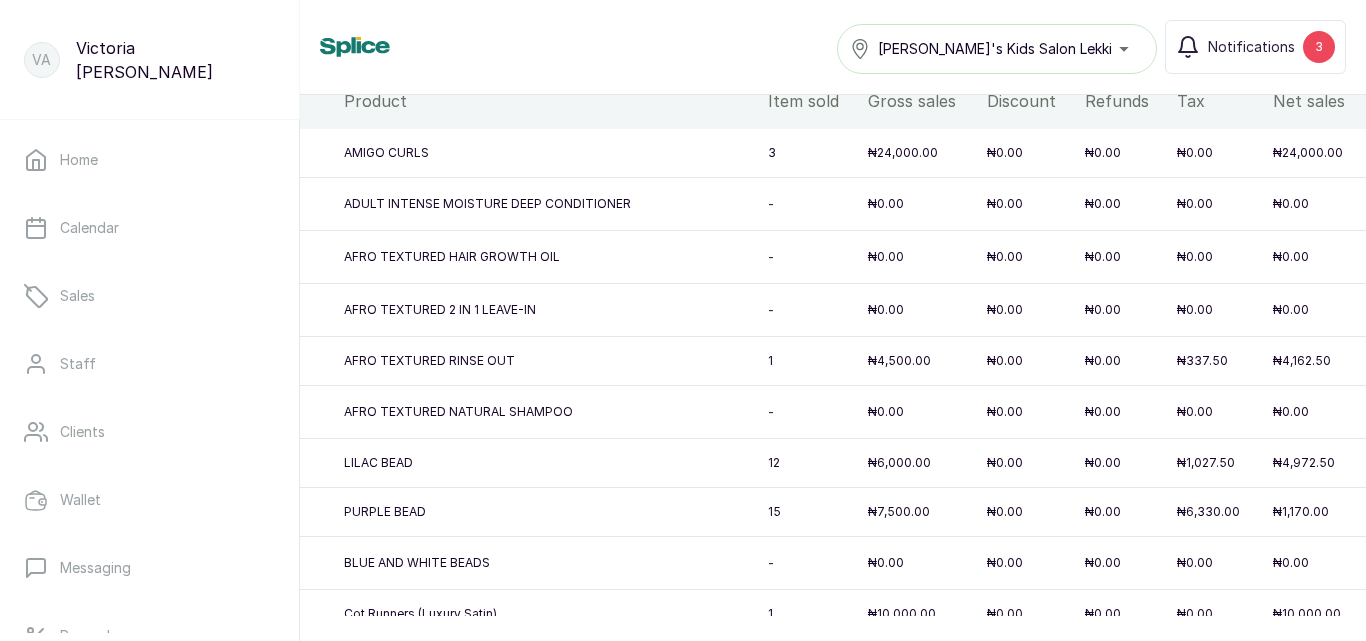 scroll, scrollTop: 539, scrollLeft: 0, axis: vertical 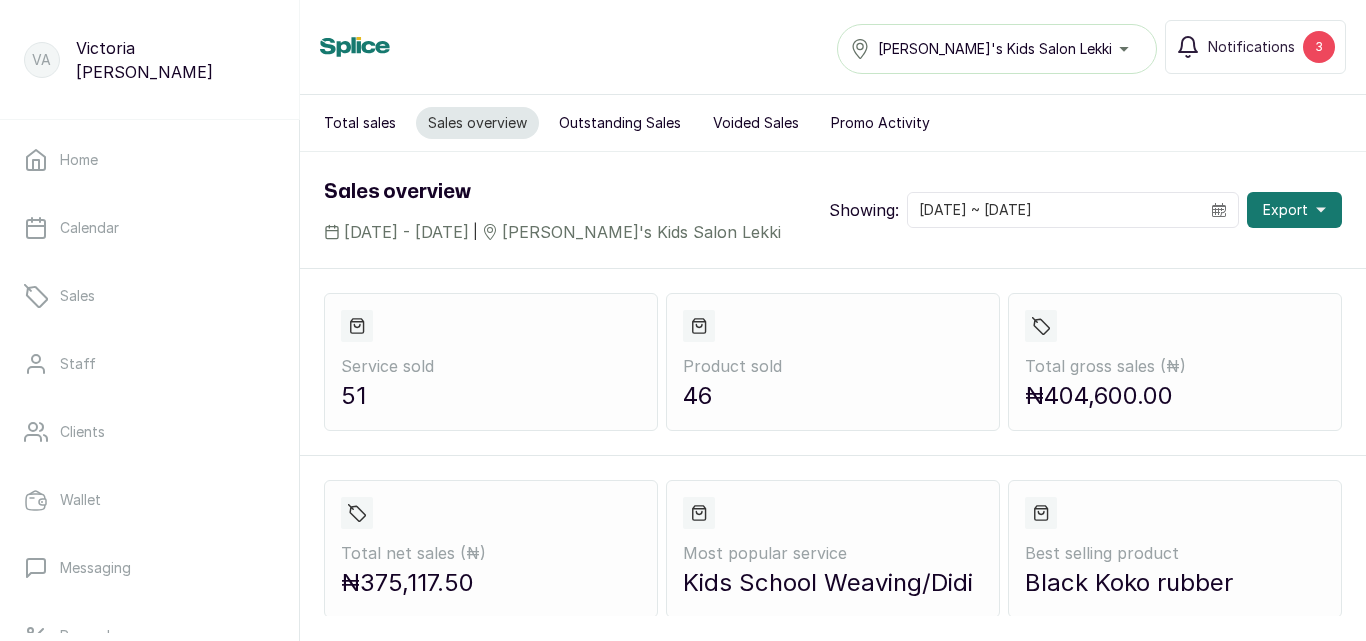 click on "Outstanding Sales" at bounding box center [620, 123] 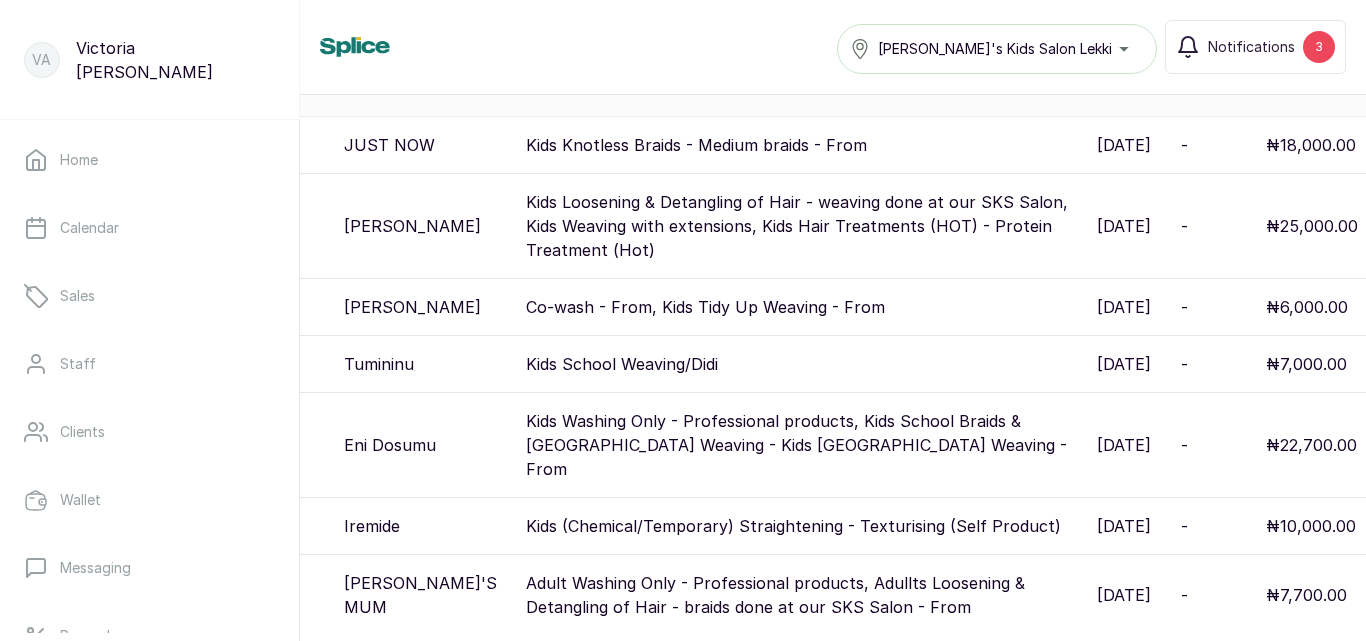 scroll, scrollTop: 486, scrollLeft: 0, axis: vertical 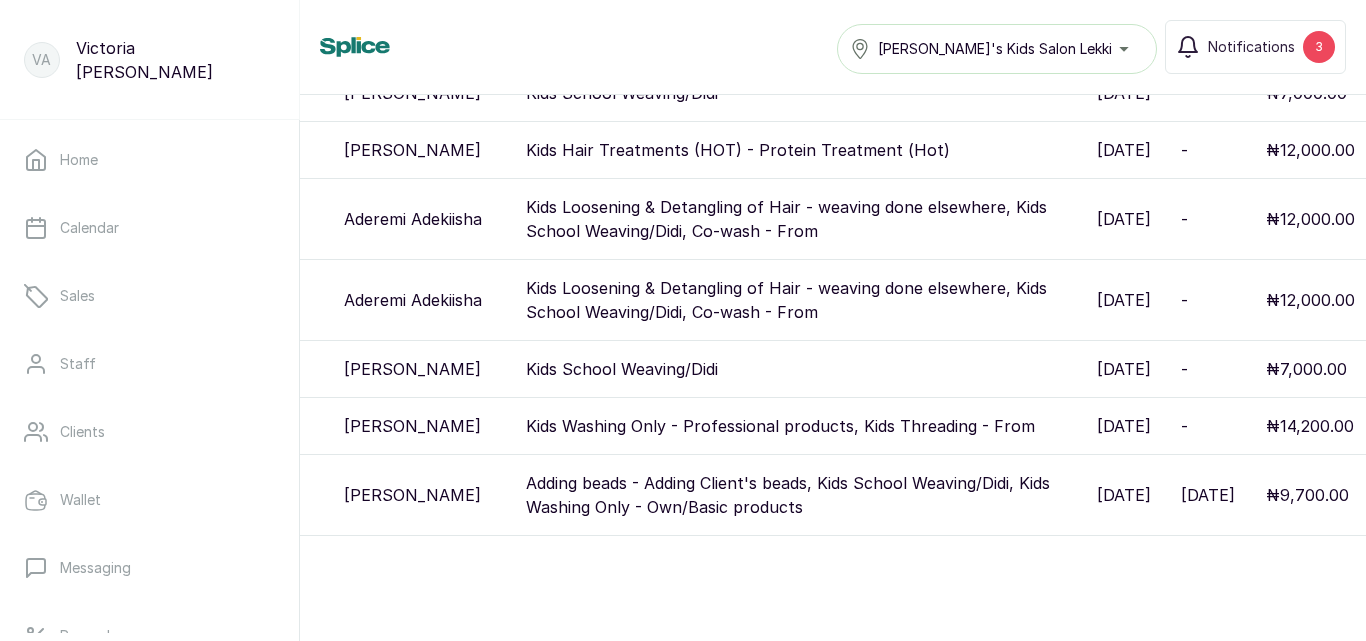 click on "₦9,700.00" at bounding box center [1307, 495] 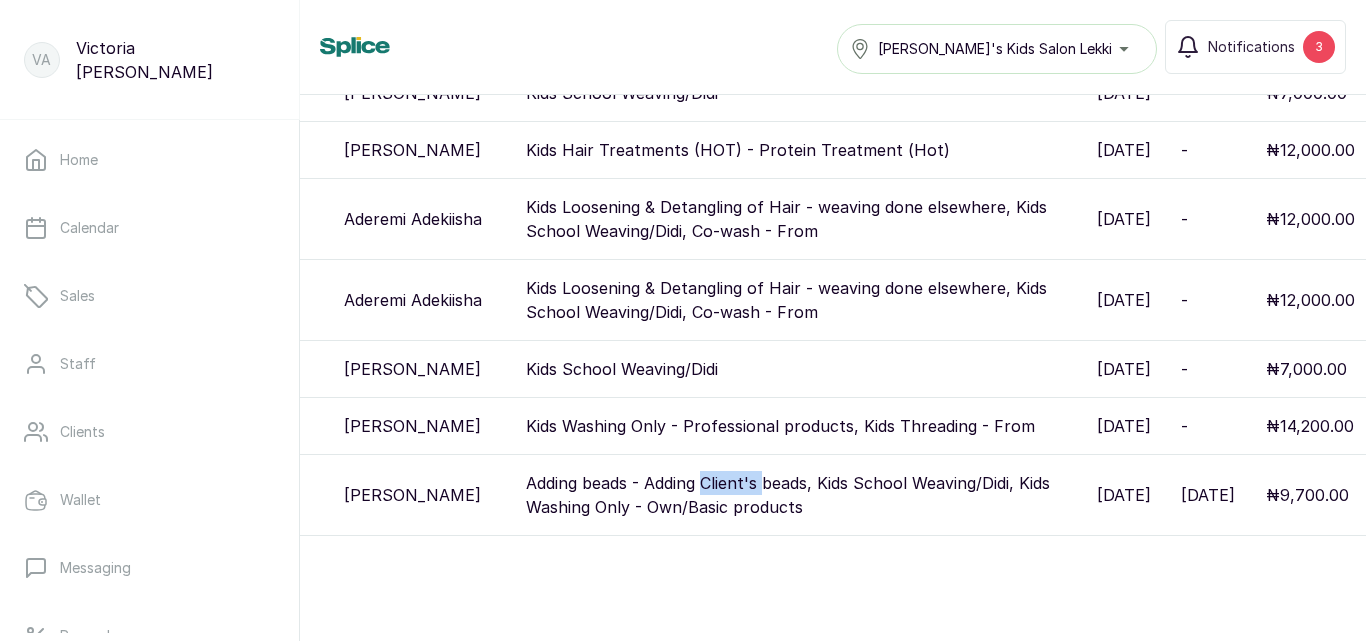 click on "Adding beads - Adding Client's beads, Kids School Weaving/Didi, Kids Washing Only  - Own/Basic products" at bounding box center [804, 495] 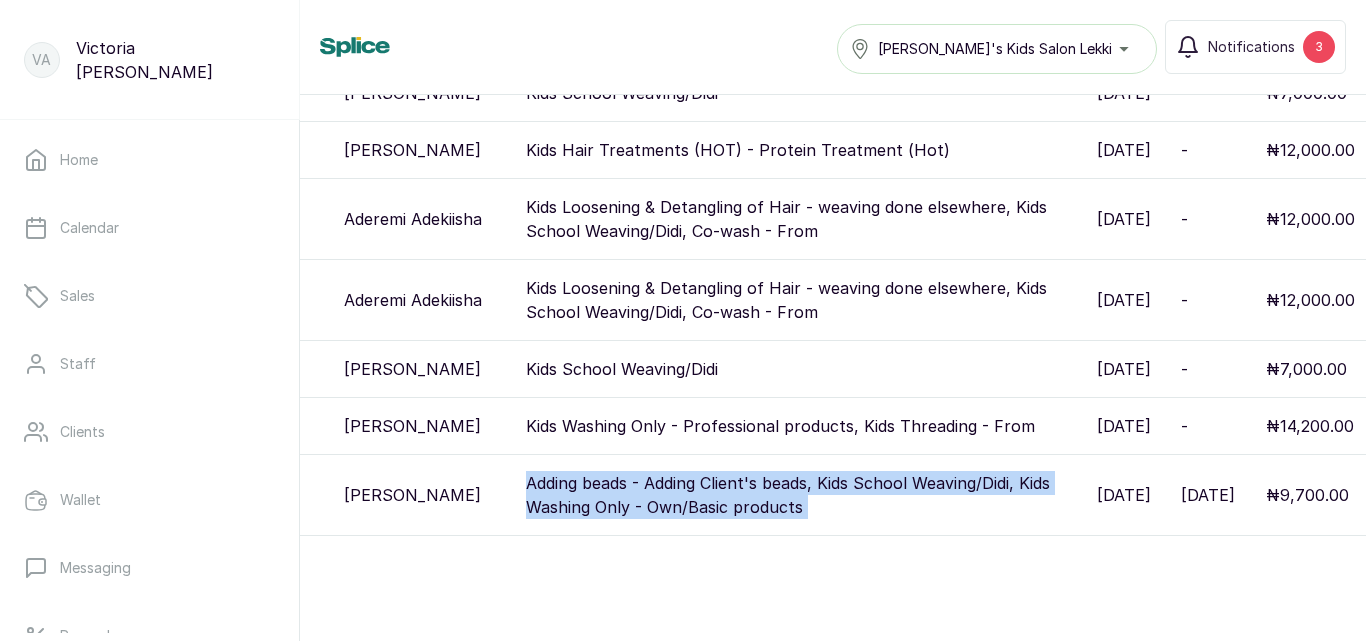 click on "Adding beads - Adding Client's beads, Kids School Weaving/Didi, Kids Washing Only  - Own/Basic products" at bounding box center [804, 495] 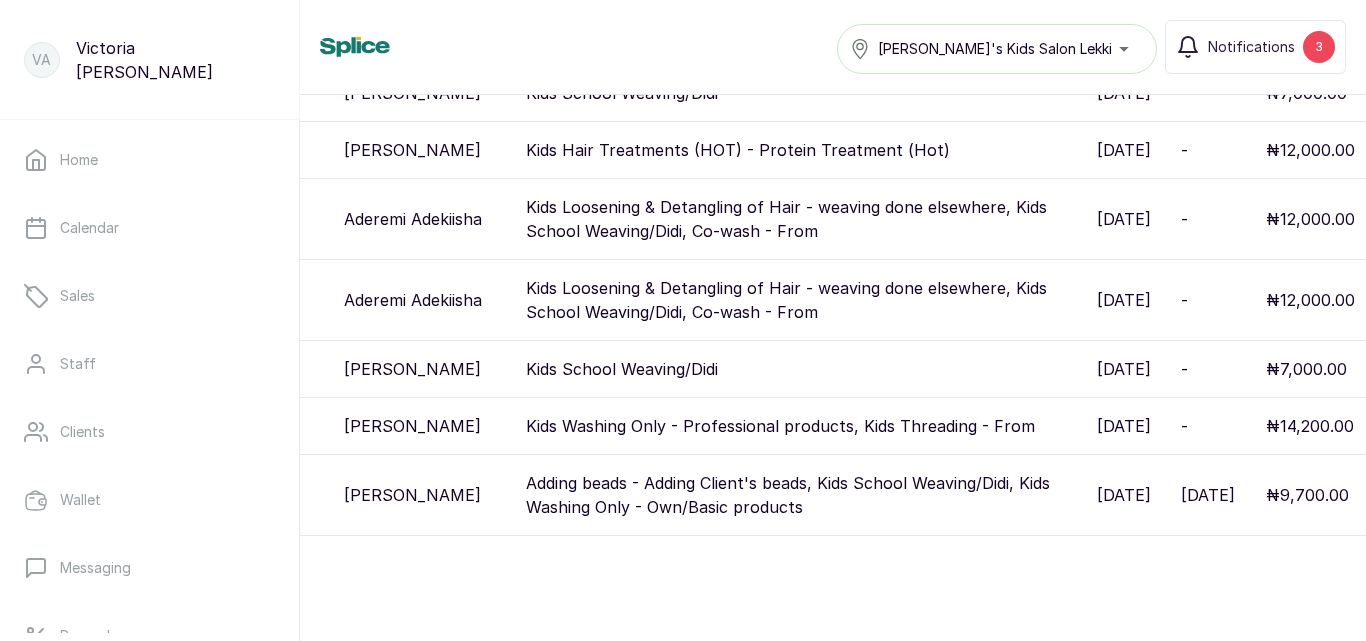 click on "[PERSON_NAME]" at bounding box center [412, 495] 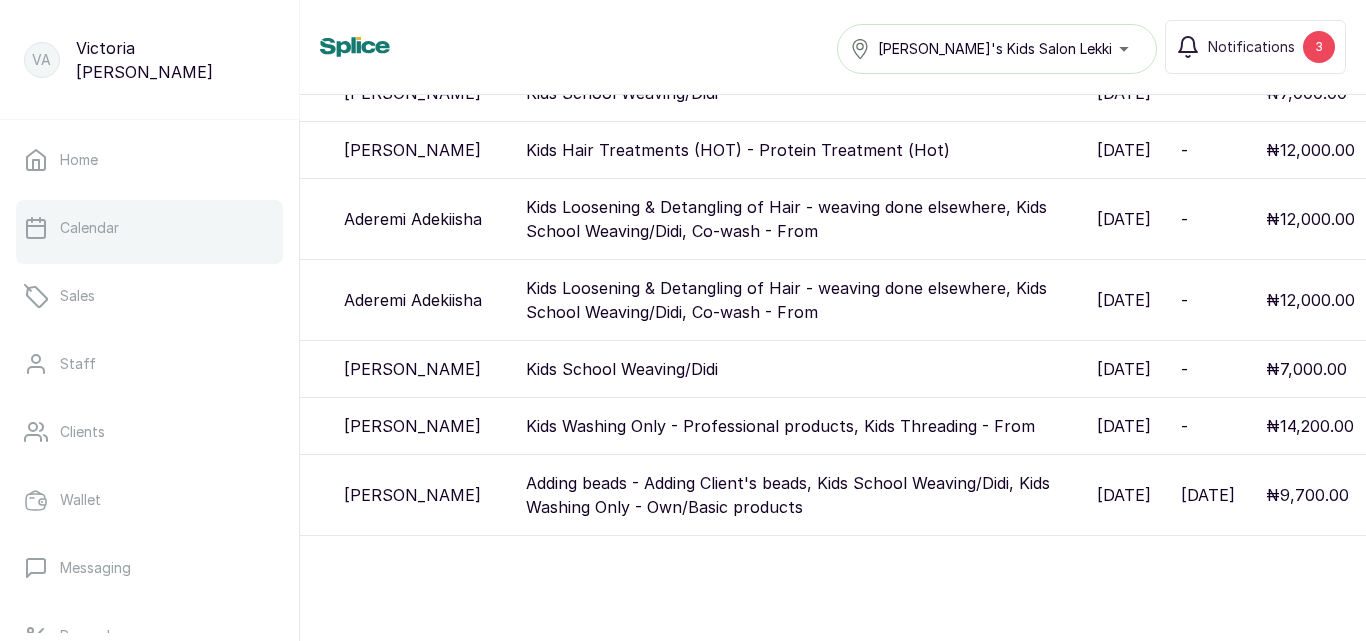click on "Calendar" at bounding box center (149, 228) 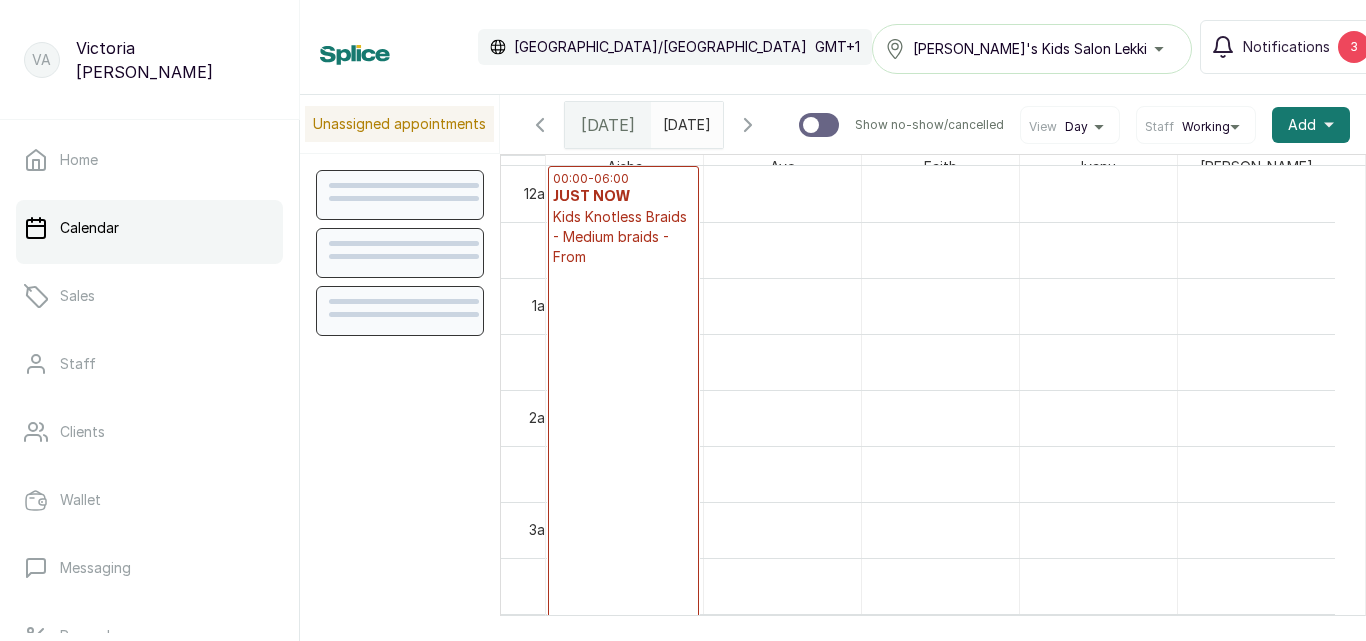 scroll, scrollTop: 673, scrollLeft: 0, axis: vertical 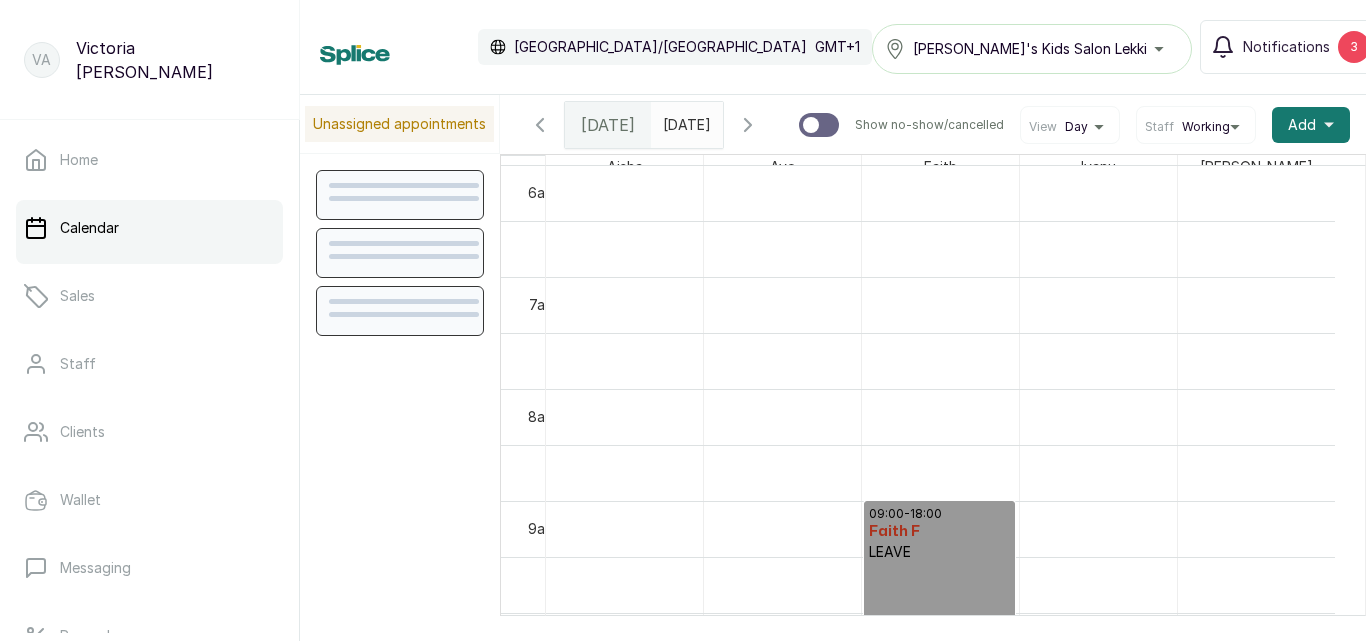 type on "yyyy-MM-dd" 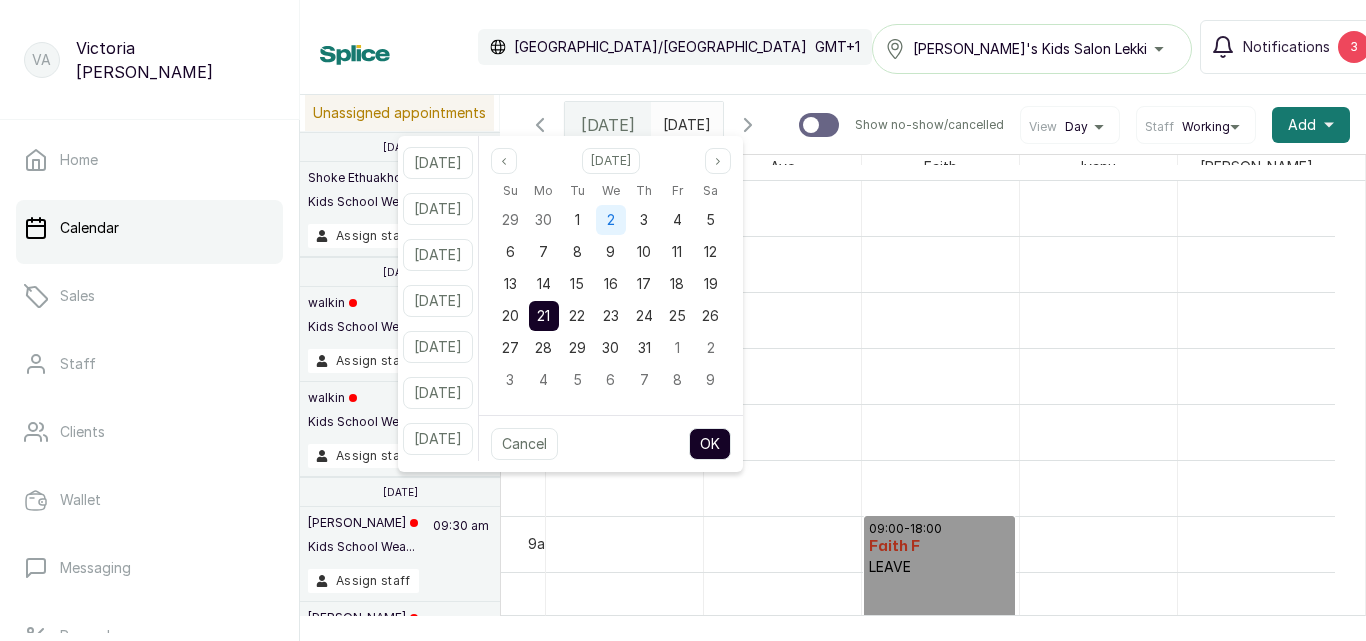 click on "2" at bounding box center (611, 220) 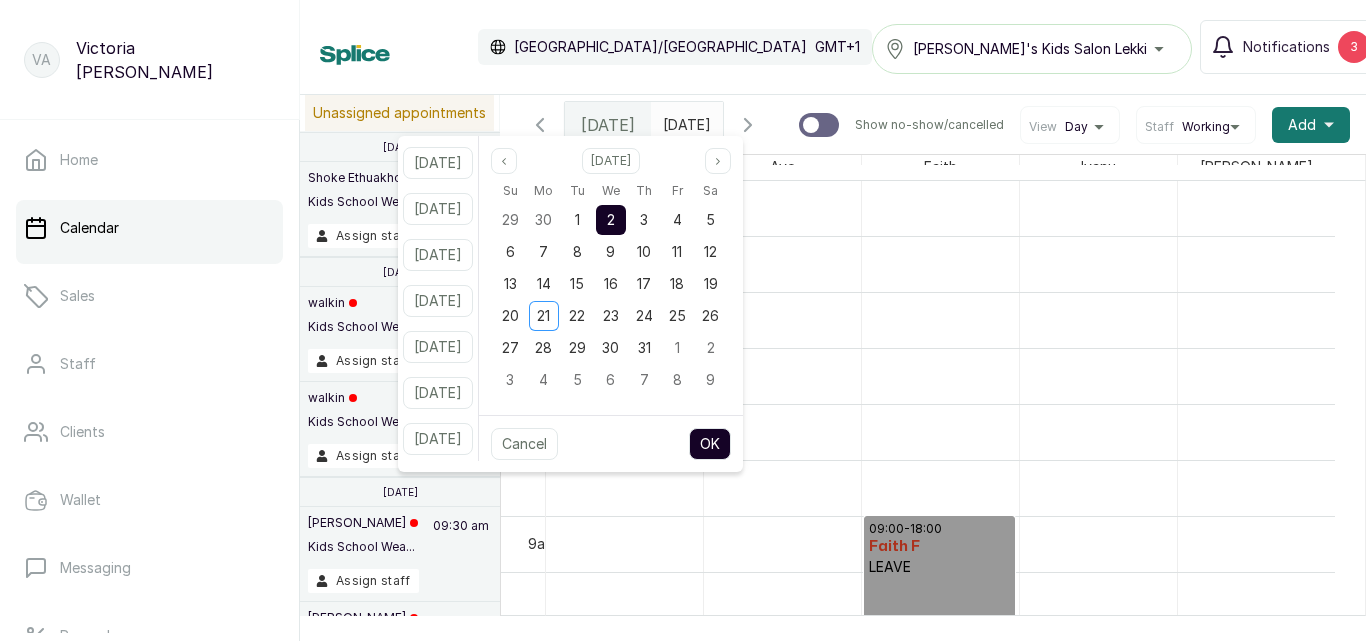 click on "2" at bounding box center (611, 220) 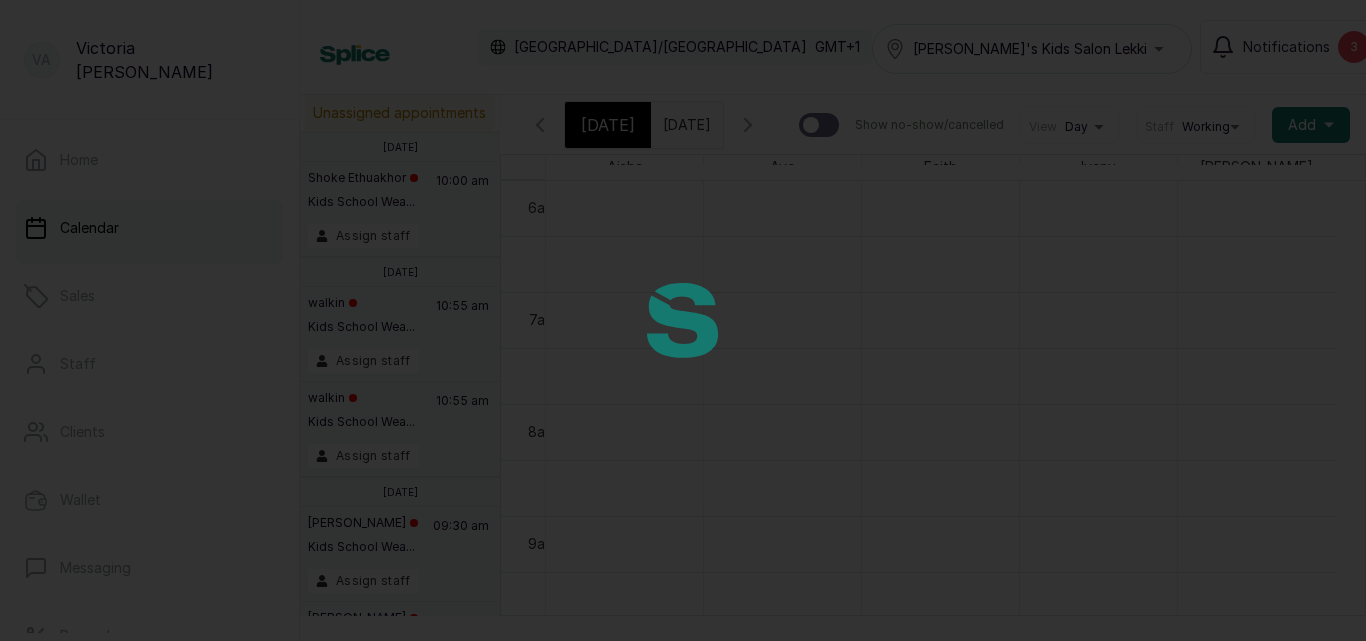 type on "[DATE]" 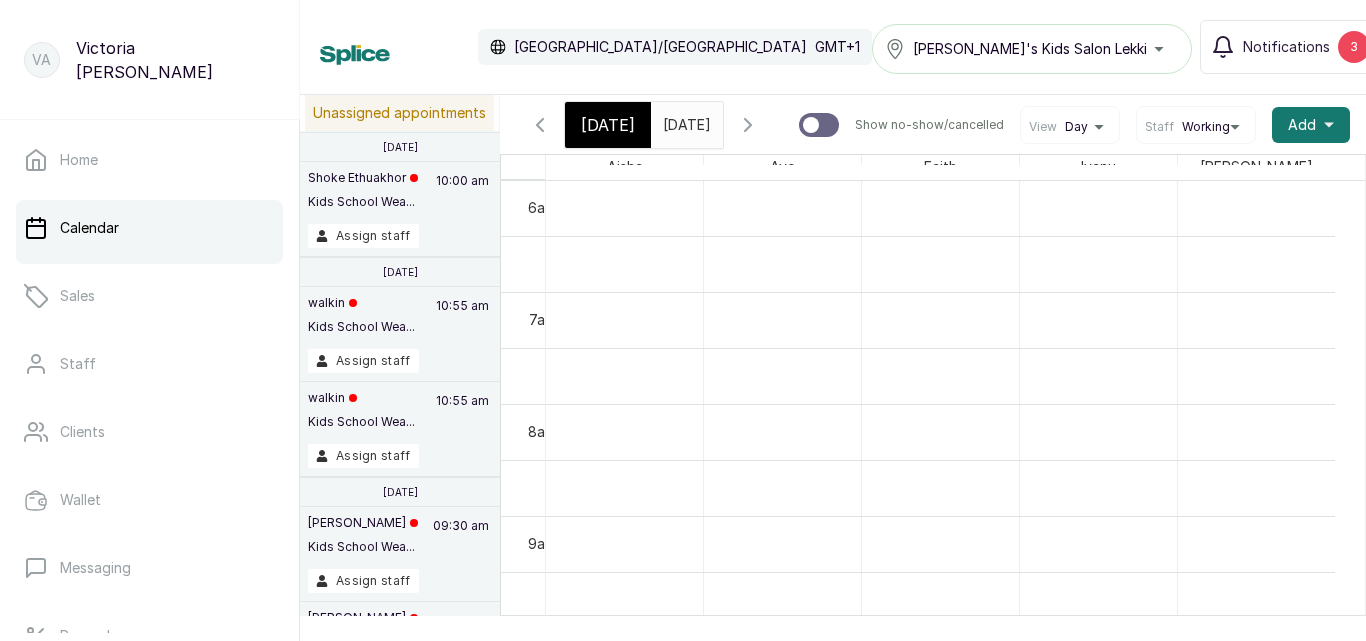 scroll, scrollTop: 785, scrollLeft: 0, axis: vertical 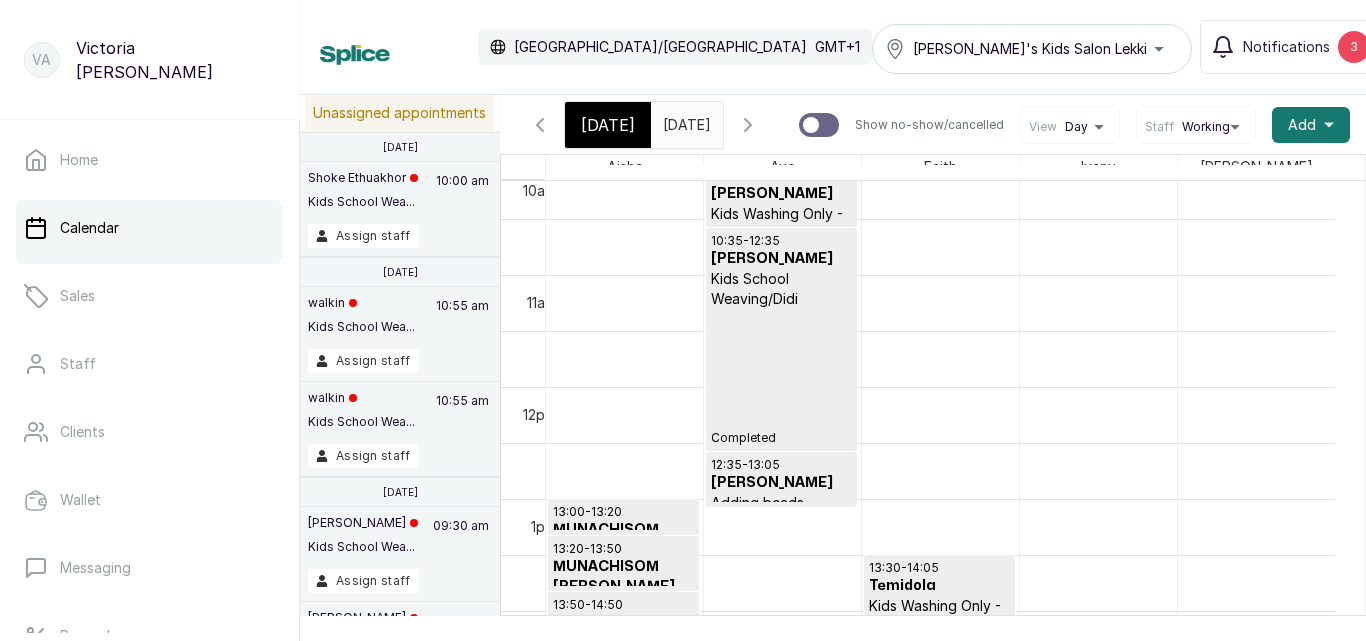 click on "10:35  -  12:35 [PERSON_NAME] Kids School Weaving/Didi Completed" at bounding box center [781, 339] 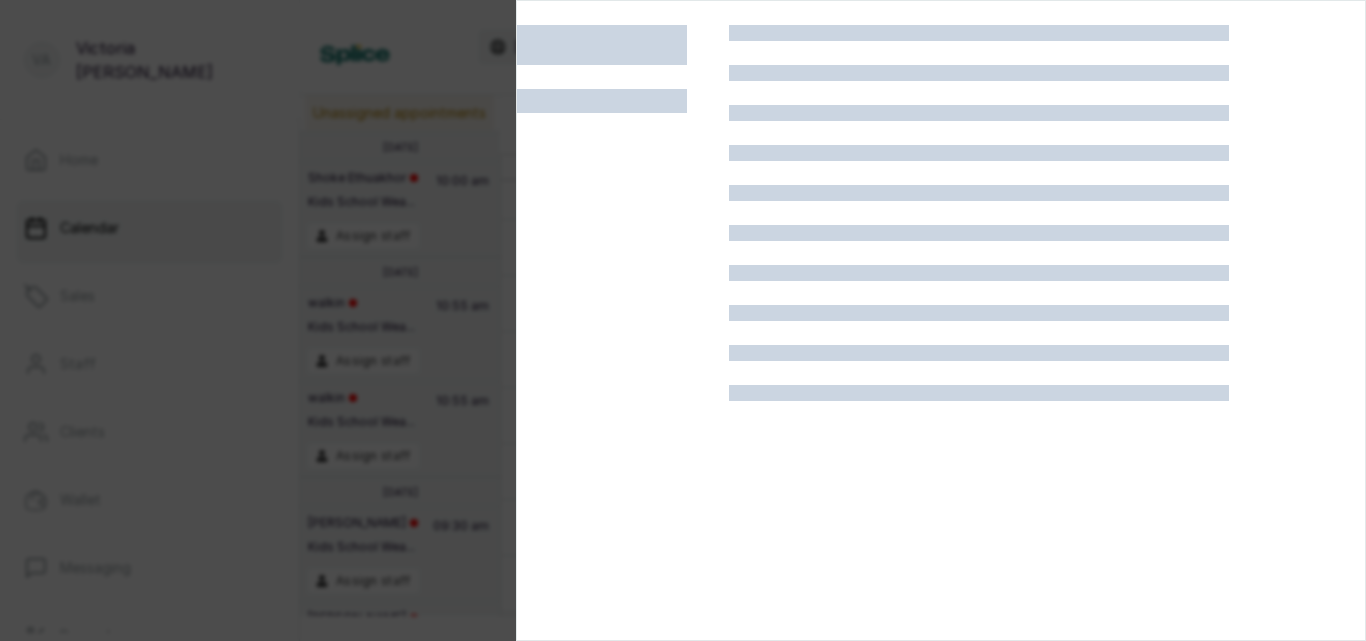 scroll, scrollTop: 0, scrollLeft: 0, axis: both 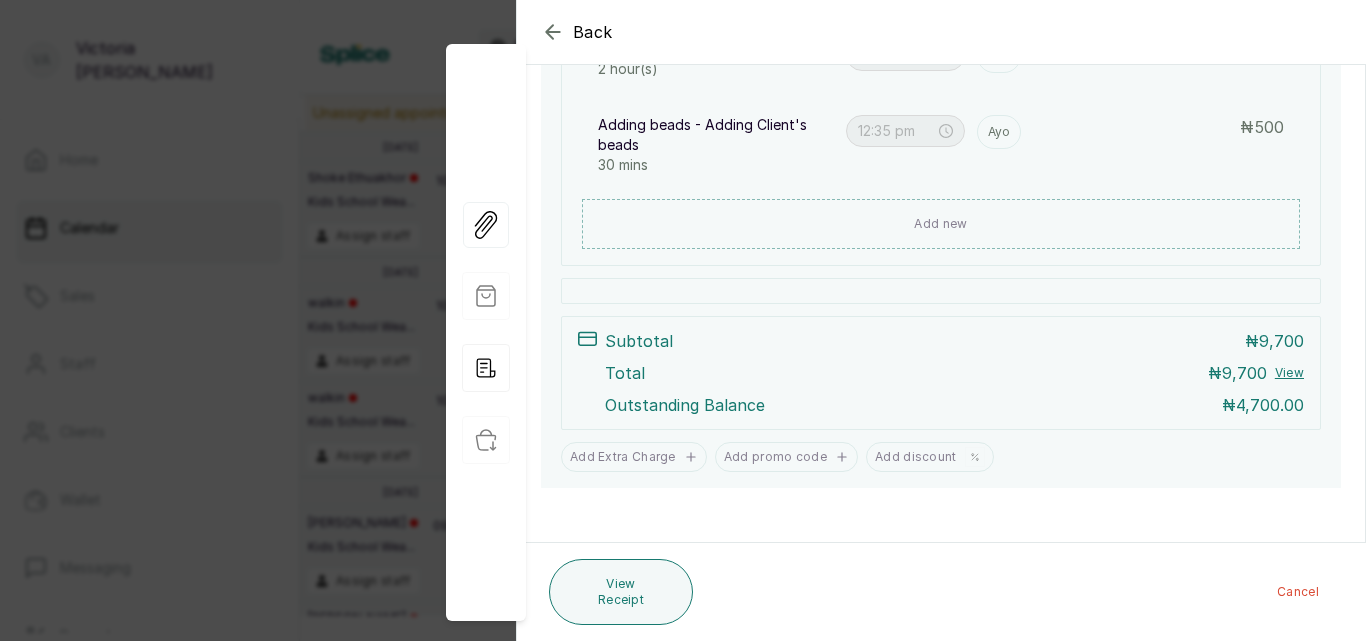 click 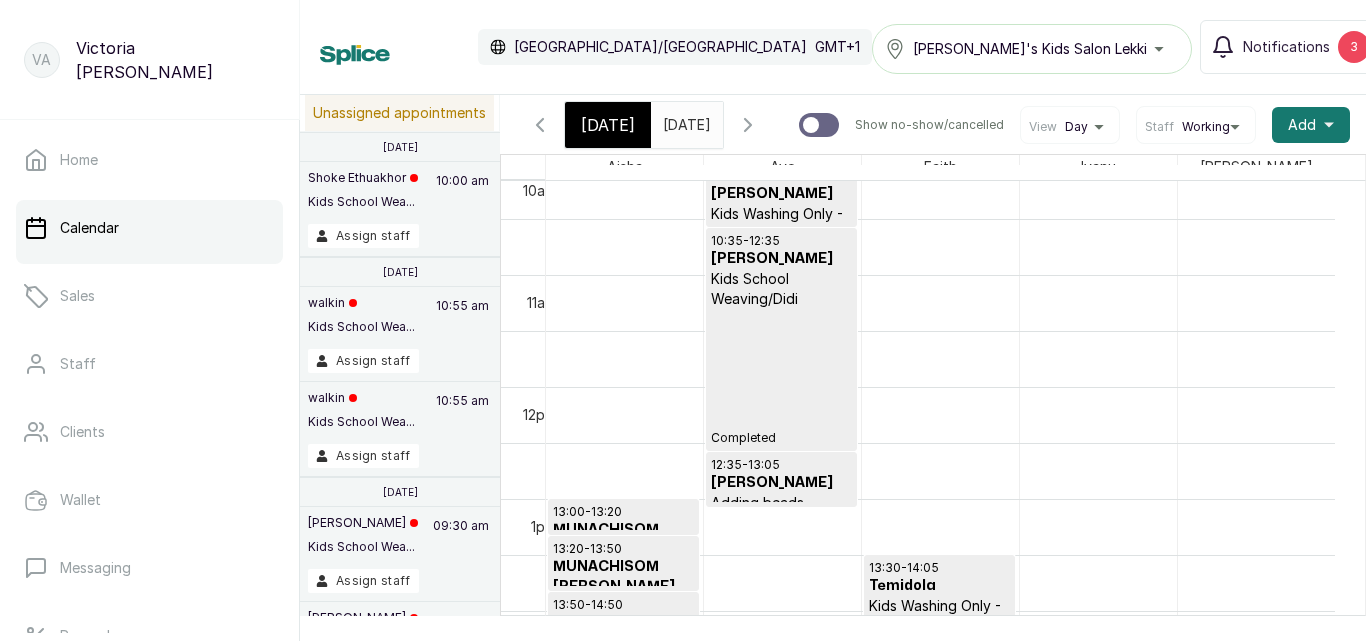scroll, scrollTop: 0, scrollLeft: 12, axis: horizontal 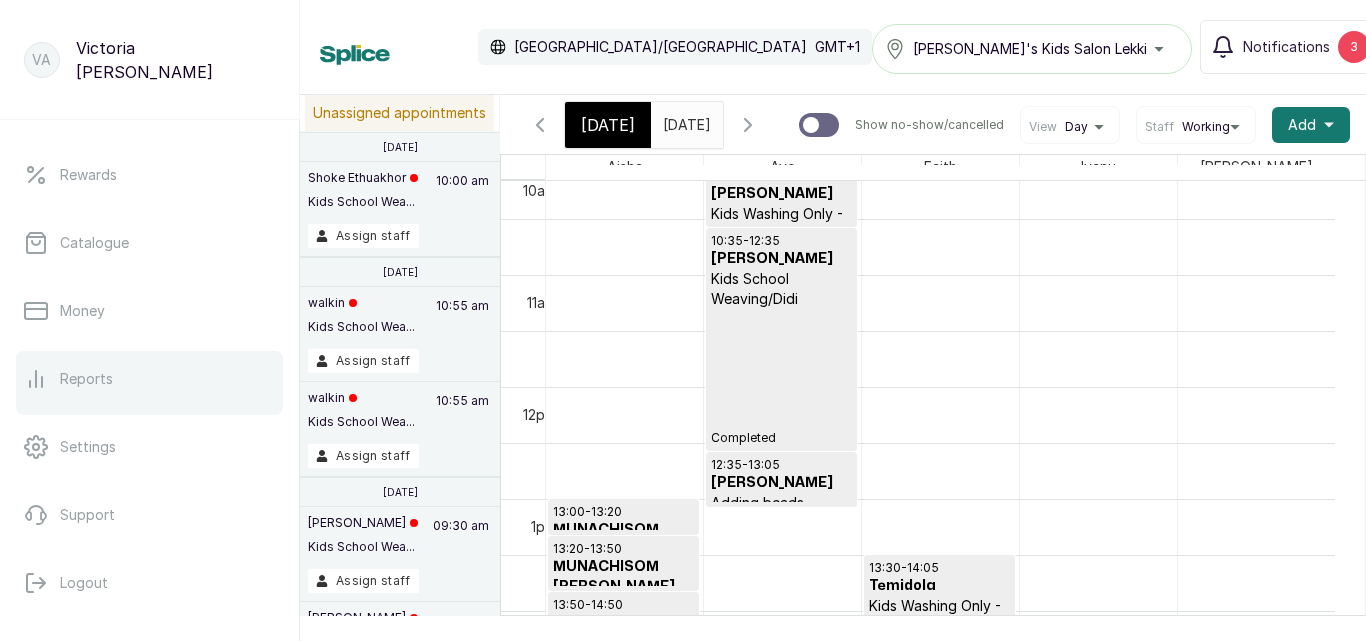 click on "Reports" at bounding box center [149, 379] 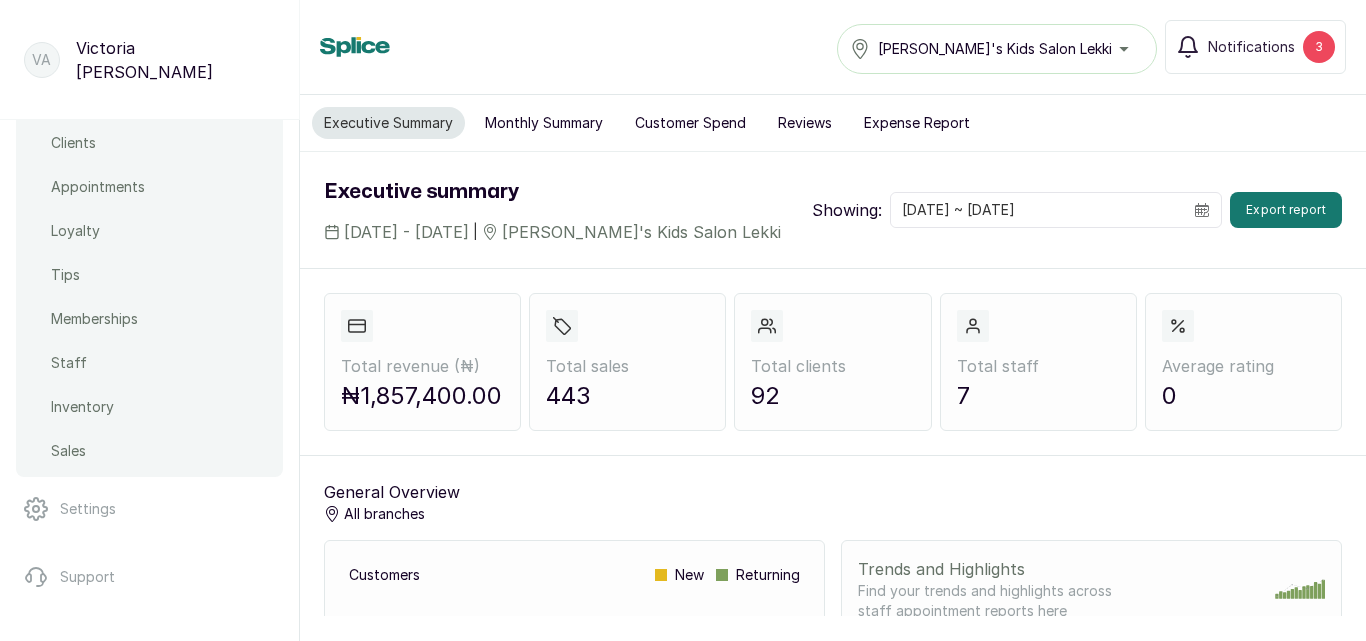 scroll, scrollTop: 871, scrollLeft: 0, axis: vertical 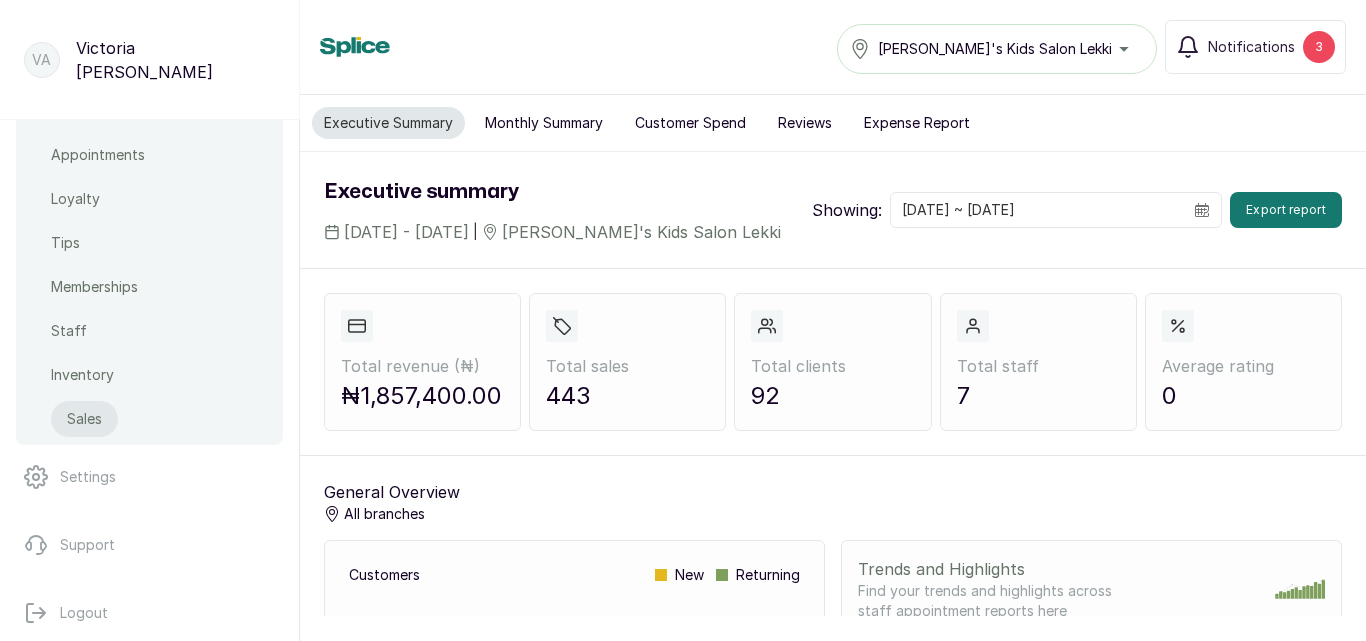 click on "Sales" at bounding box center (84, 419) 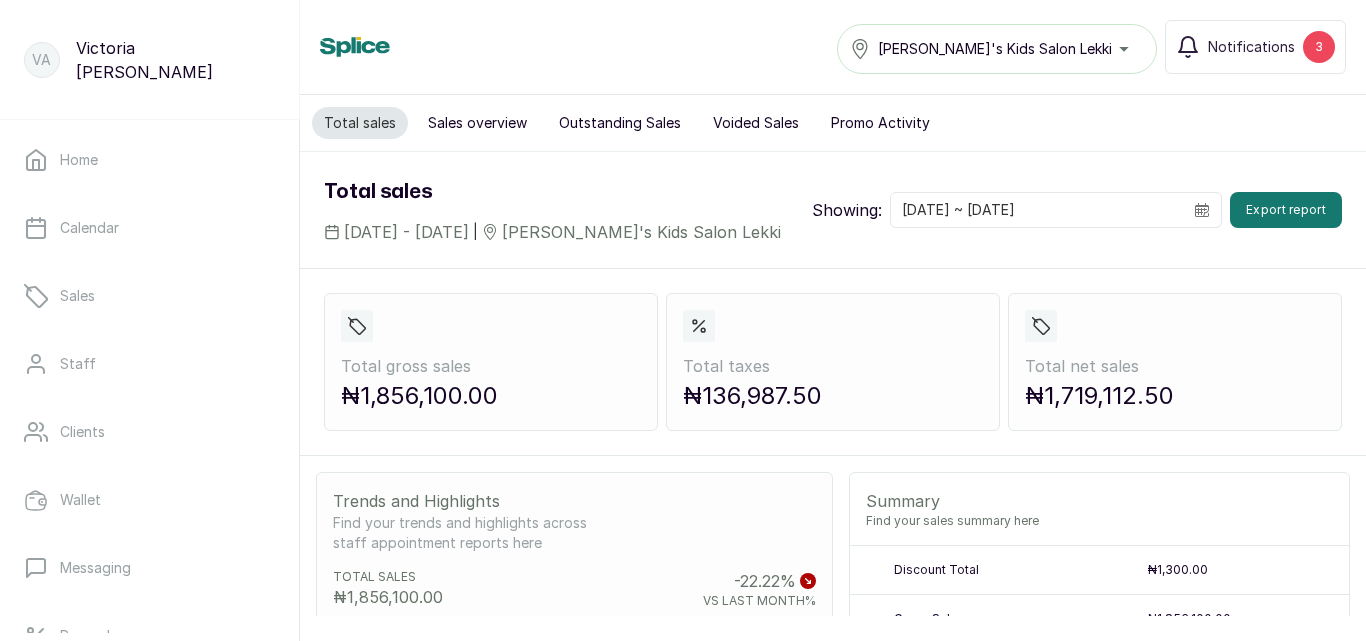 click on "Outstanding Sales" at bounding box center [620, 123] 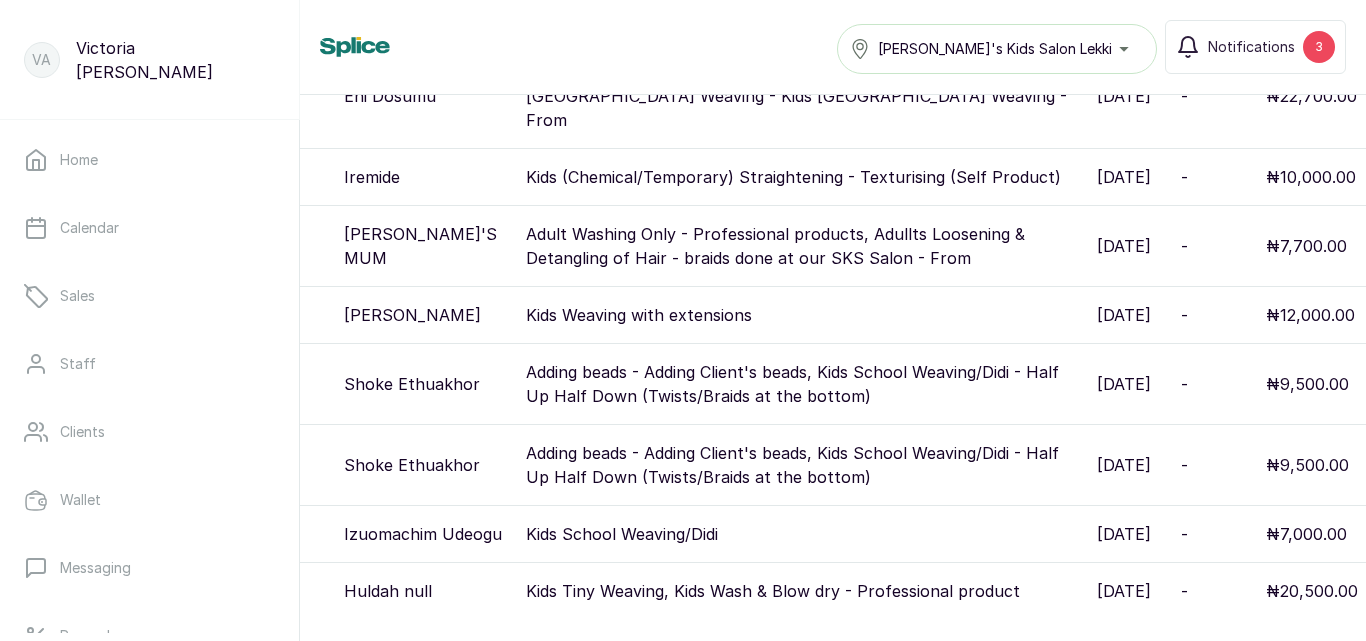 scroll, scrollTop: 784, scrollLeft: 0, axis: vertical 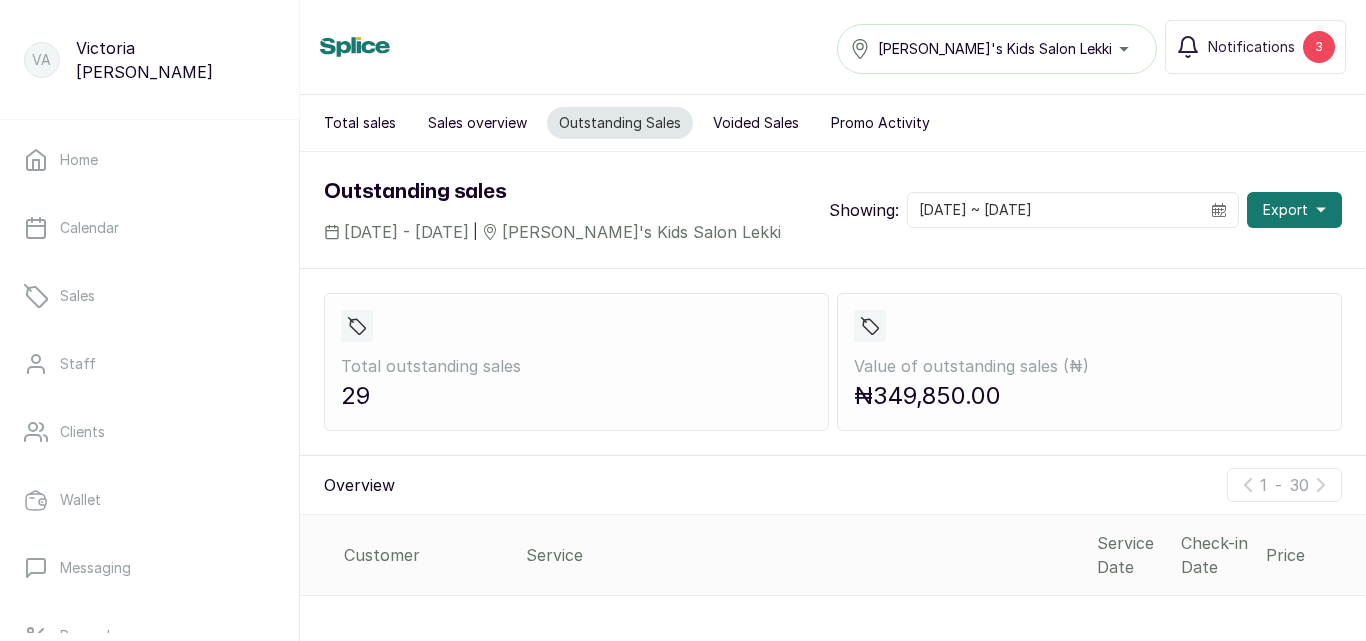 click on "Total sales" at bounding box center (360, 123) 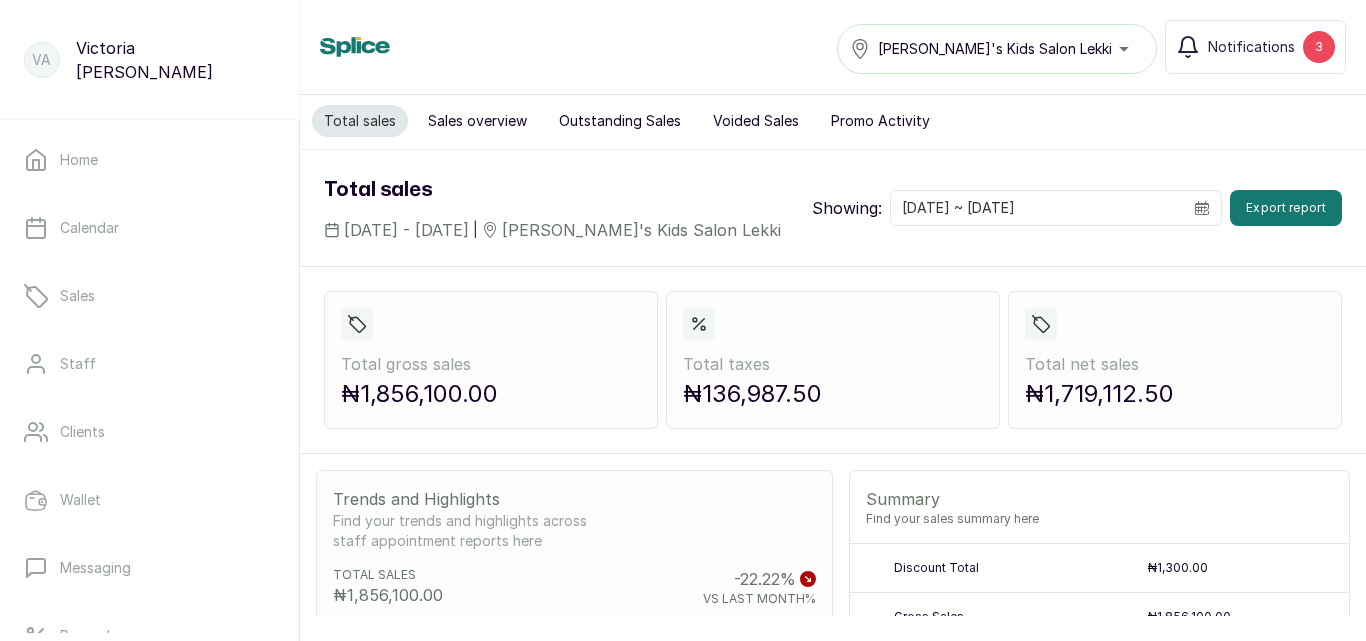 scroll, scrollTop: 0, scrollLeft: 0, axis: both 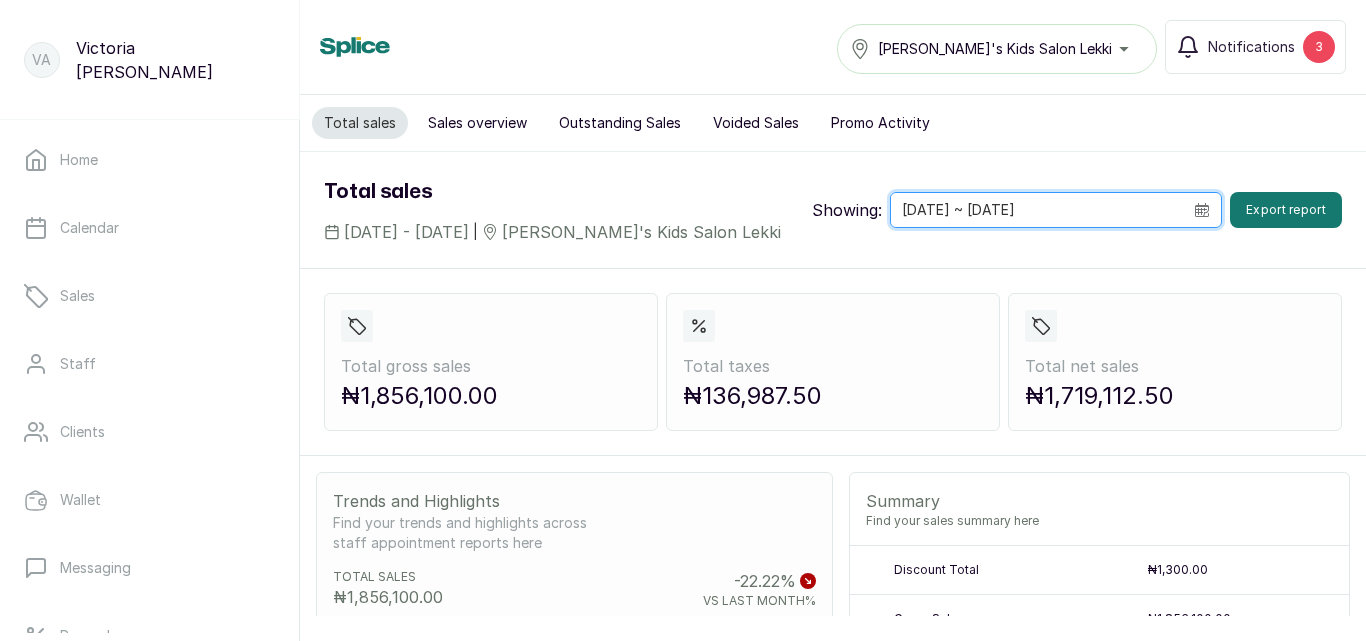 click on "[DATE] ~ [DATE]" at bounding box center (1037, 210) 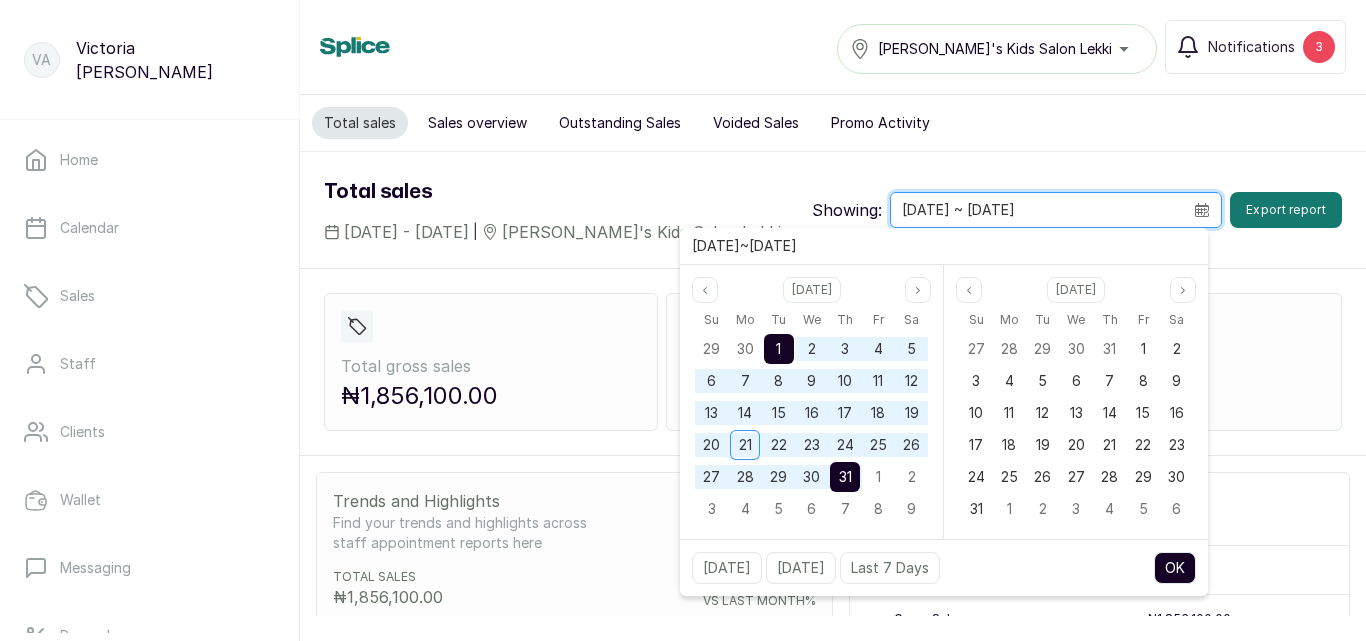 click on "[DATE] ~ [DATE]" at bounding box center (1037, 210) 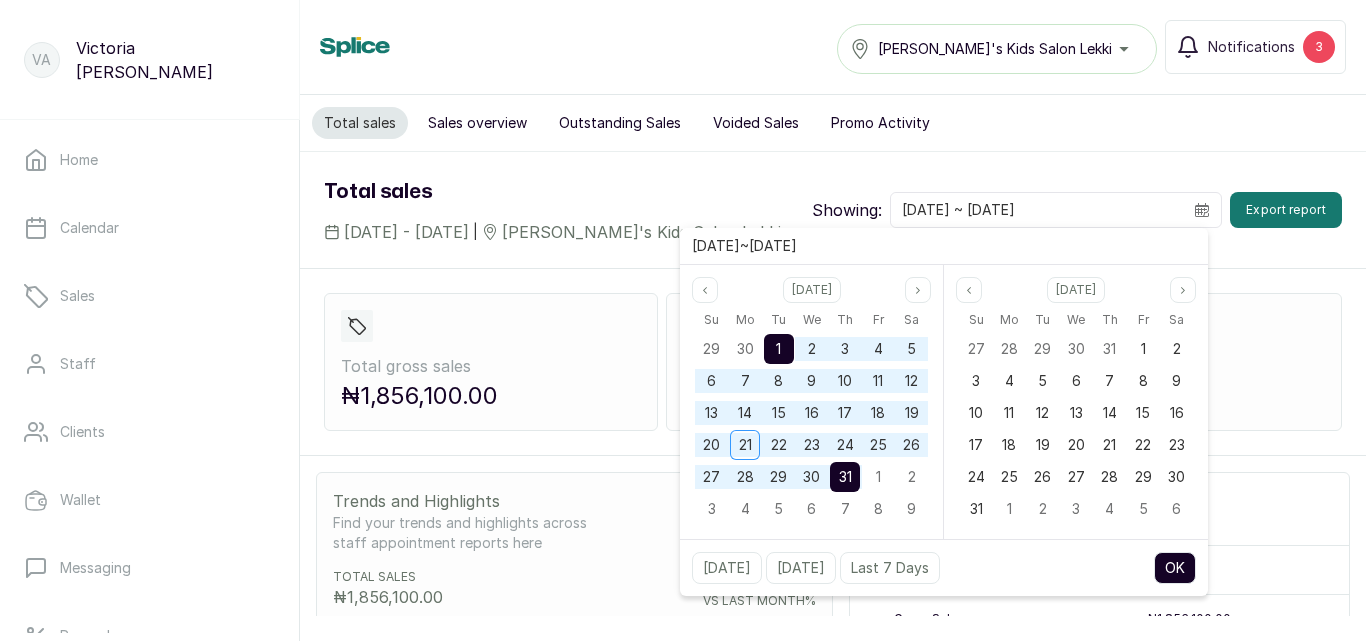 click on "1" at bounding box center [778, 348] 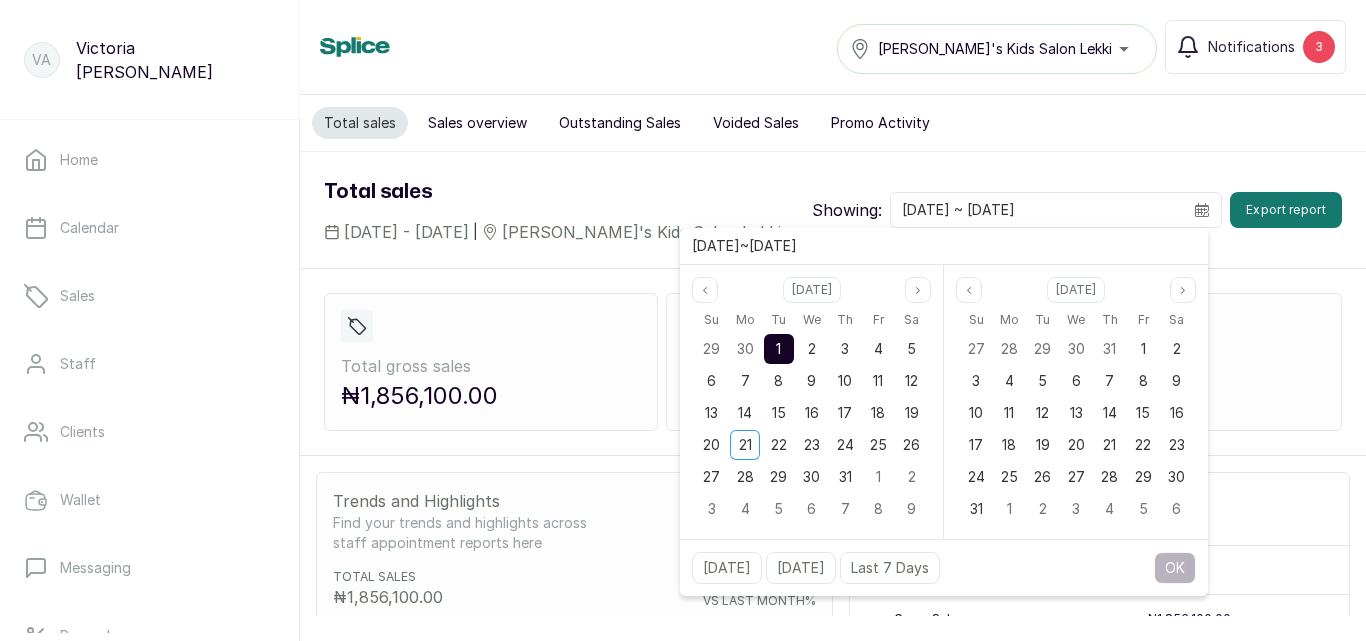 click on "1" at bounding box center [778, 348] 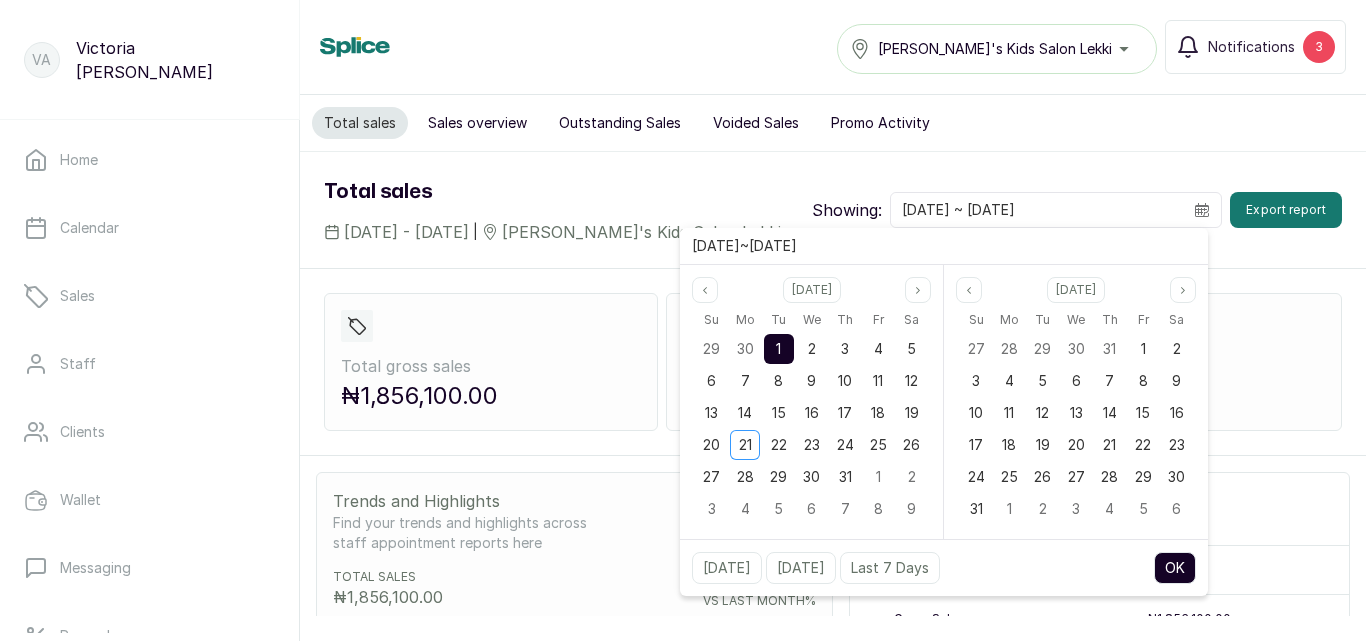 click on "OK" at bounding box center (1175, 568) 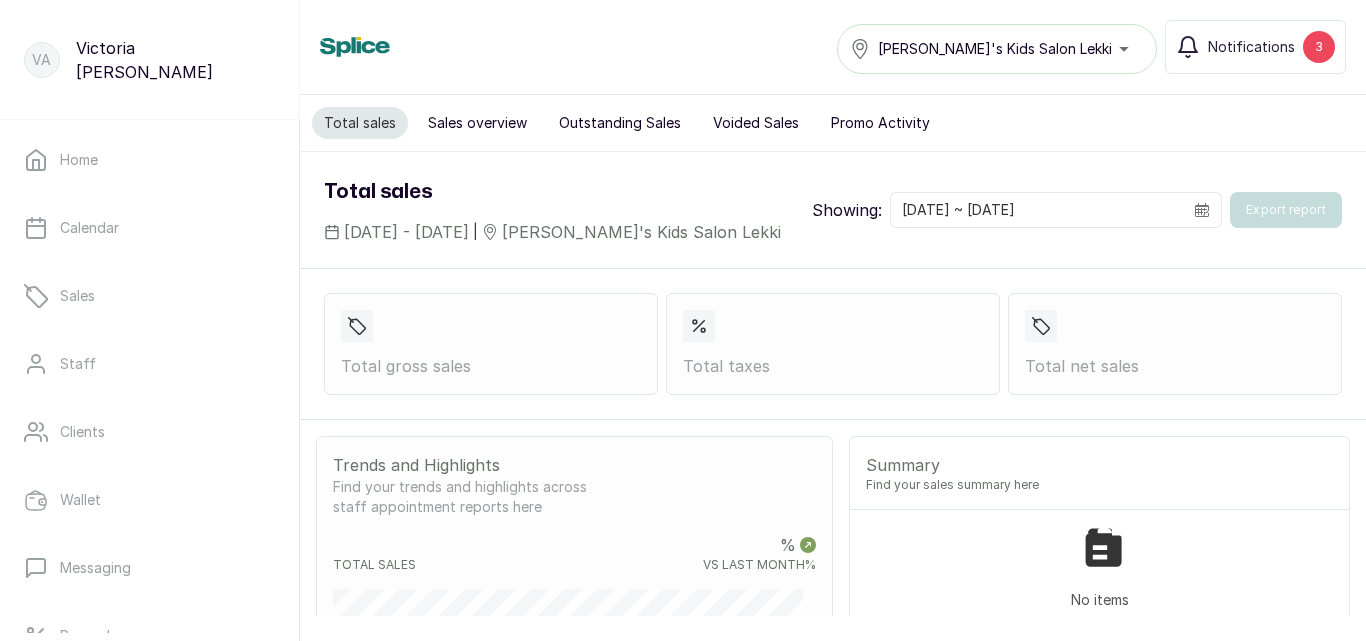 click on "No items" at bounding box center [1099, 568] 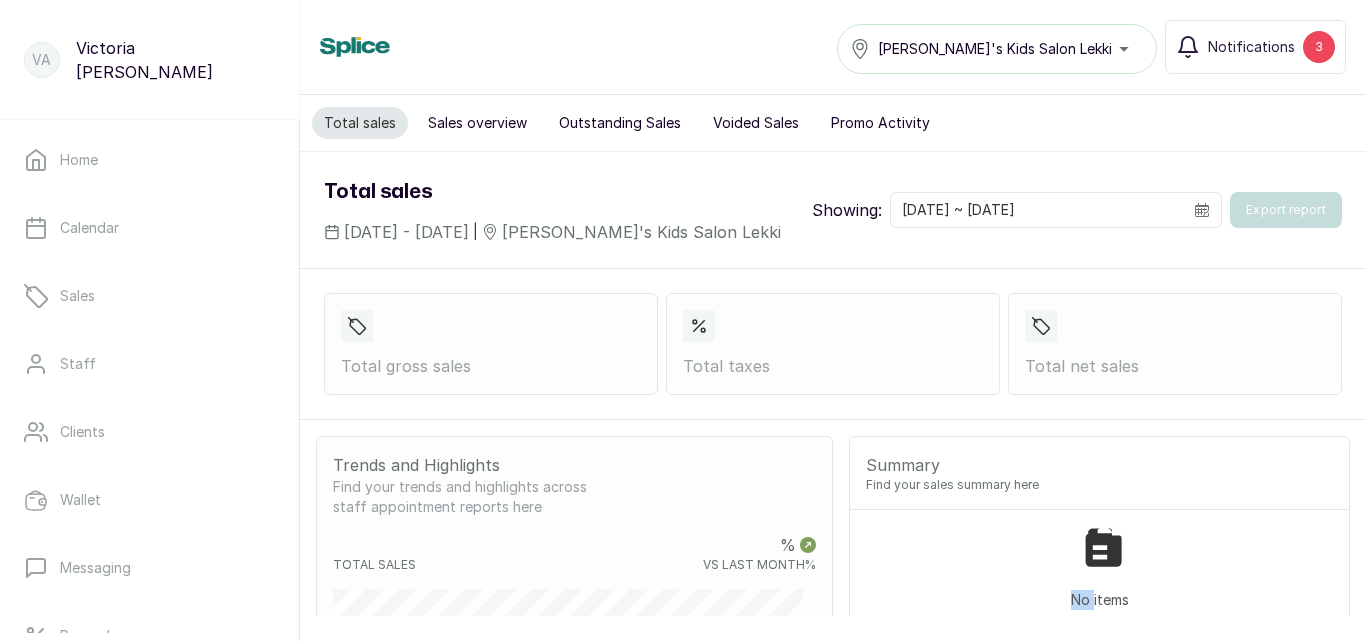click on "No items" at bounding box center (1099, 568) 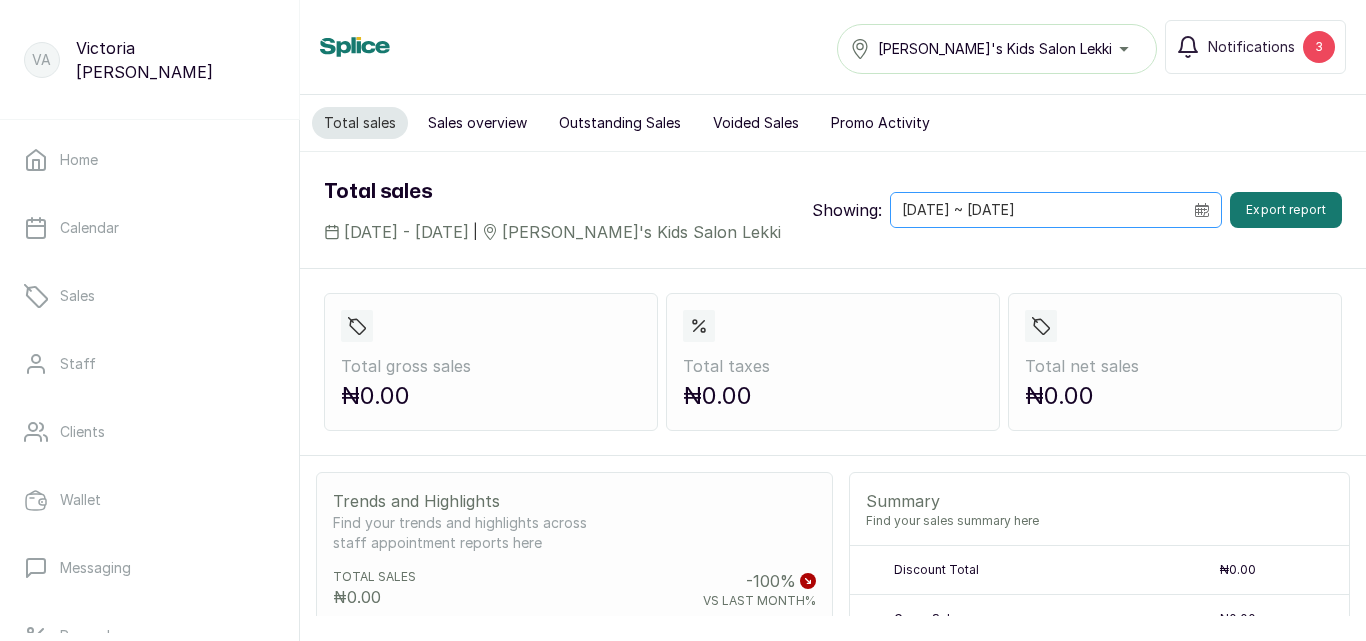 click 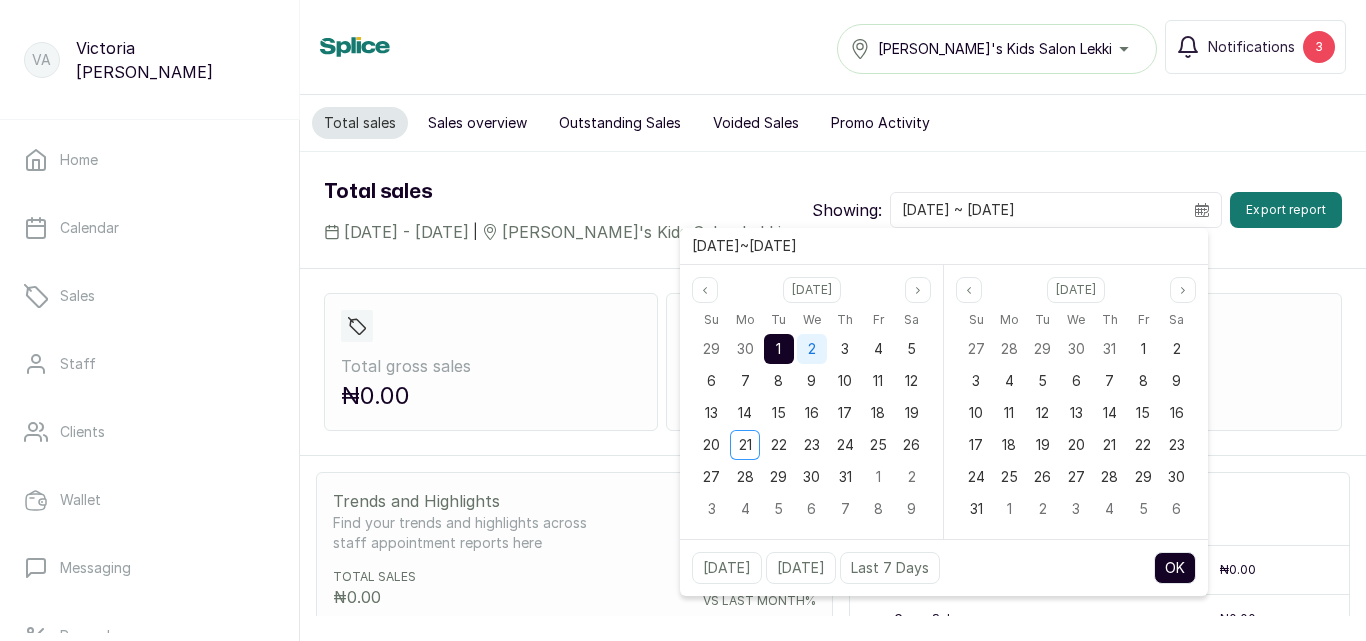 click on "2" at bounding box center [812, 349] 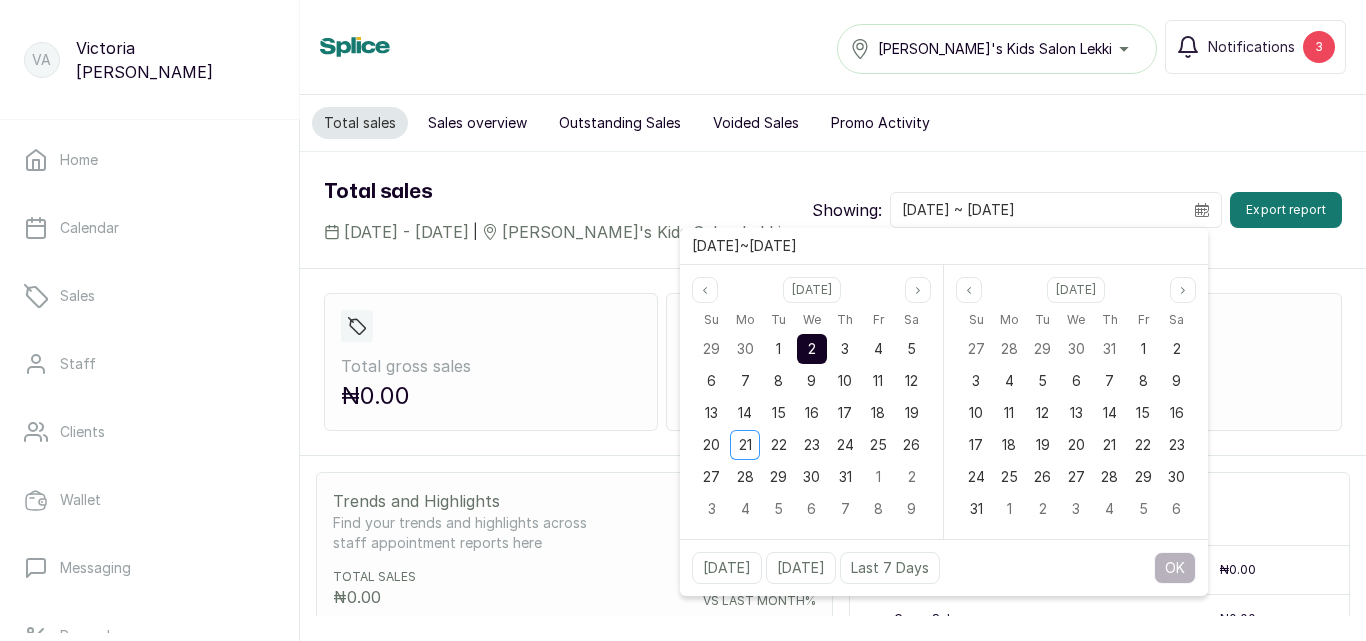 click on "2" at bounding box center [812, 348] 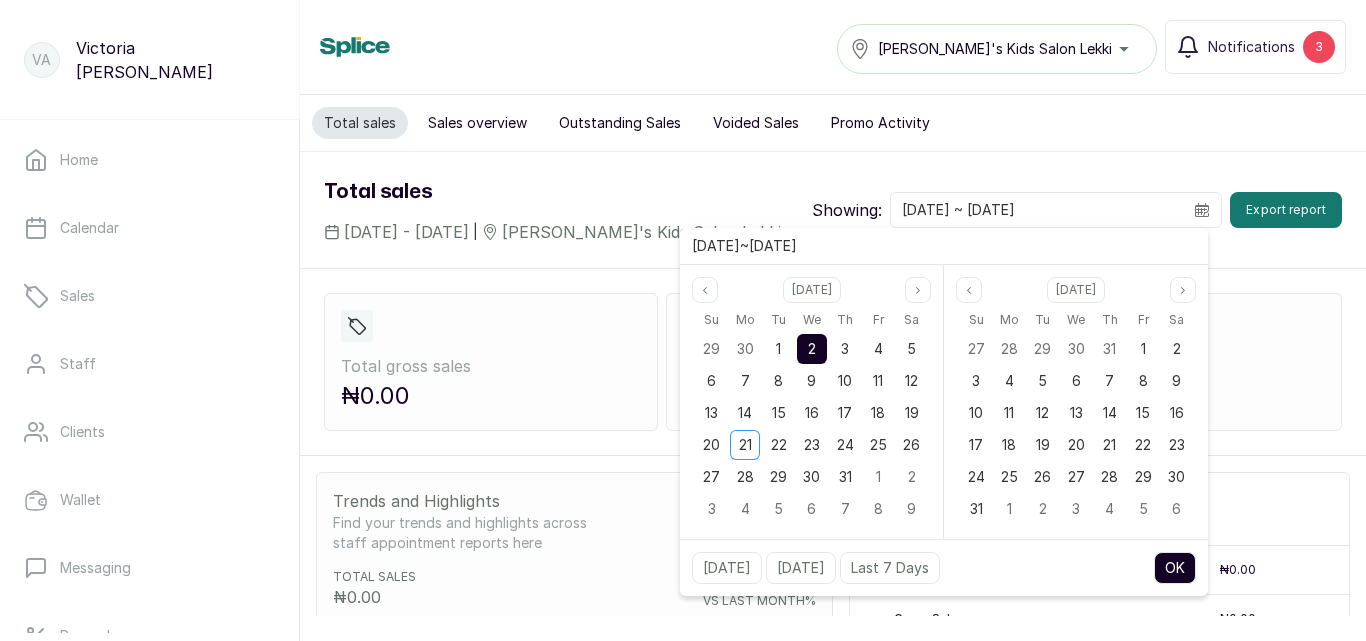 click on "OK" at bounding box center [1175, 568] 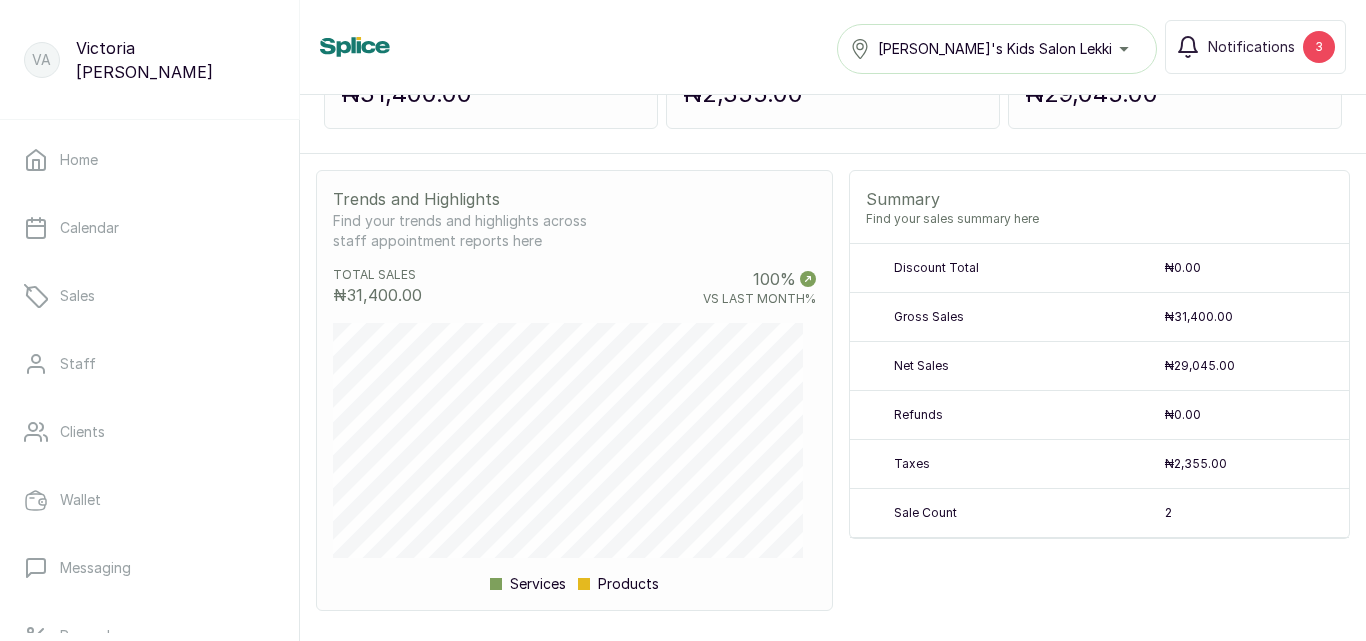 scroll, scrollTop: 359, scrollLeft: 0, axis: vertical 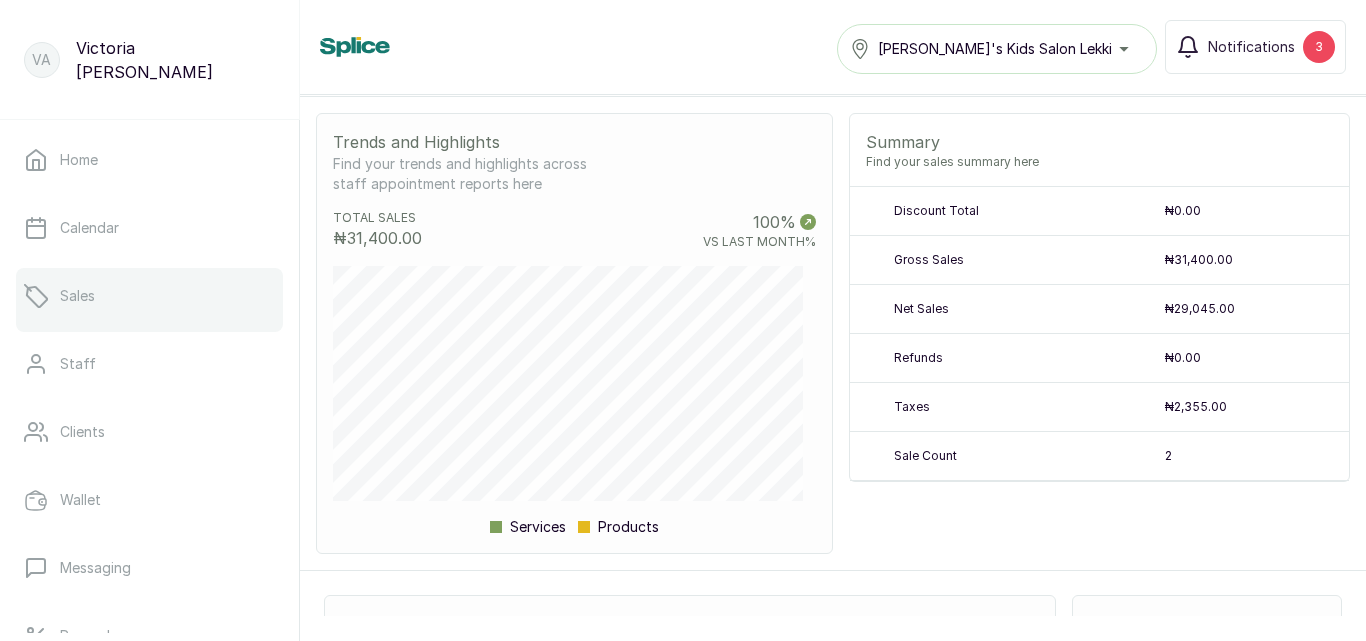 click on "Sales" at bounding box center (149, 296) 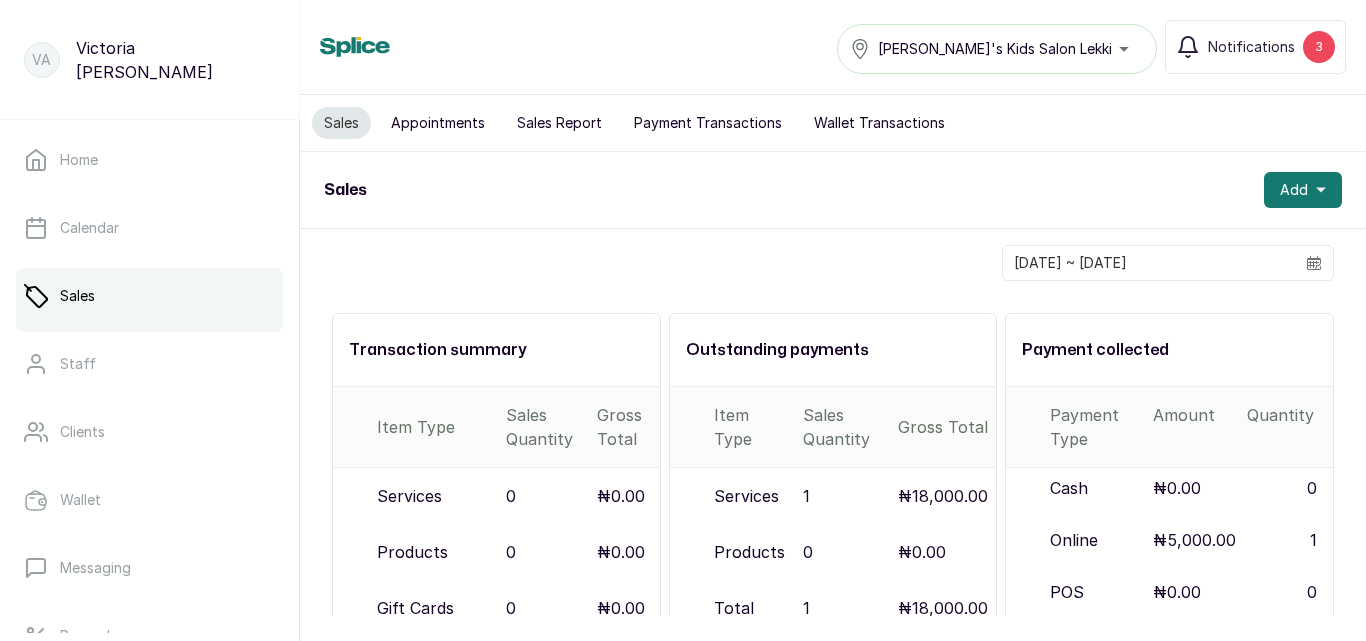 click on "Sales" at bounding box center [149, 296] 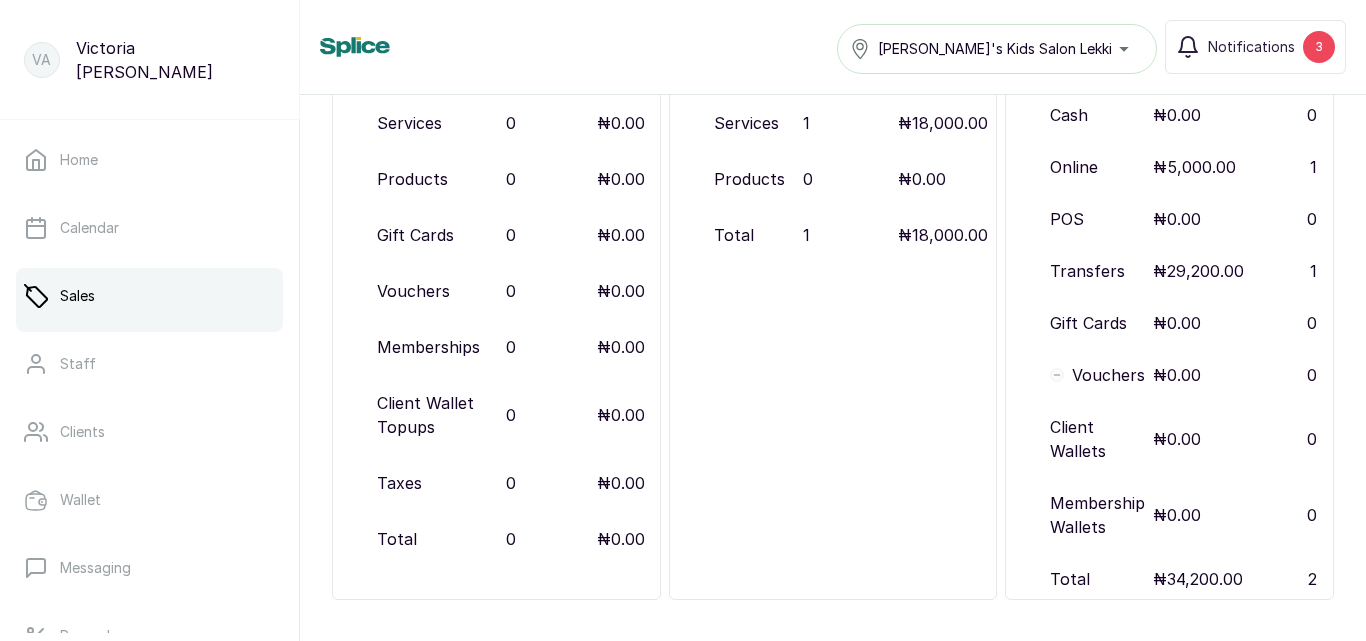 scroll, scrollTop: 0, scrollLeft: 0, axis: both 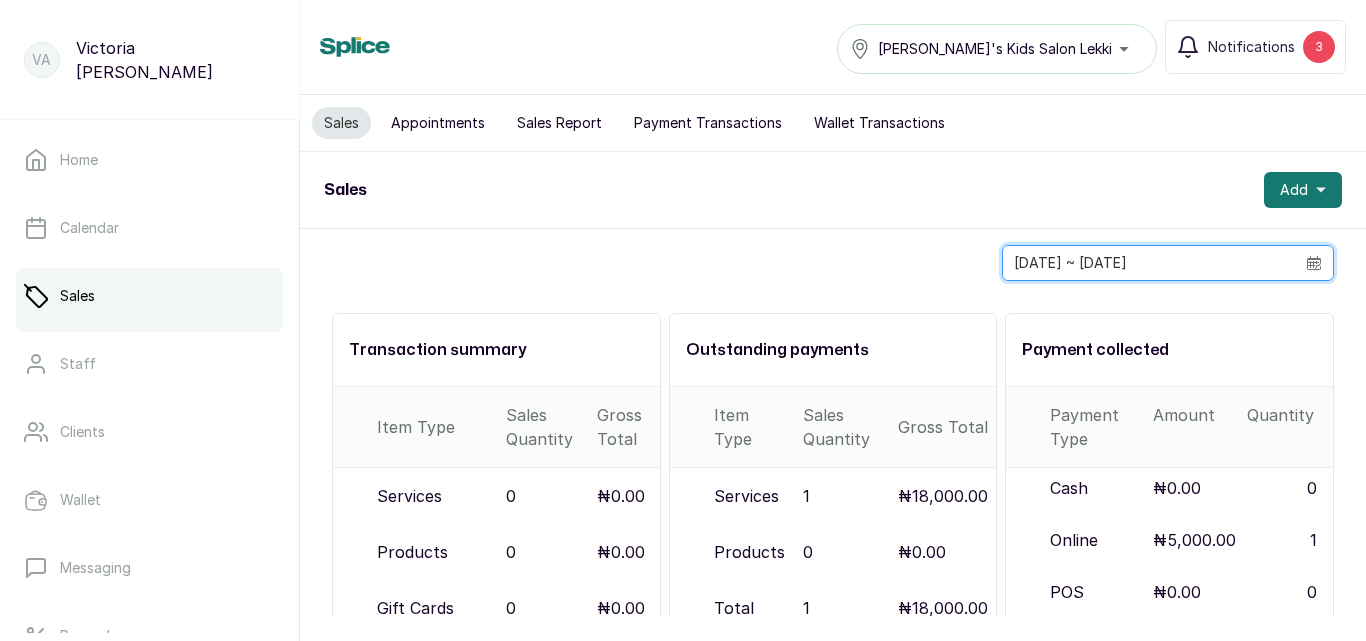 click on "[DATE] ~ [DATE]" at bounding box center (1149, 263) 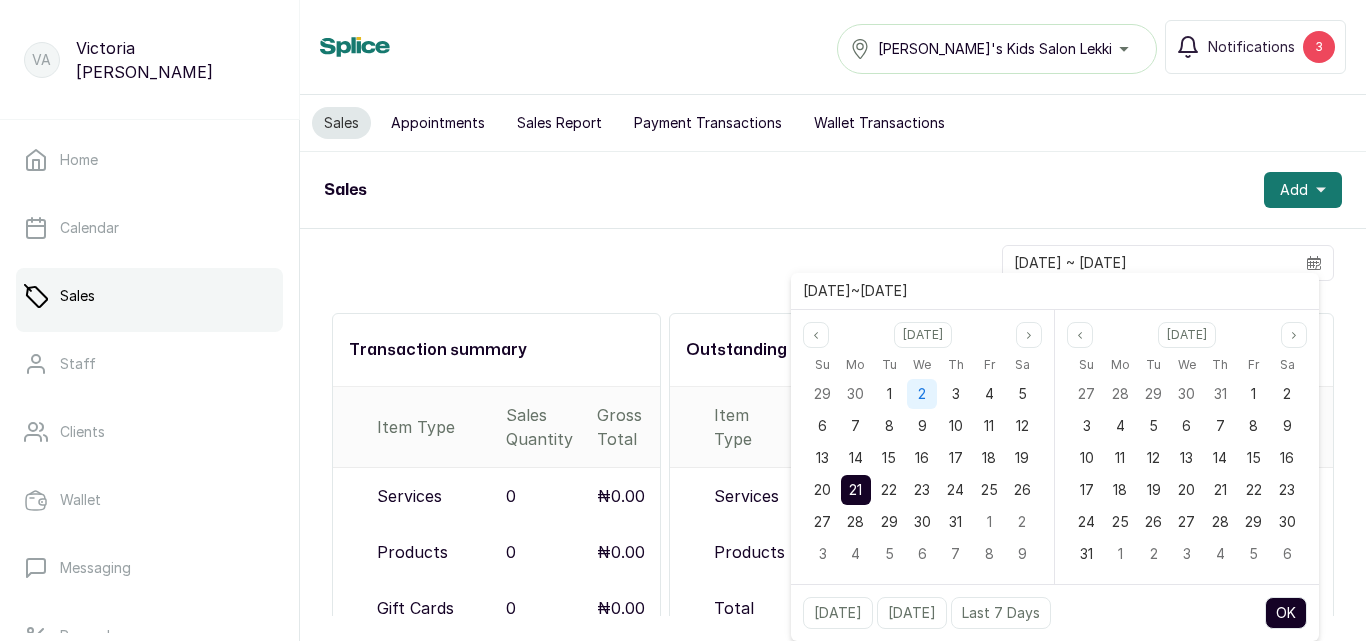 click on "2" at bounding box center (922, 394) 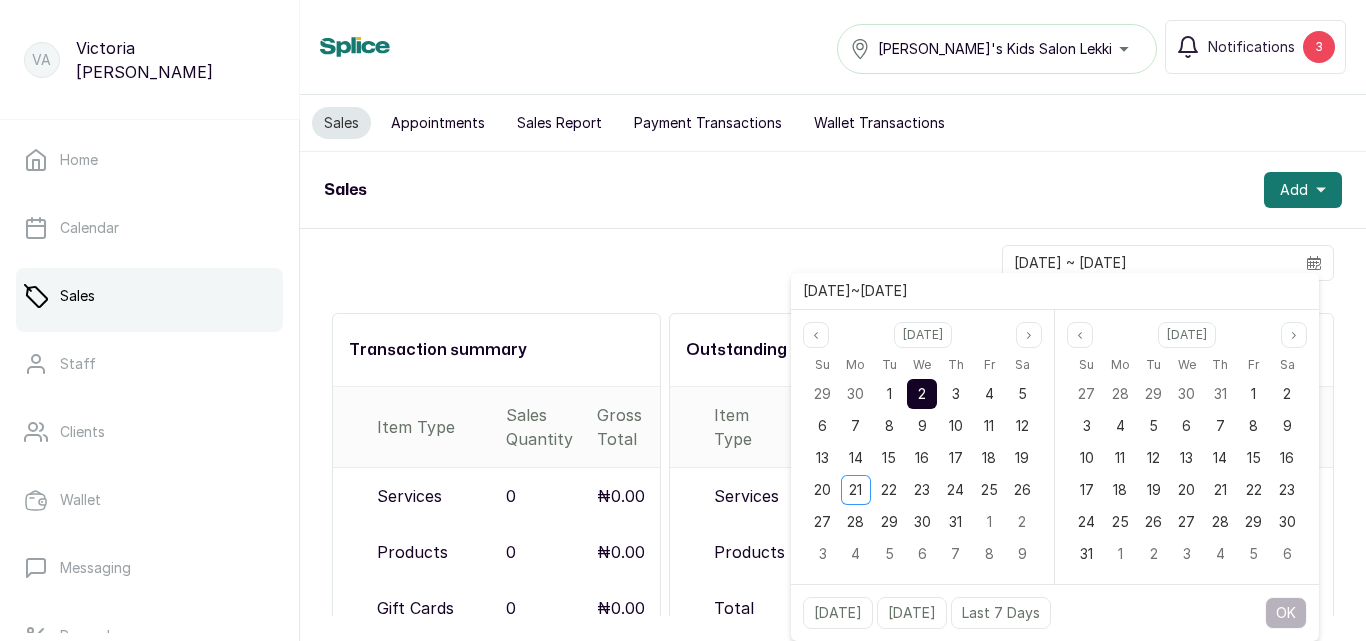 click on "2" at bounding box center [922, 394] 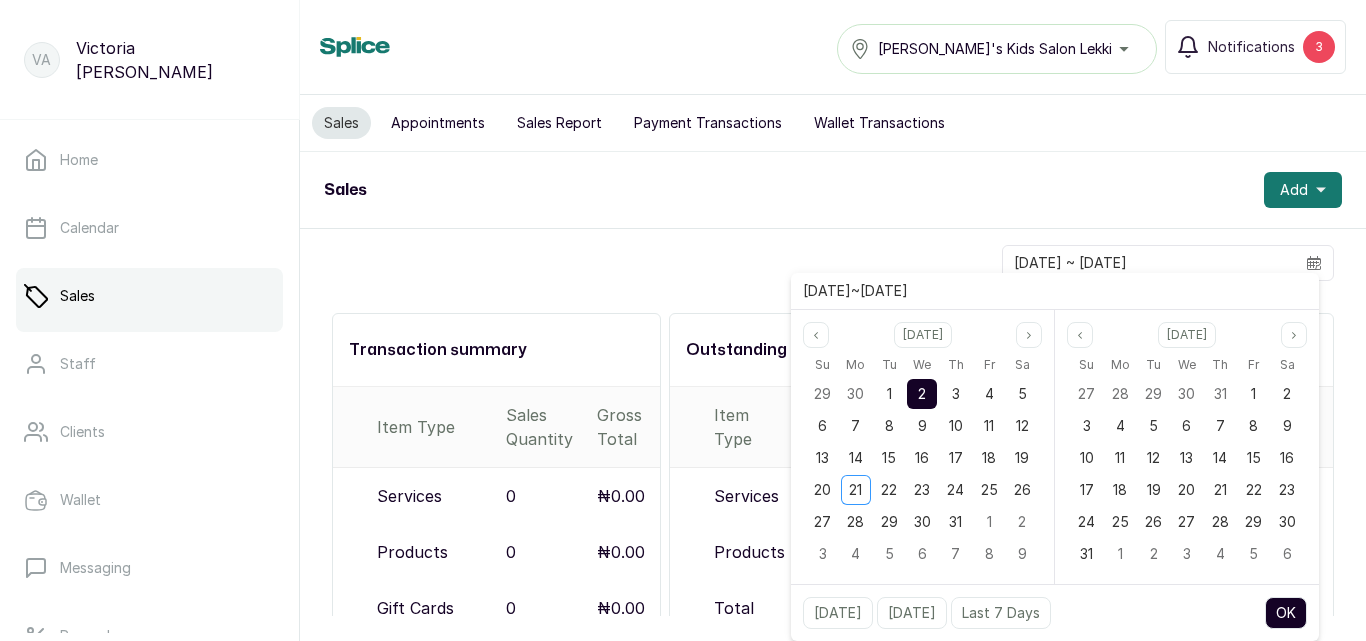 click on "OK" at bounding box center (1286, 613) 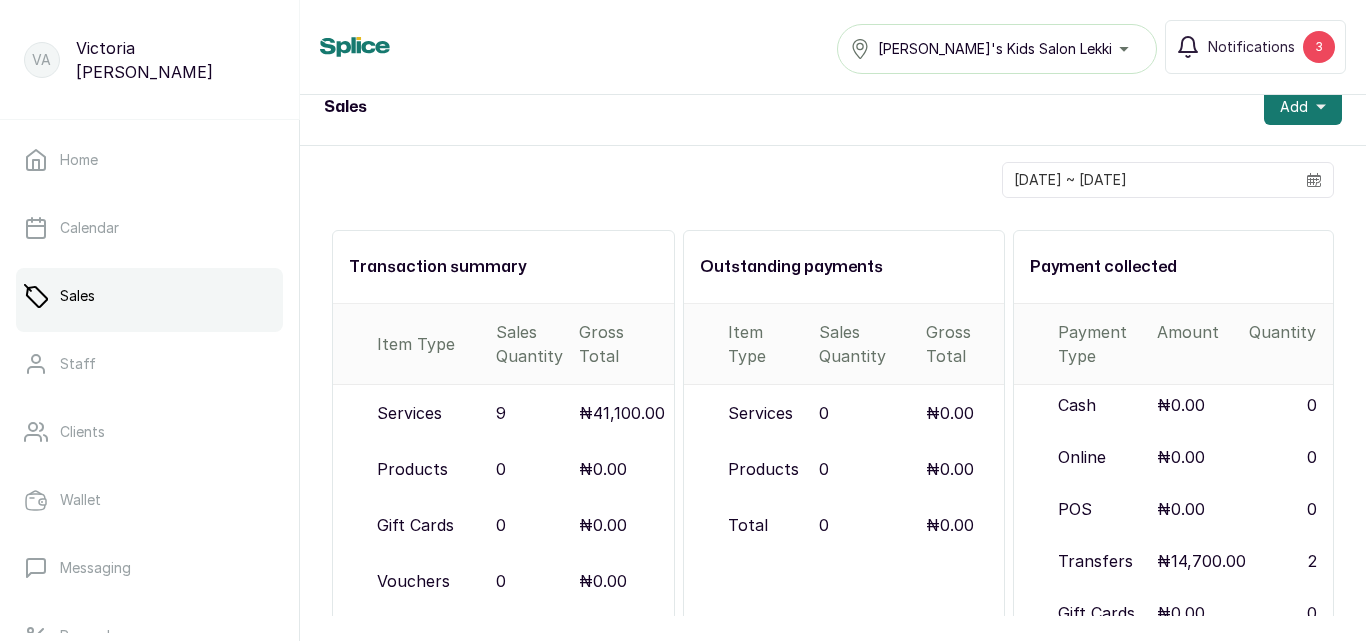 scroll, scrollTop: 0, scrollLeft: 0, axis: both 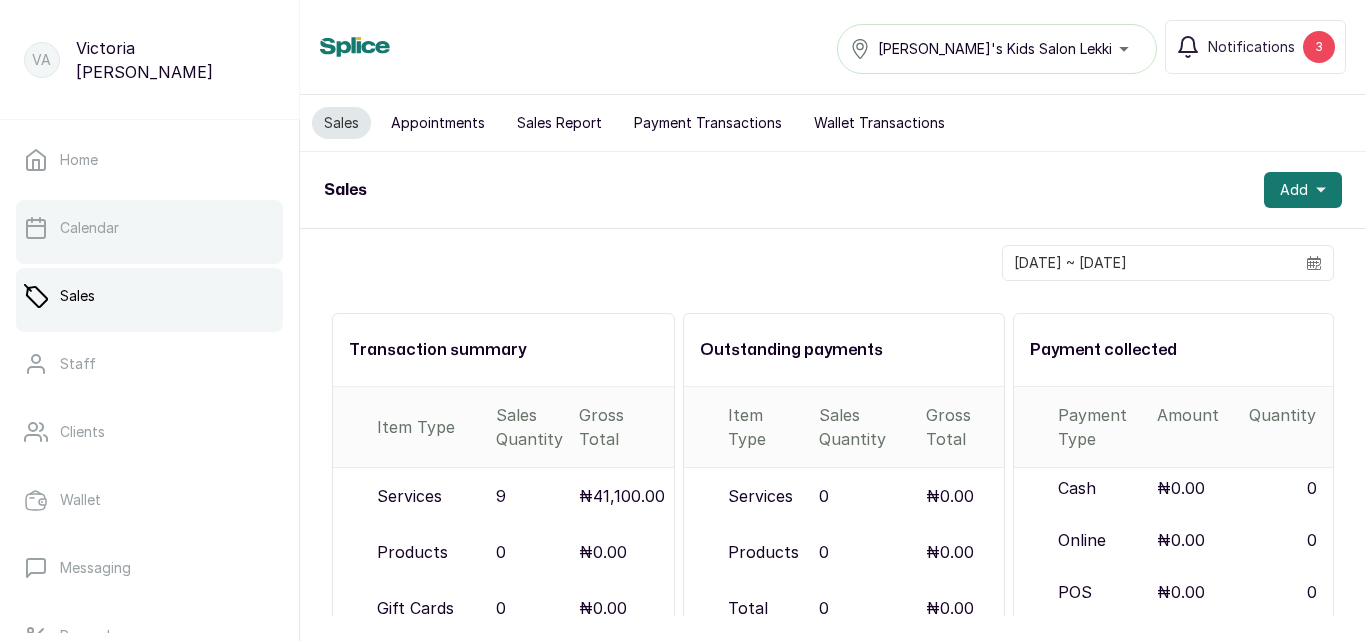 click on "Calendar" at bounding box center [149, 228] 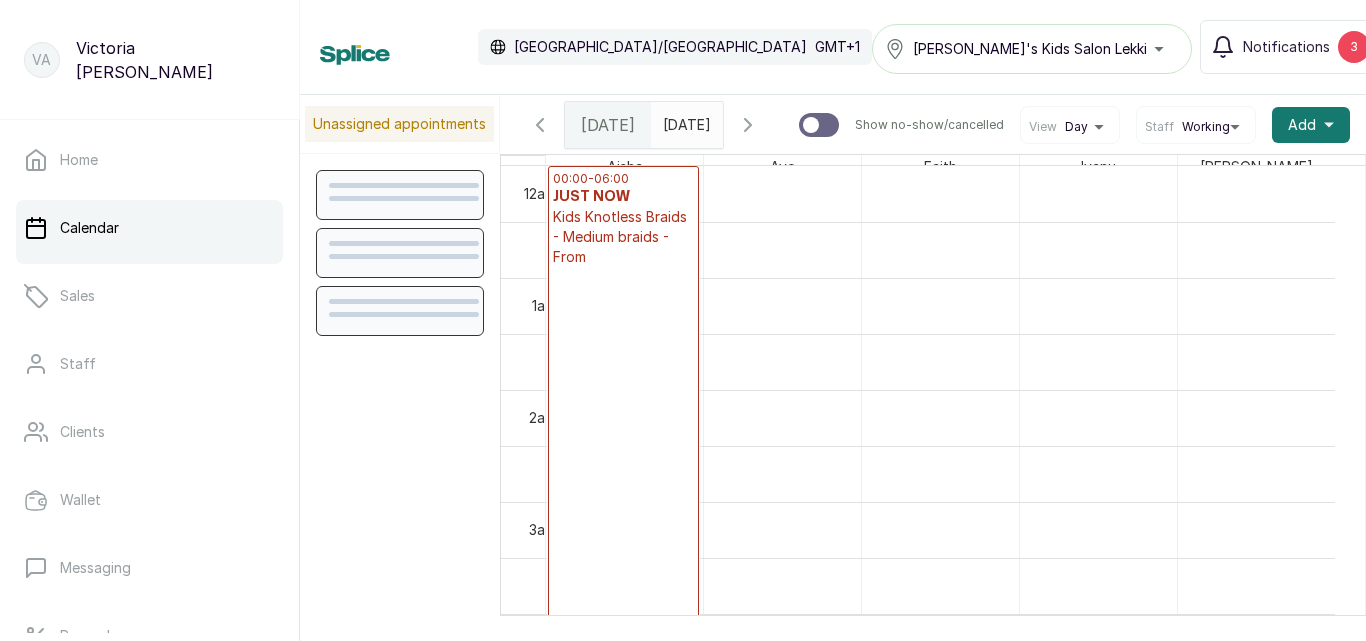 scroll, scrollTop: 673, scrollLeft: 0, axis: vertical 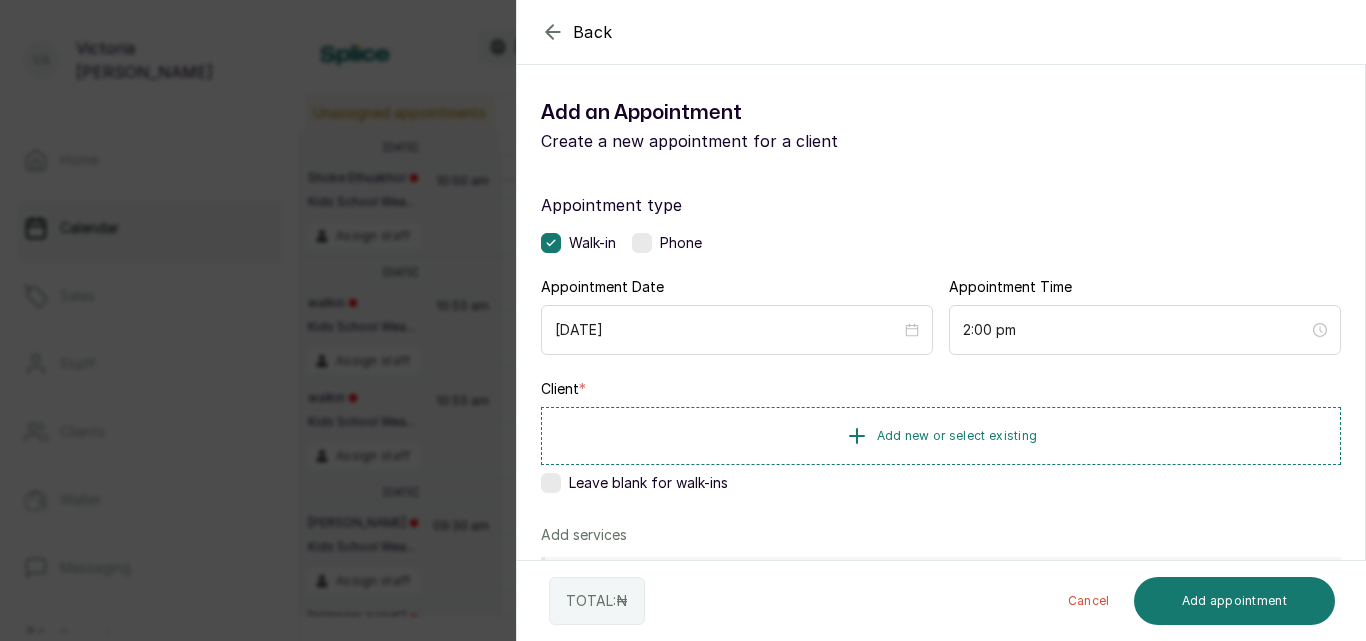 click on "Phone" at bounding box center [681, 243] 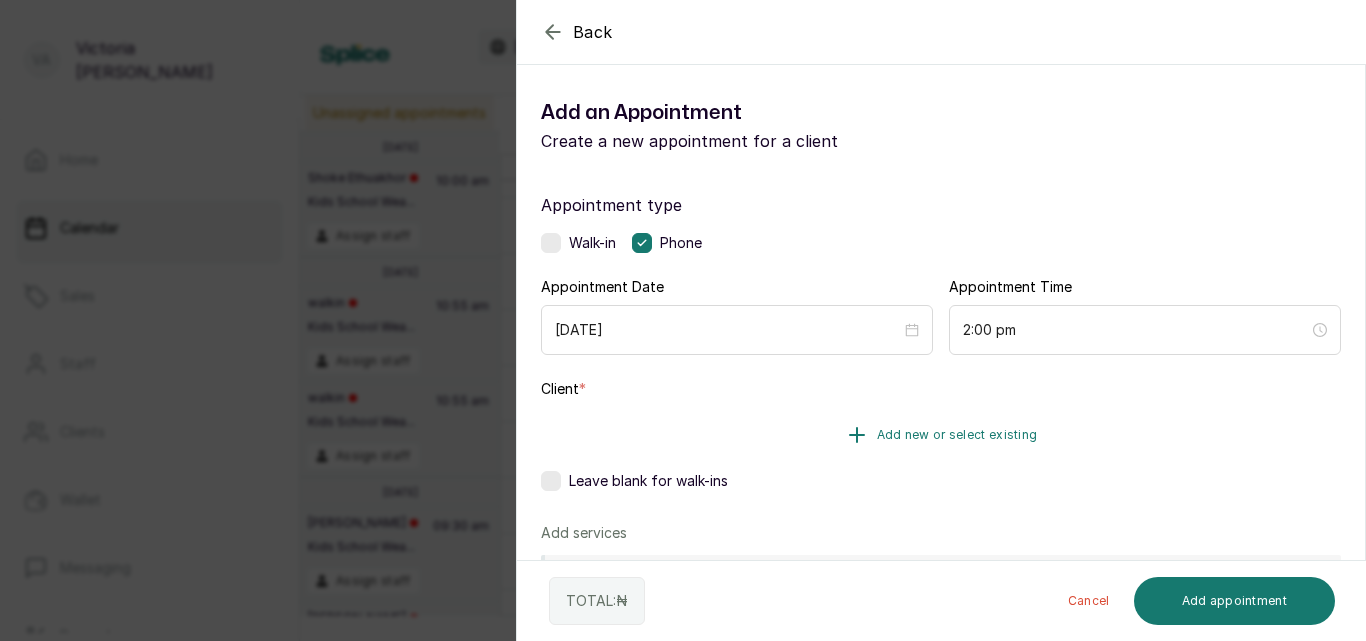 click on "Add new or select existing" at bounding box center (957, 435) 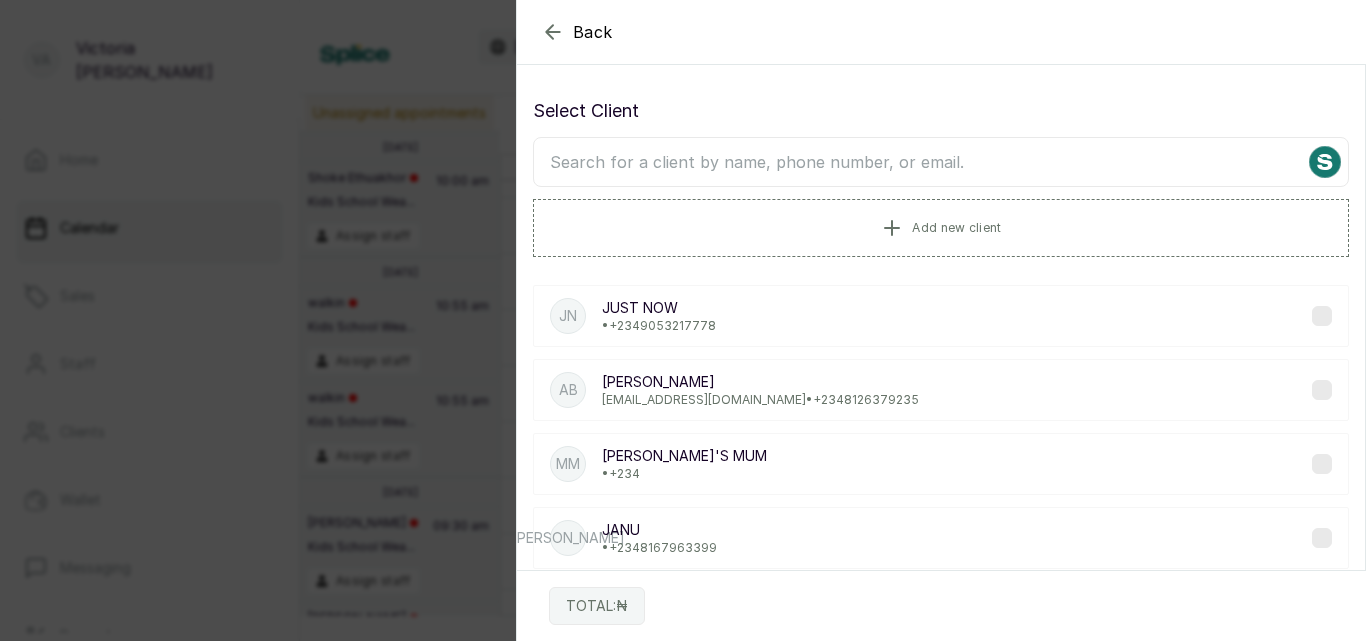 click at bounding box center (941, 162) 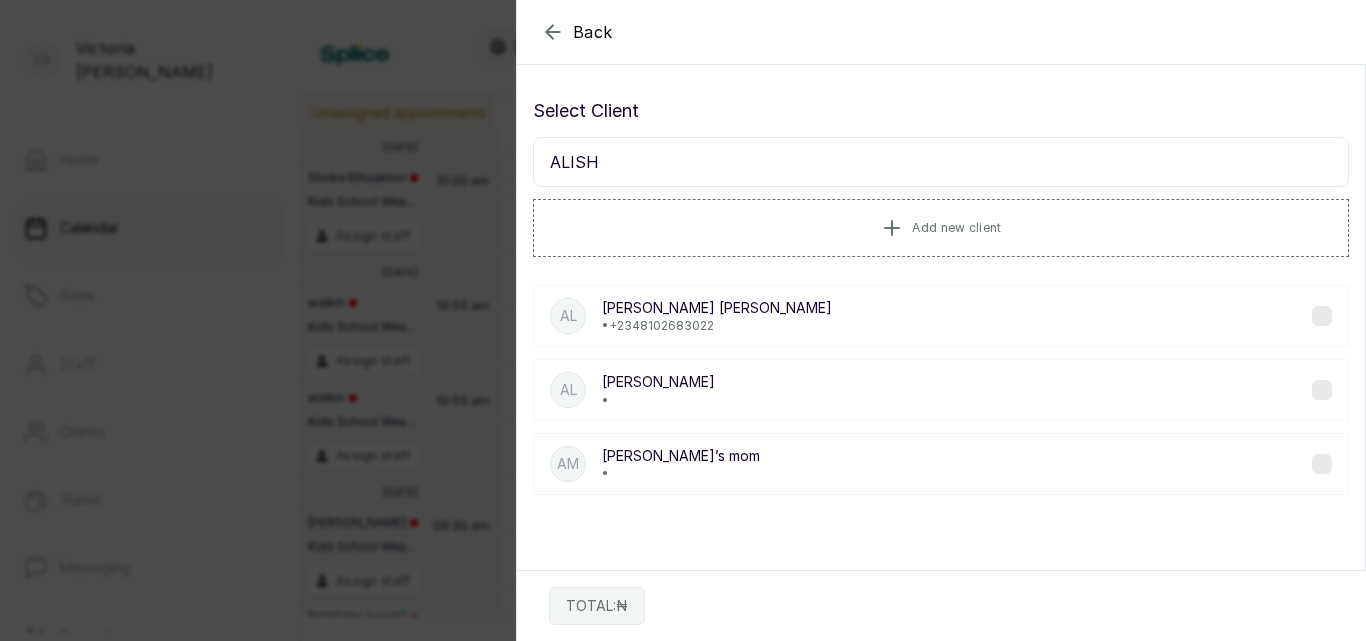 type on "ALISH" 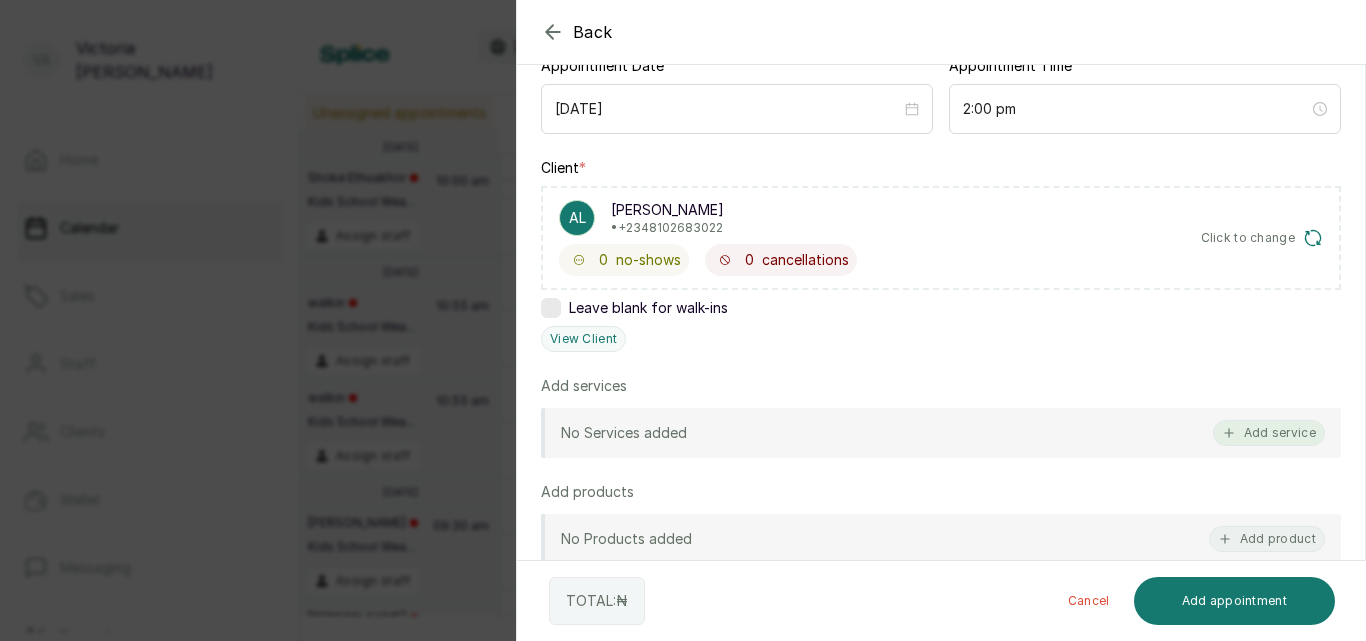 click on "Add service" at bounding box center (1269, 433) 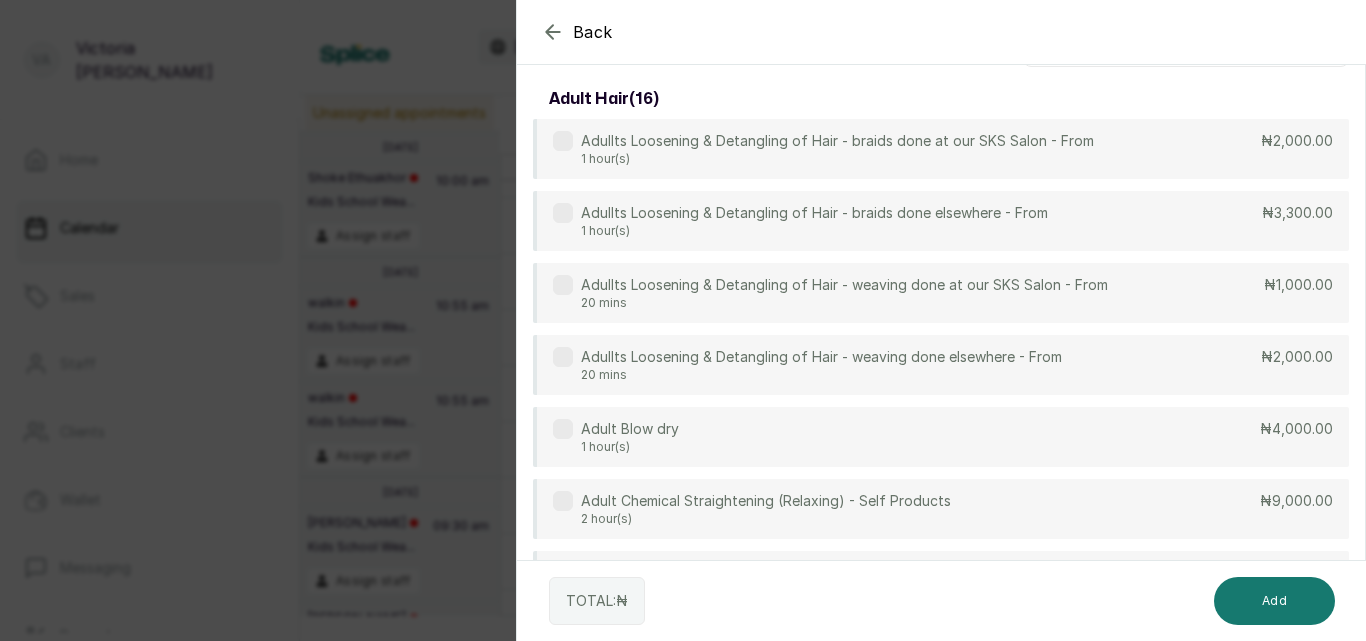 scroll, scrollTop: 0, scrollLeft: 0, axis: both 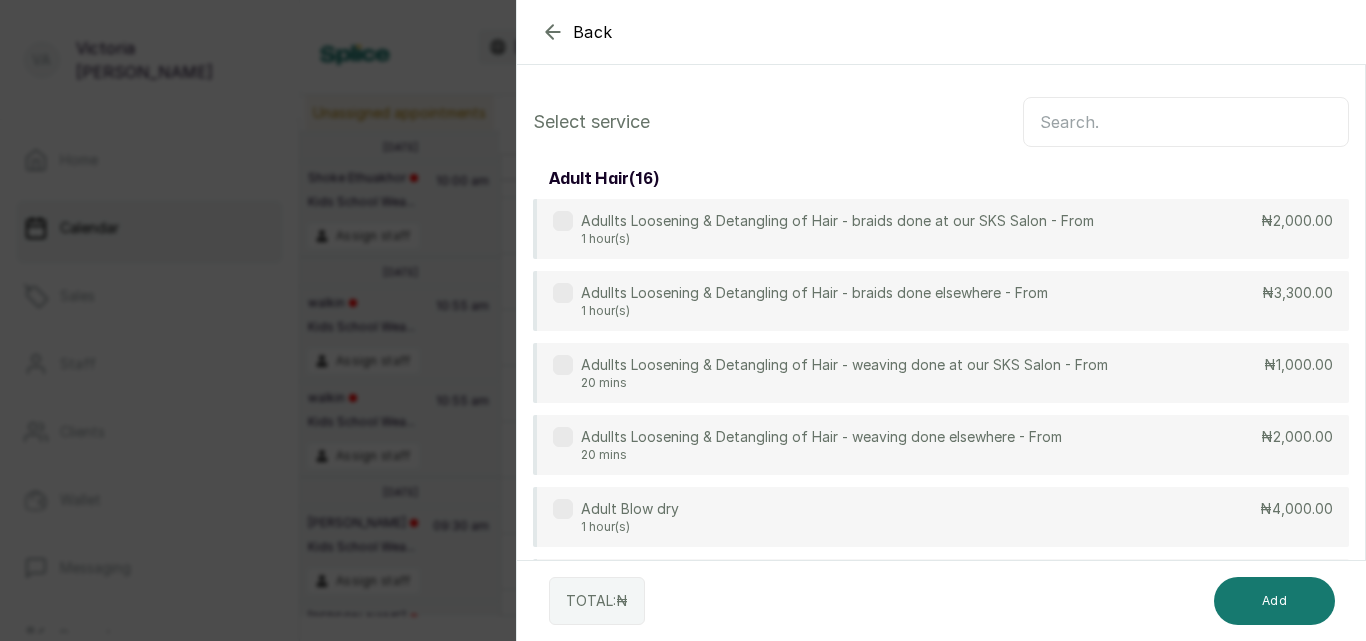 click at bounding box center (1186, 122) 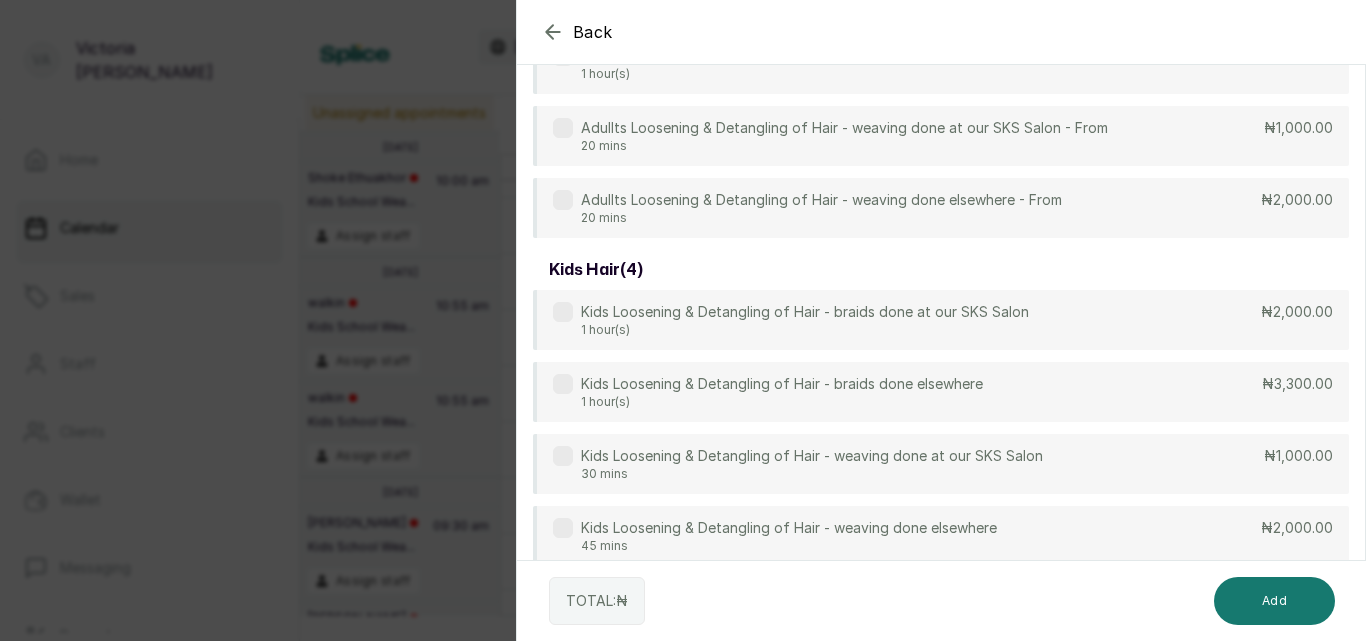 scroll, scrollTop: 256, scrollLeft: 0, axis: vertical 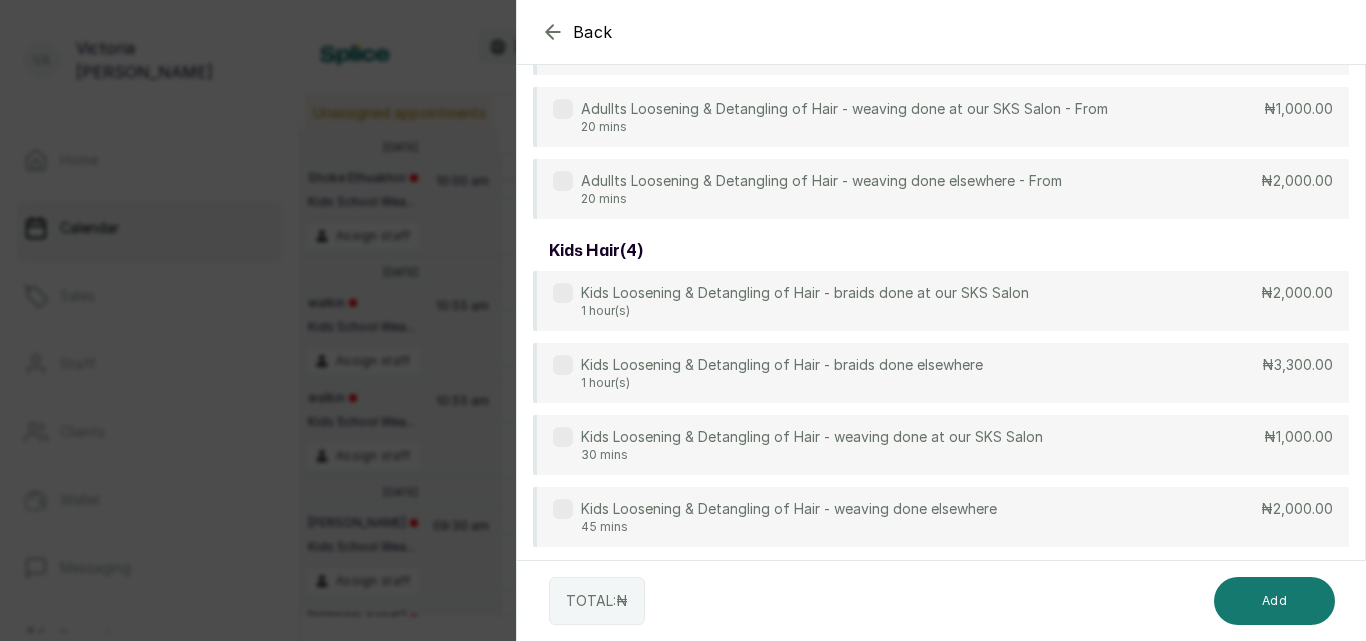 click on "Kids Loosening & Detangling of Hair - weaving done elsewhere 45 mins ₦2,000.00" at bounding box center (941, 517) 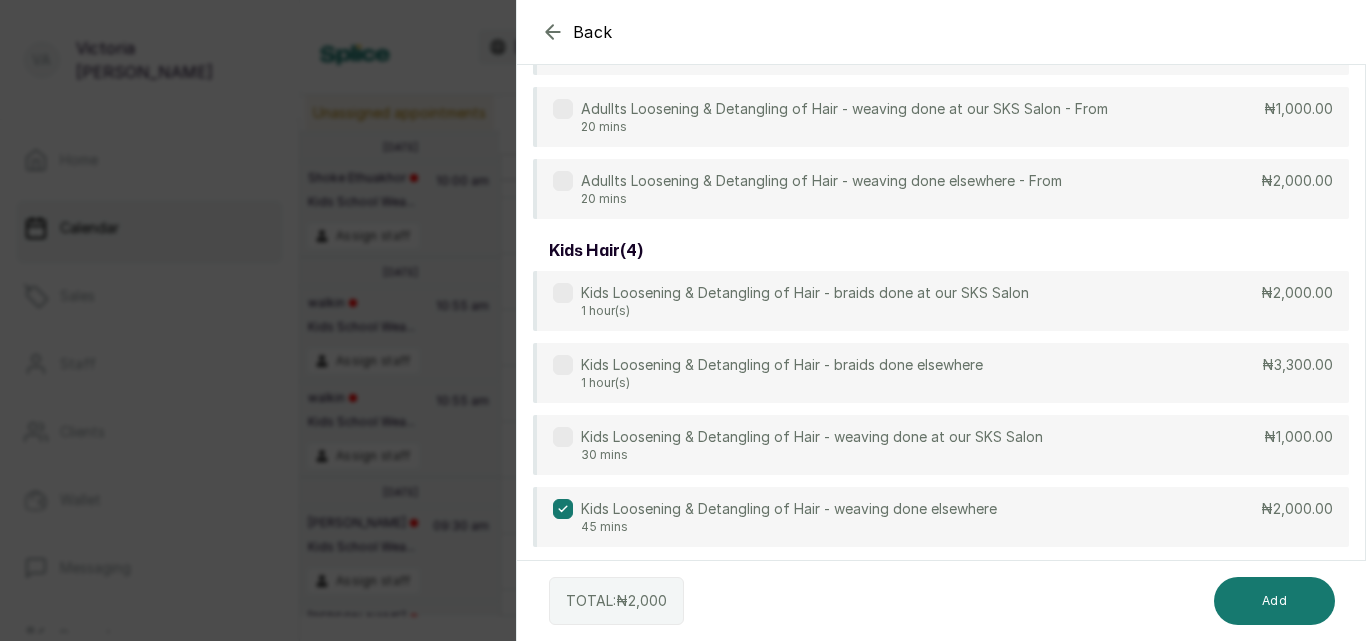scroll, scrollTop: 0, scrollLeft: 0, axis: both 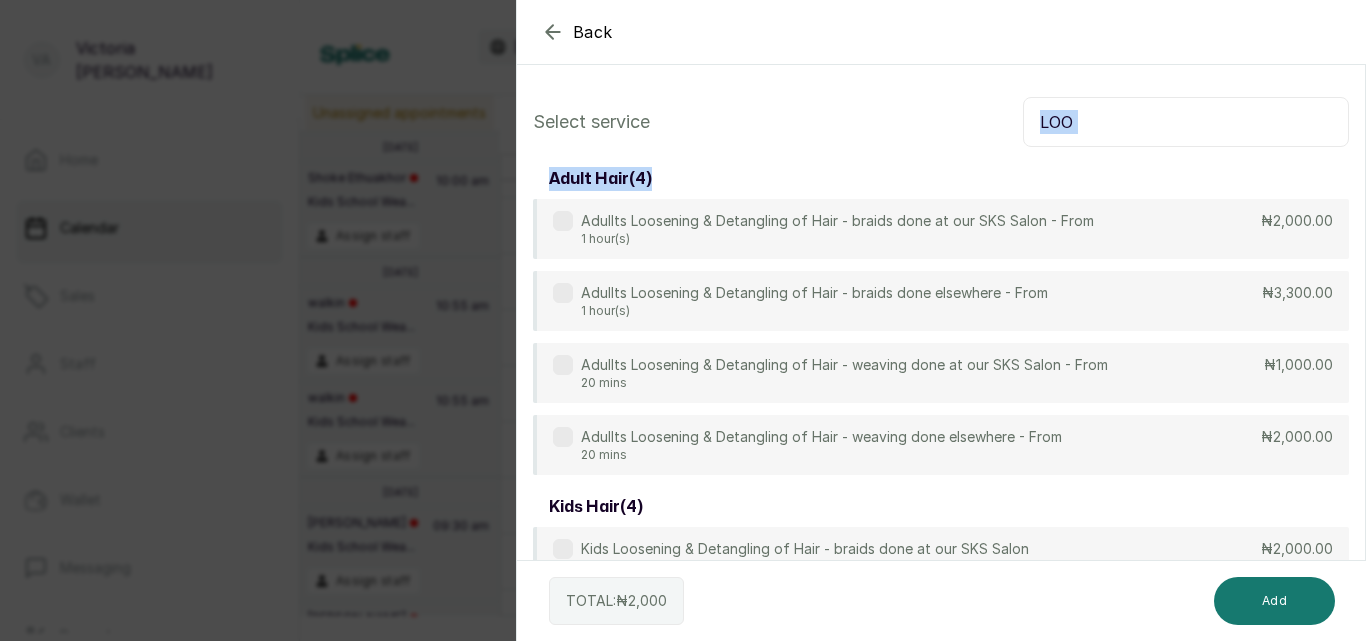 drag, startPoint x: 1202, startPoint y: 157, endPoint x: 1193, endPoint y: 122, distance: 36.138622 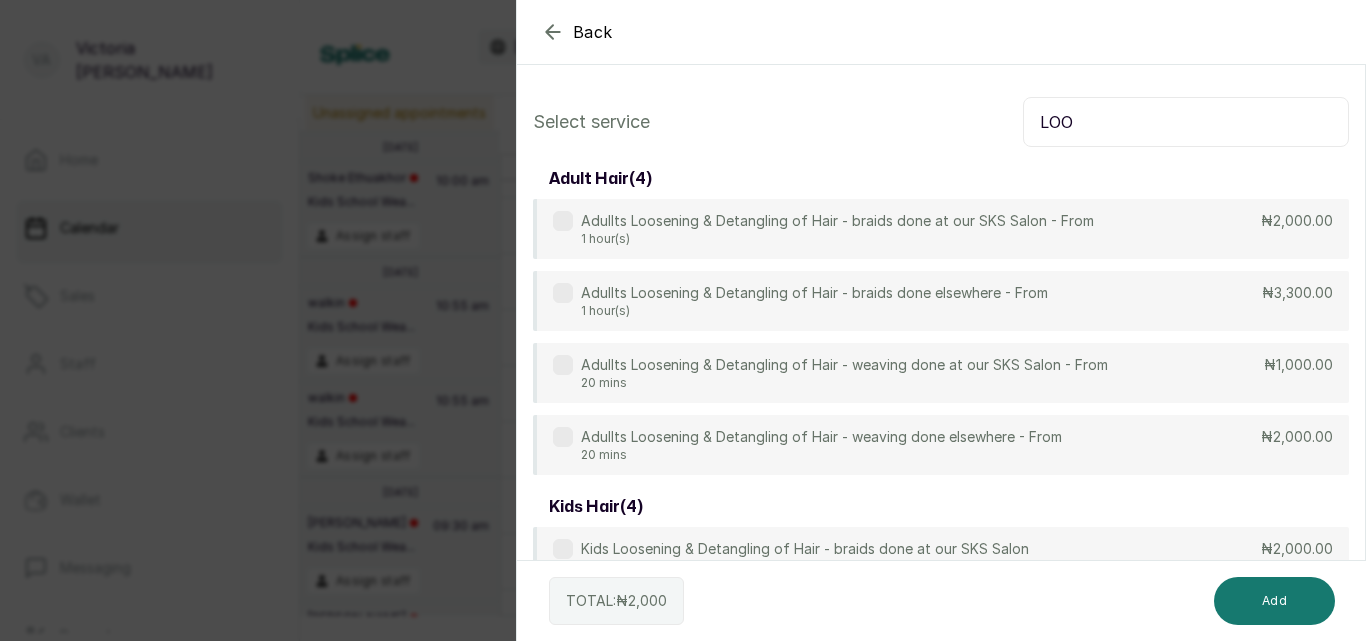 click on "LOO" at bounding box center [1186, 122] 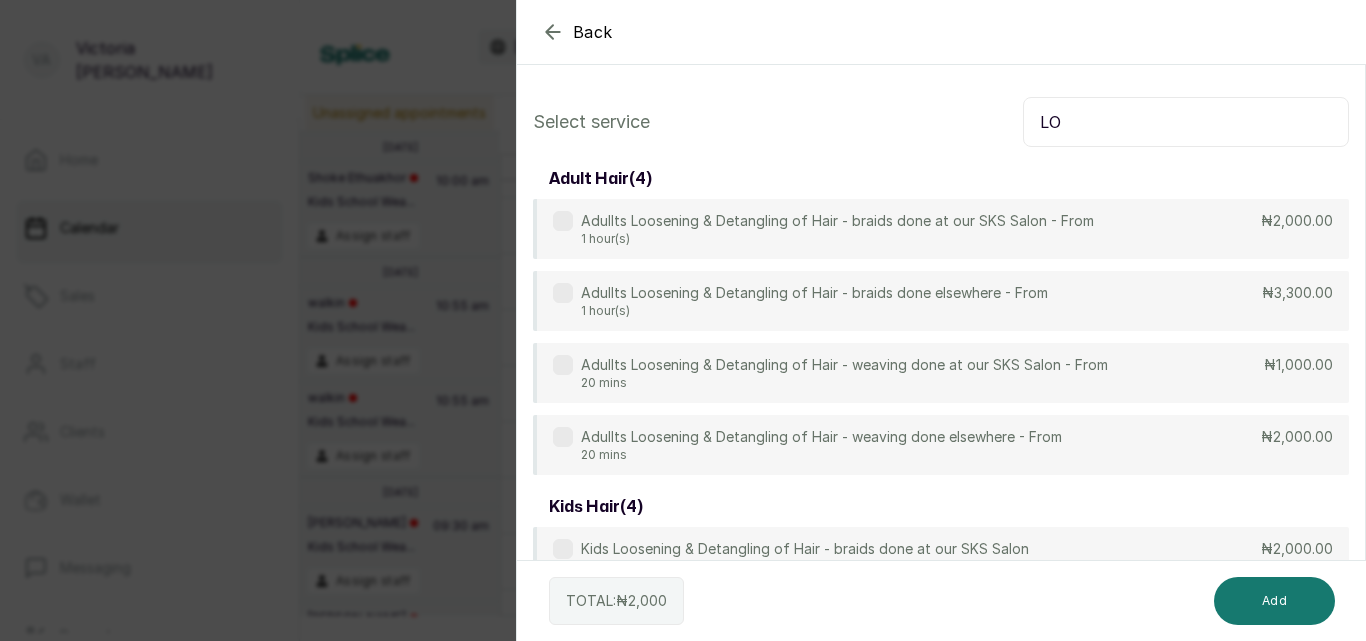 type on "L" 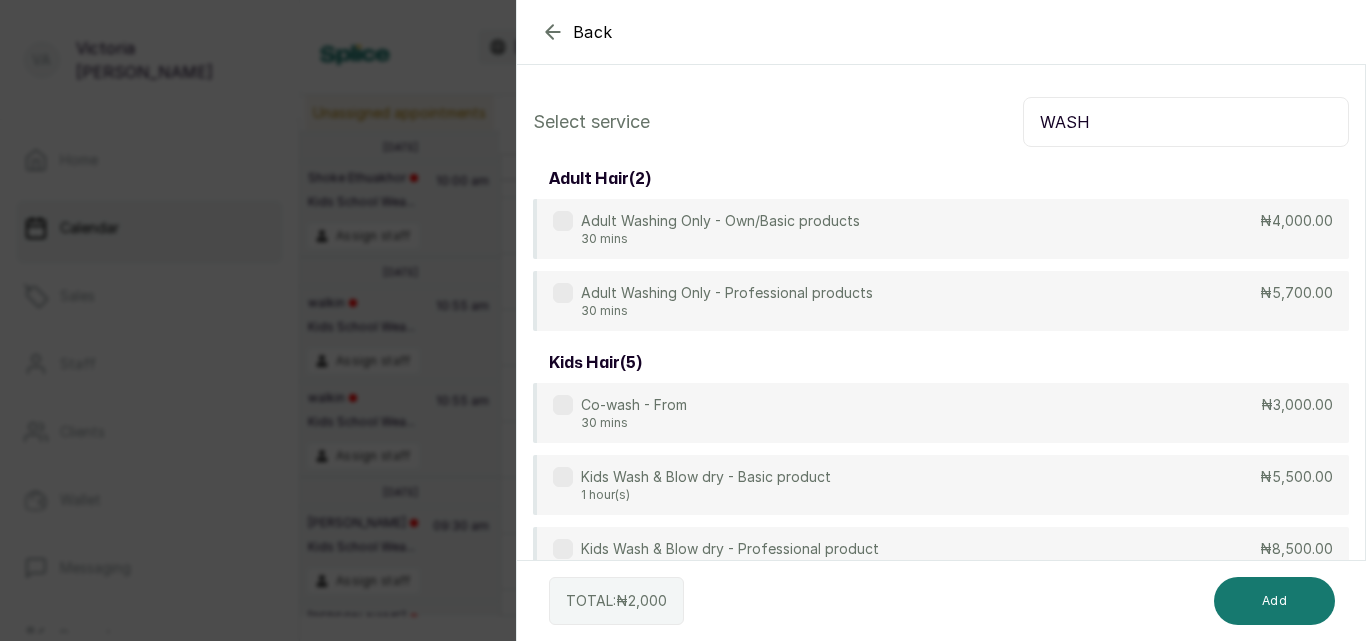 scroll, scrollTop: 85, scrollLeft: 0, axis: vertical 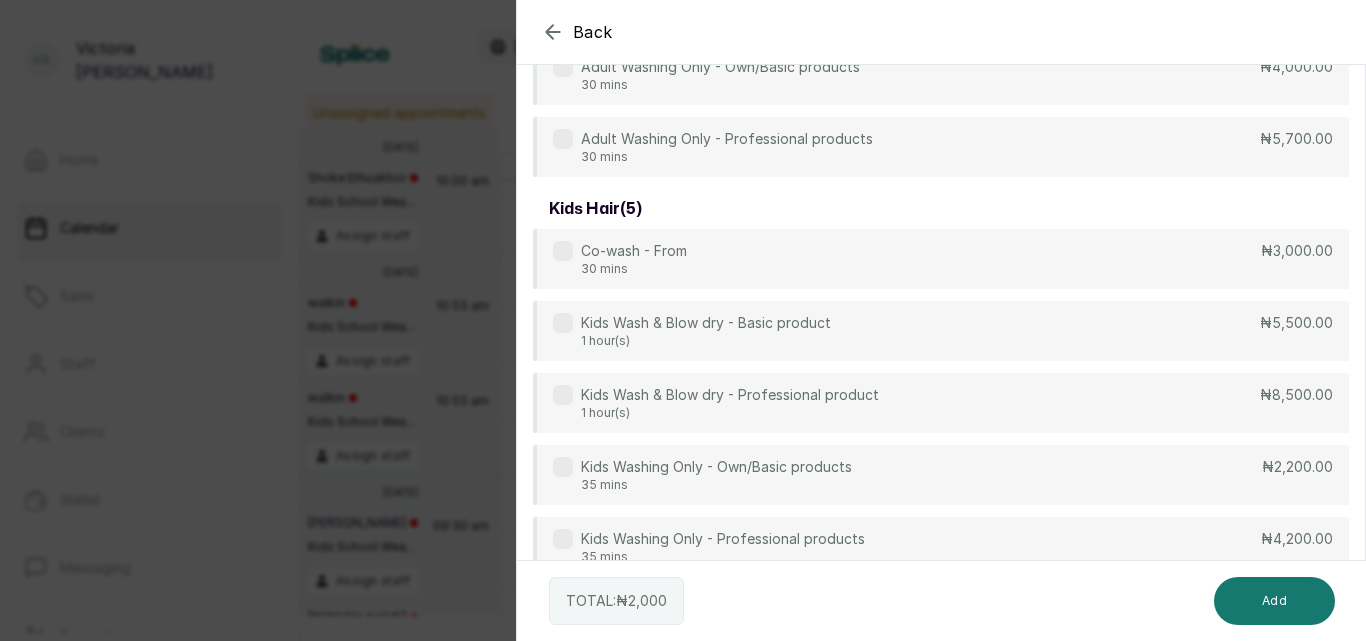 click on "₦4,200.00" at bounding box center (1297, 539) 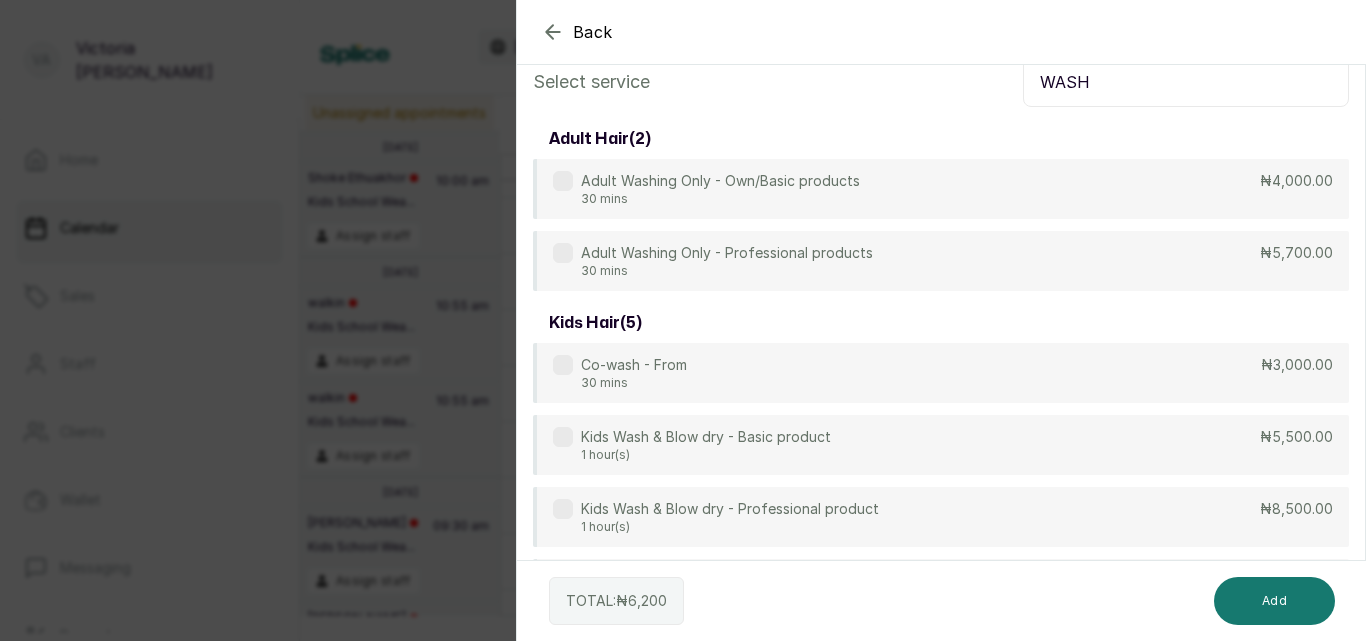 scroll, scrollTop: 0, scrollLeft: 0, axis: both 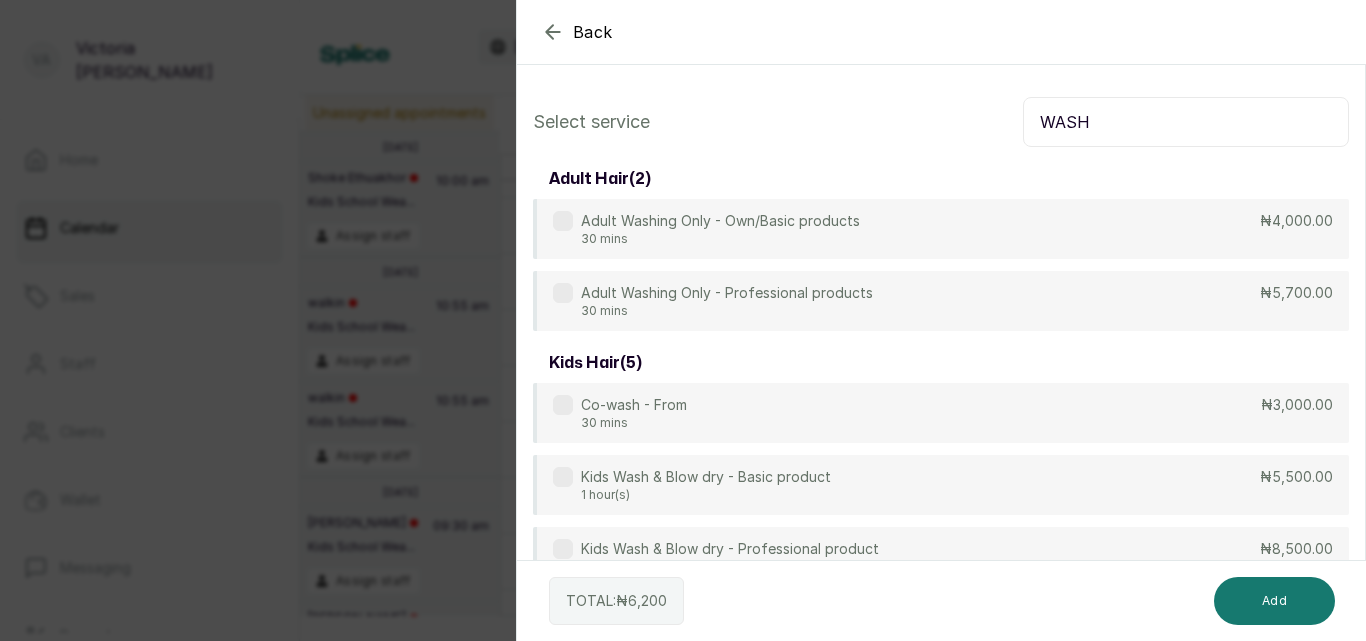 click on "WASH" at bounding box center [1186, 122] 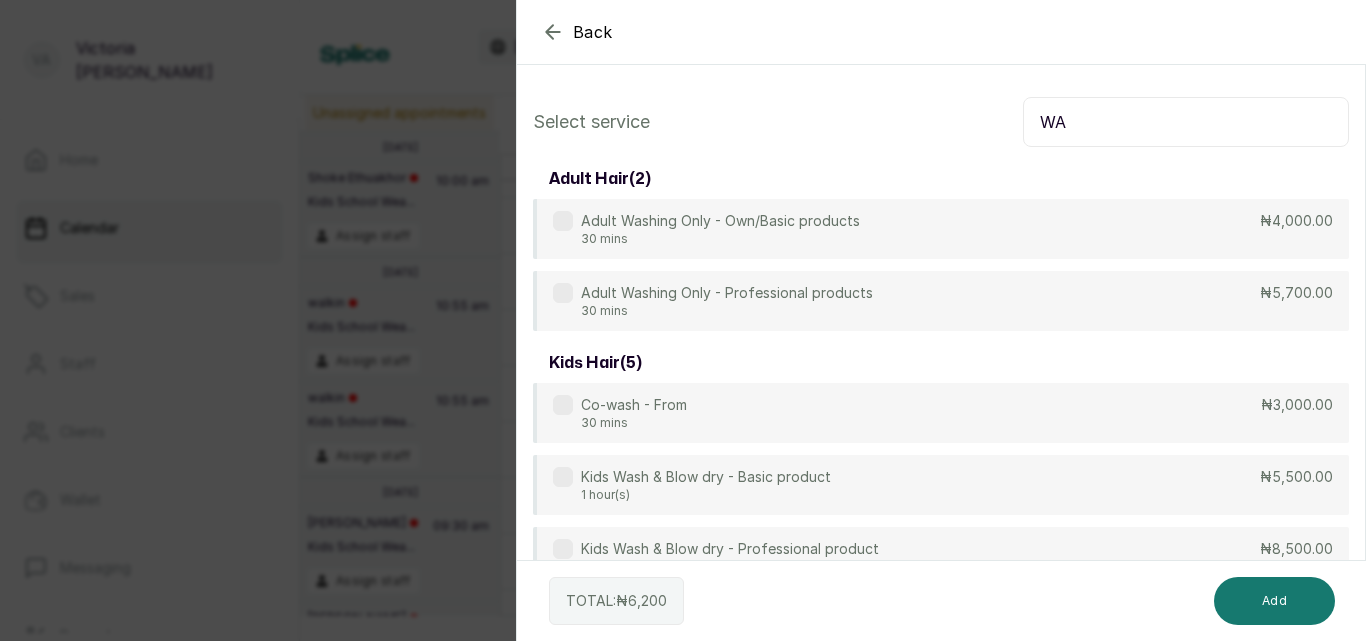 type on "W" 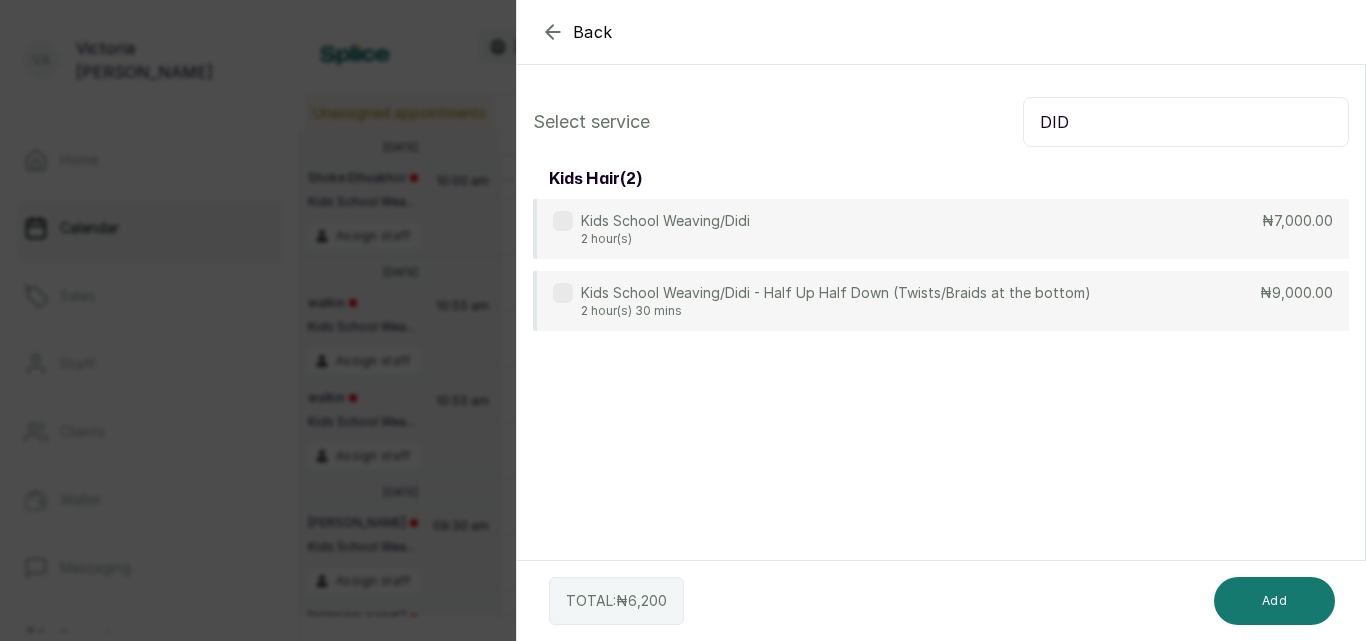type on "DID" 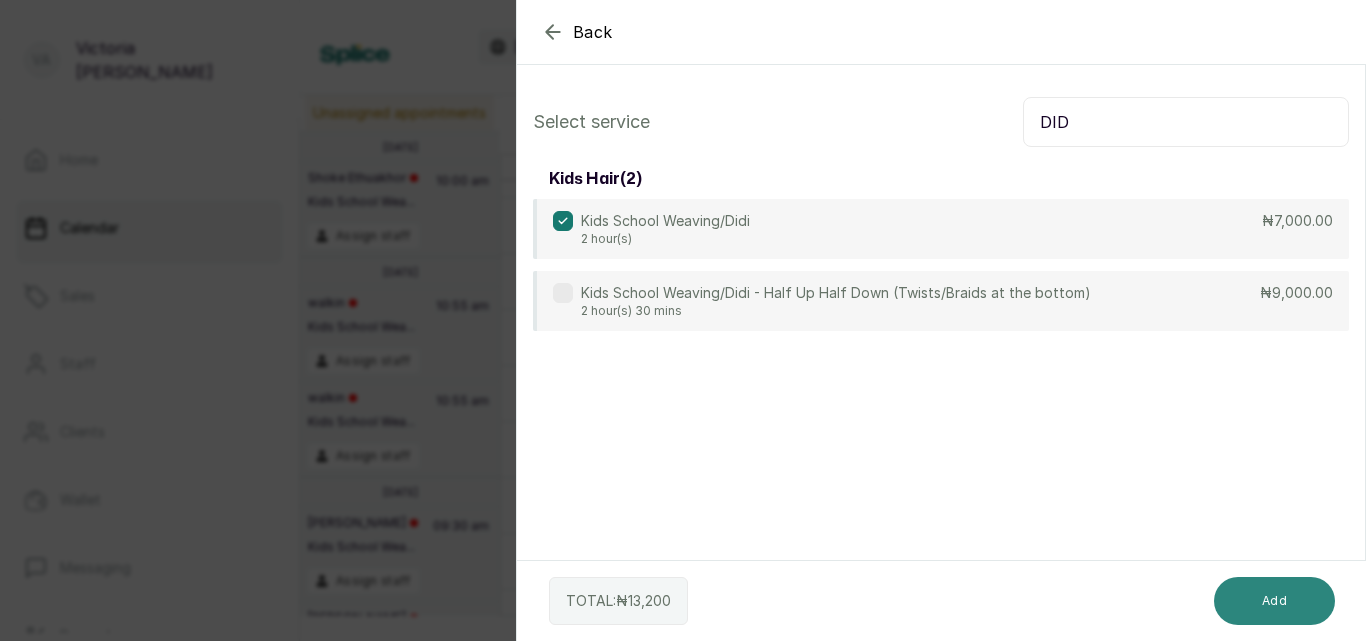 click on "Add" at bounding box center [1274, 601] 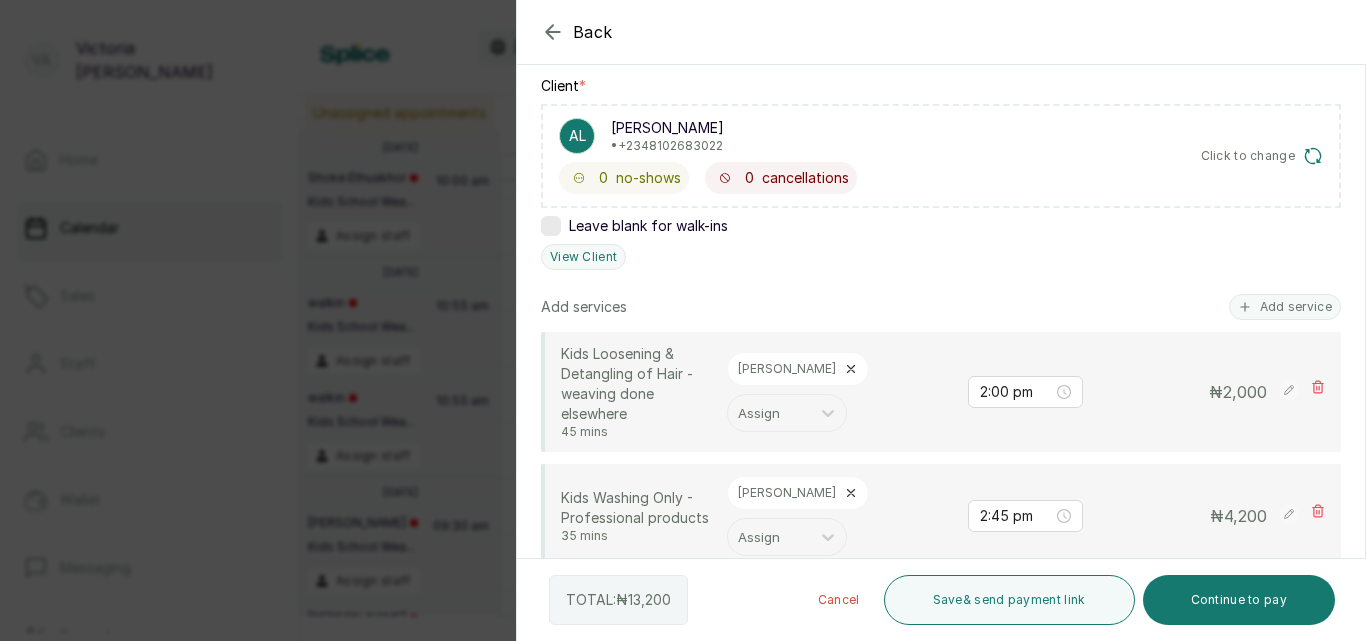 scroll, scrollTop: 357, scrollLeft: 0, axis: vertical 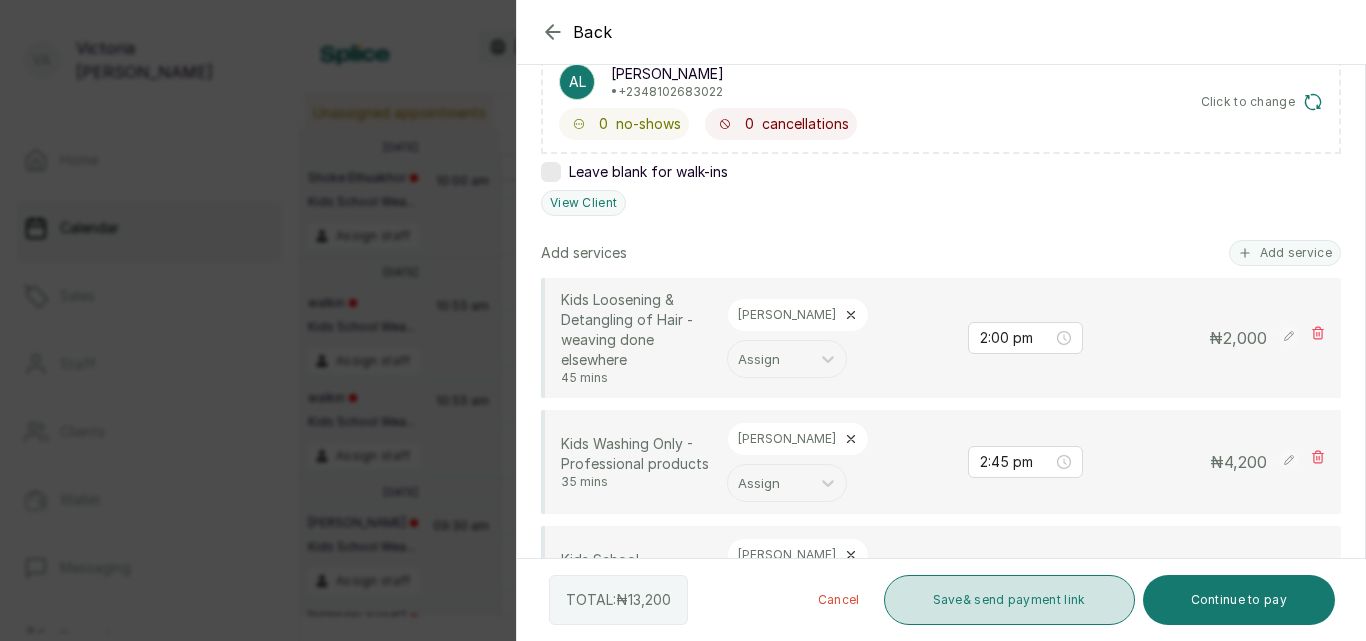 click on "Save  & send payment link" at bounding box center [1009, 600] 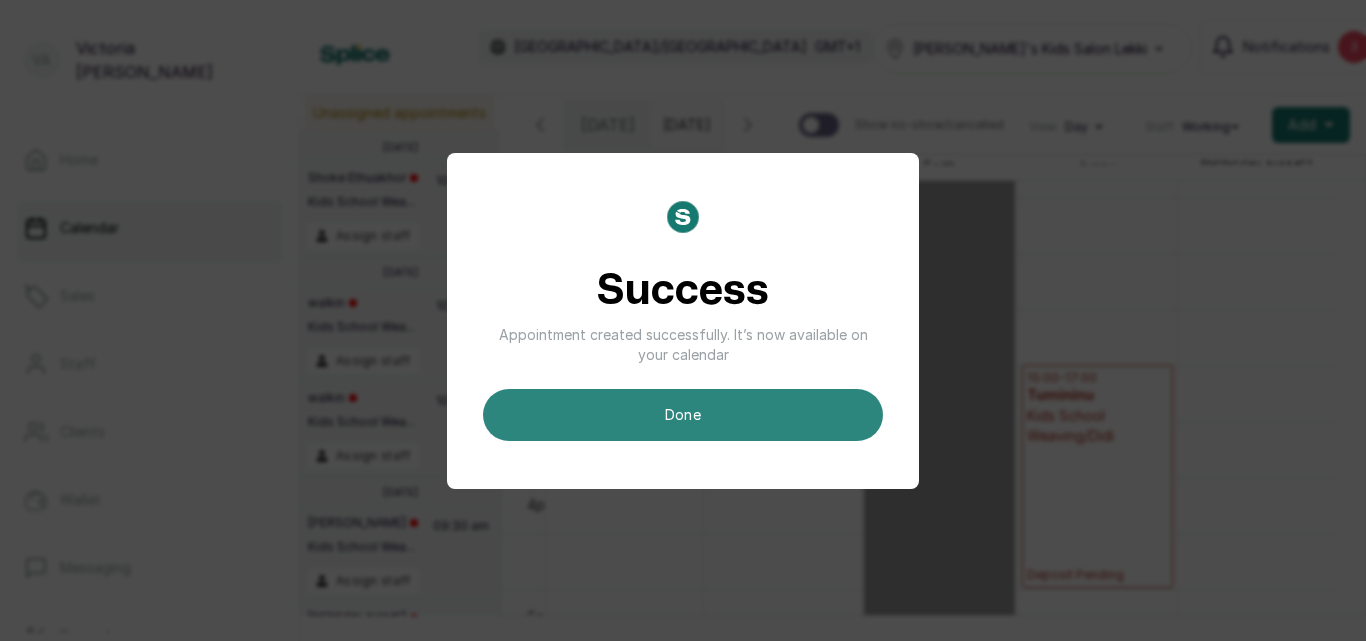 click on "done" at bounding box center (683, 415) 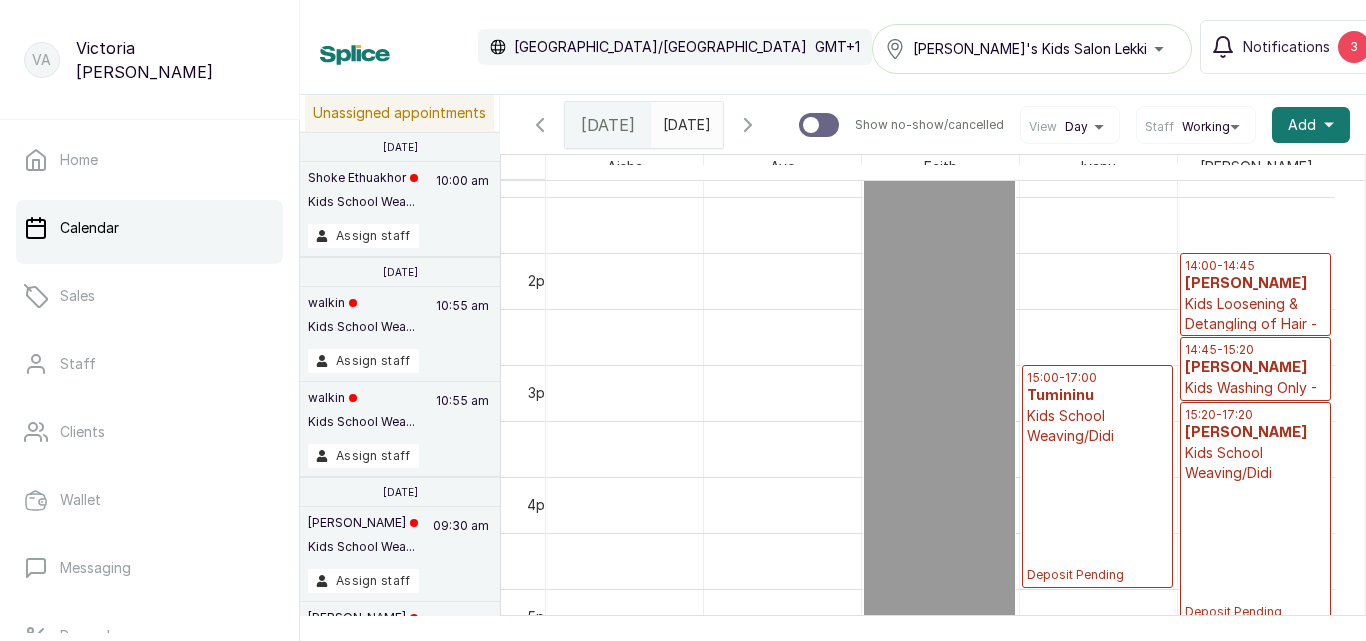 scroll, scrollTop: 673, scrollLeft: 0, axis: vertical 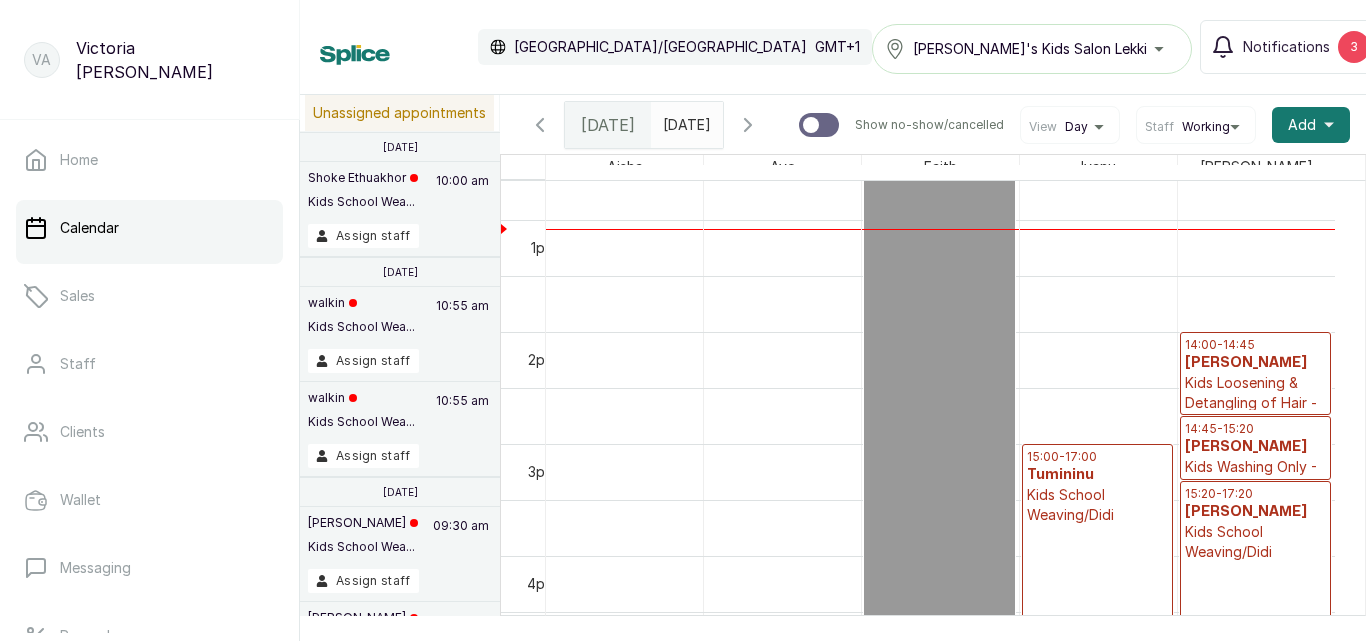 click on "00:00  -  06:00 JUST NOW Kids Knotless Braids - Medium braids - From Deposit Pending 09:00  -  18:00 Faith F LEAVE 15:00  -  17:00 Tumininu  Kids School Weaving/Didi Deposit Pending 14:00  -  14:45 [PERSON_NAME] Kids Loosening & Detangling of Hair - weaving done elsewhere Deposit Pending 14:45  -  15:20 [PERSON_NAME] Kids Washing Only  - Professional products Deposit Pending 15:20  -  17:20 [PERSON_NAME] Kids School Weaving/Didi Deposit Pending" at bounding box center (956, 439) 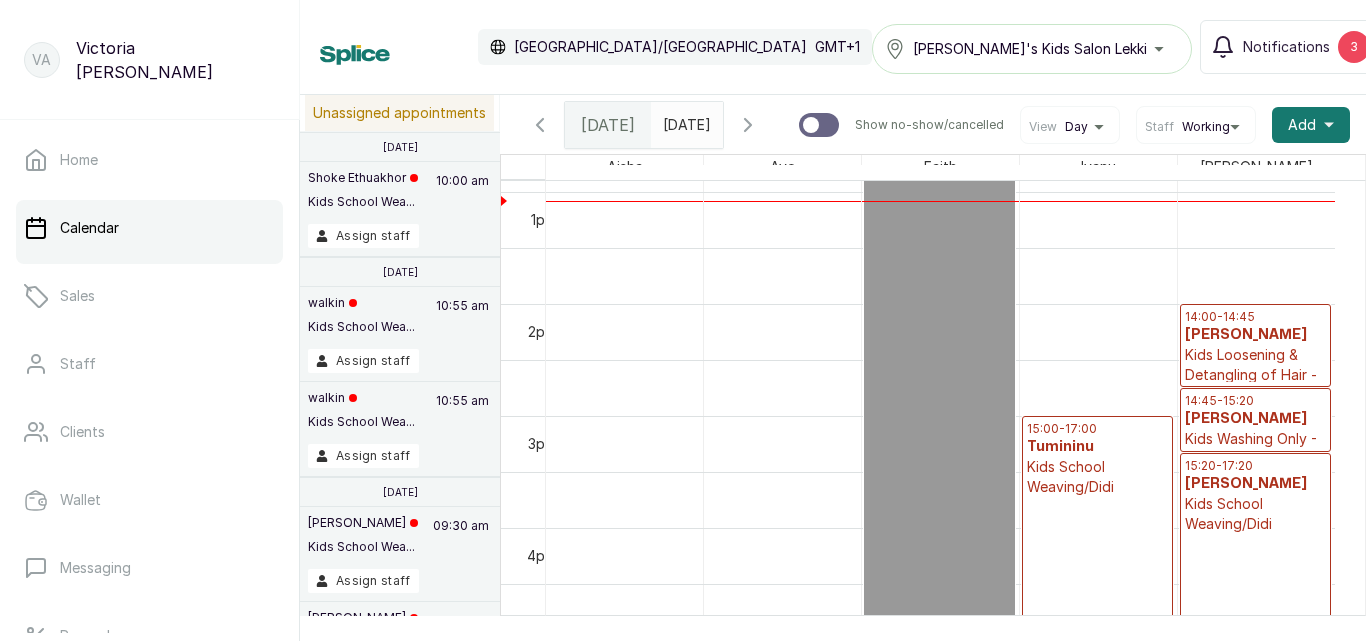 scroll, scrollTop: 1462, scrollLeft: 0, axis: vertical 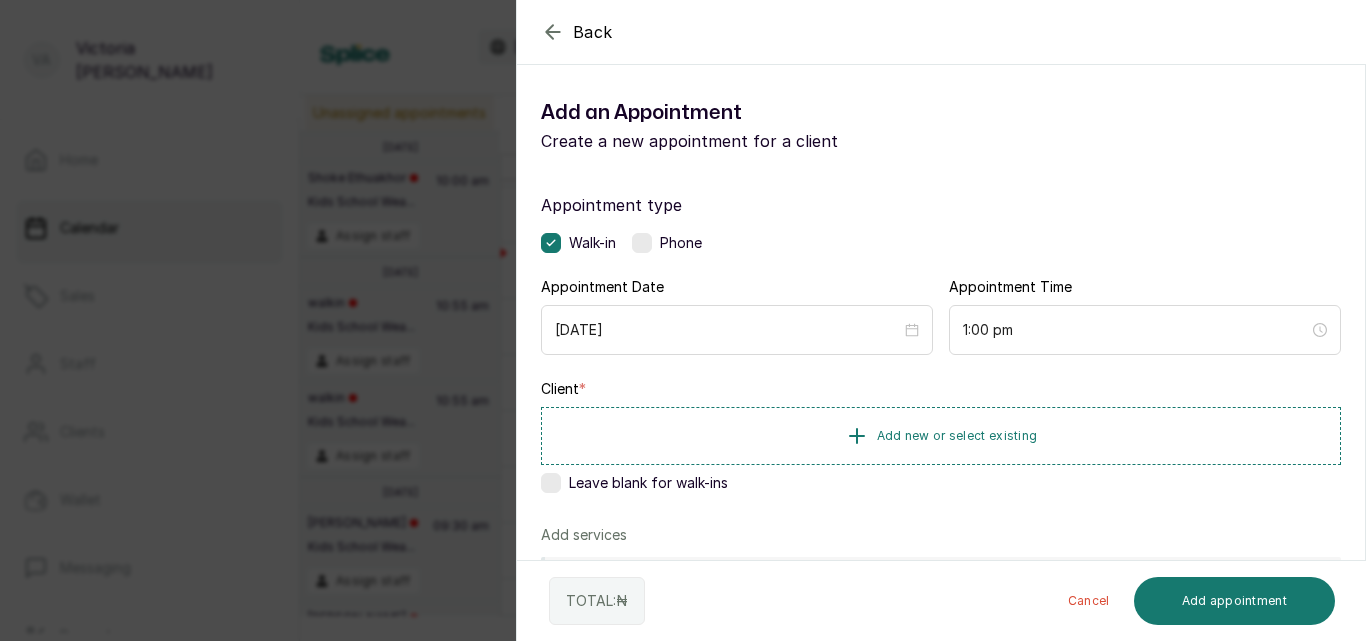 click at bounding box center (642, 243) 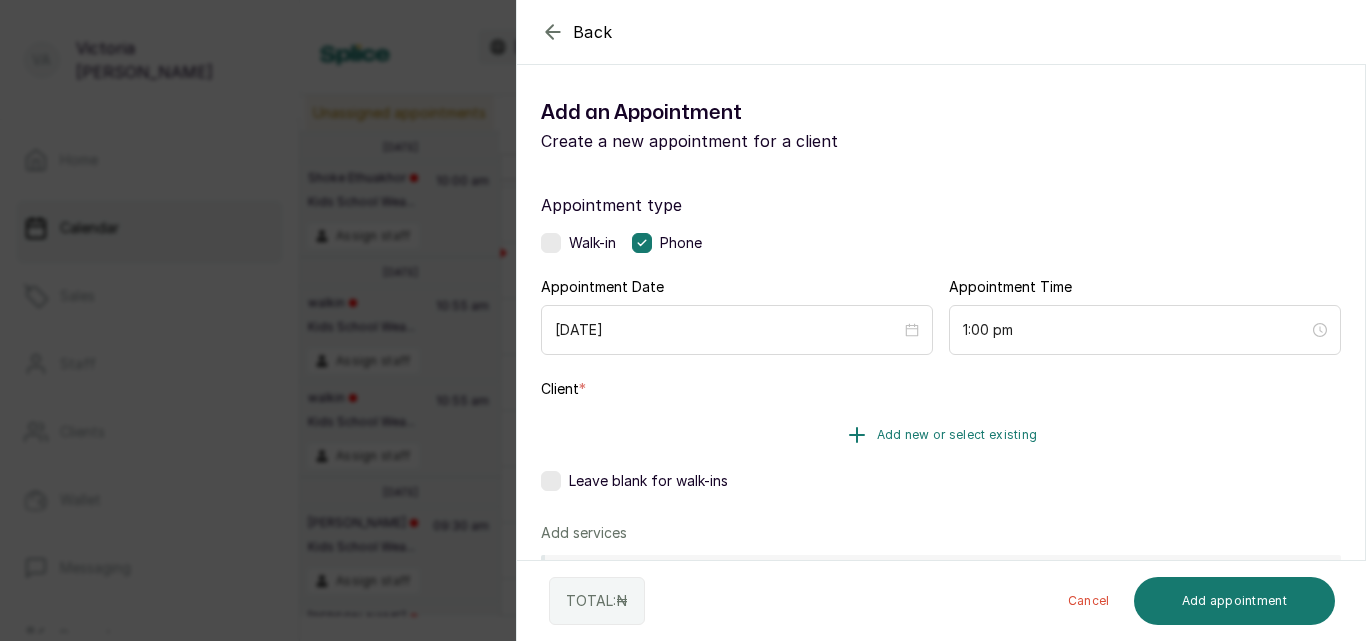 click on "Add new or select existing" at bounding box center (957, 435) 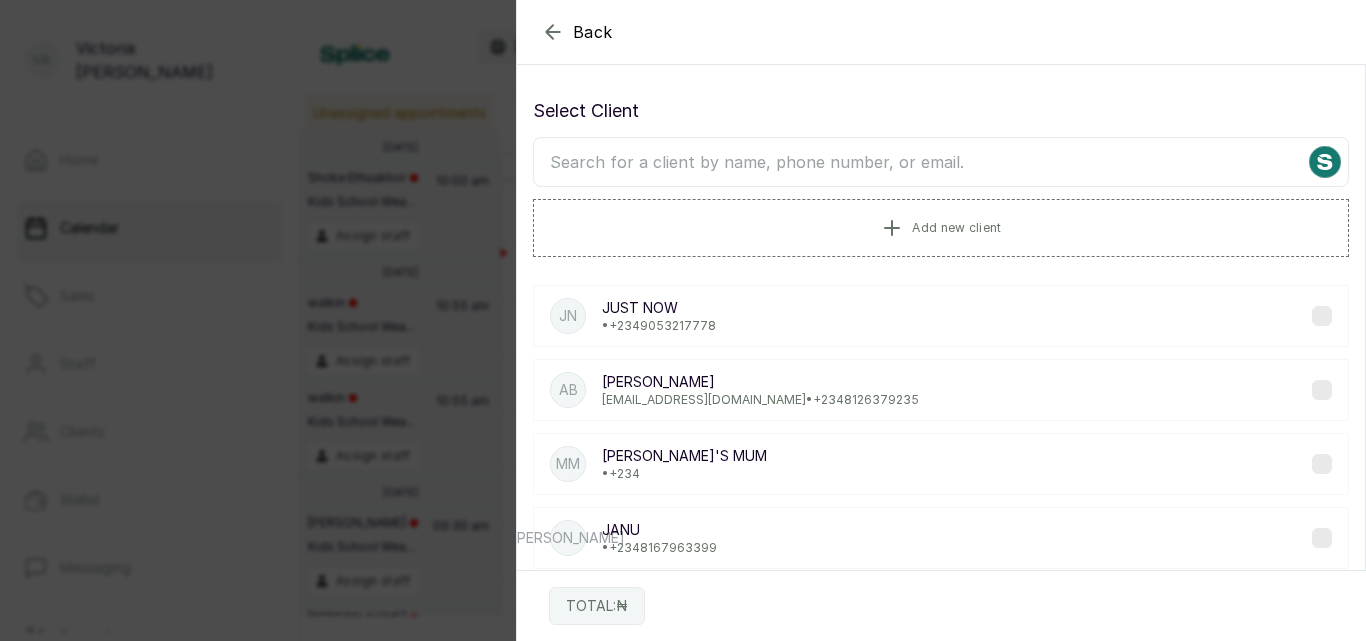 click at bounding box center [941, 162] 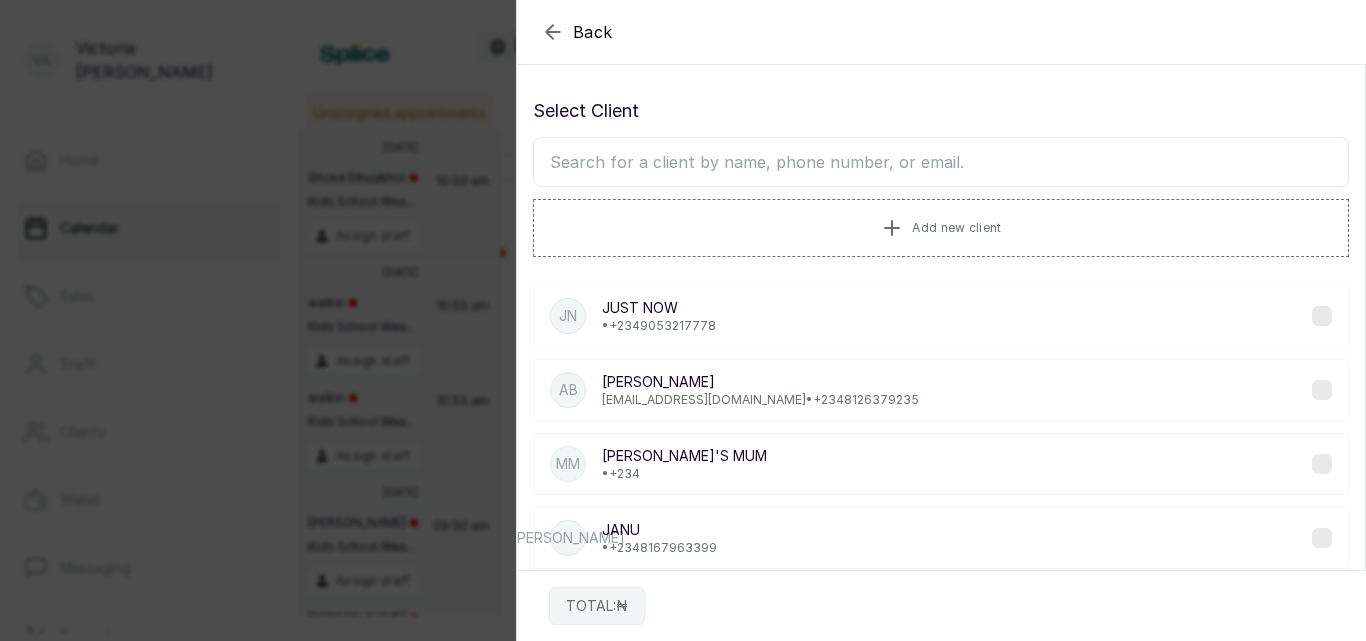 click at bounding box center [941, 162] 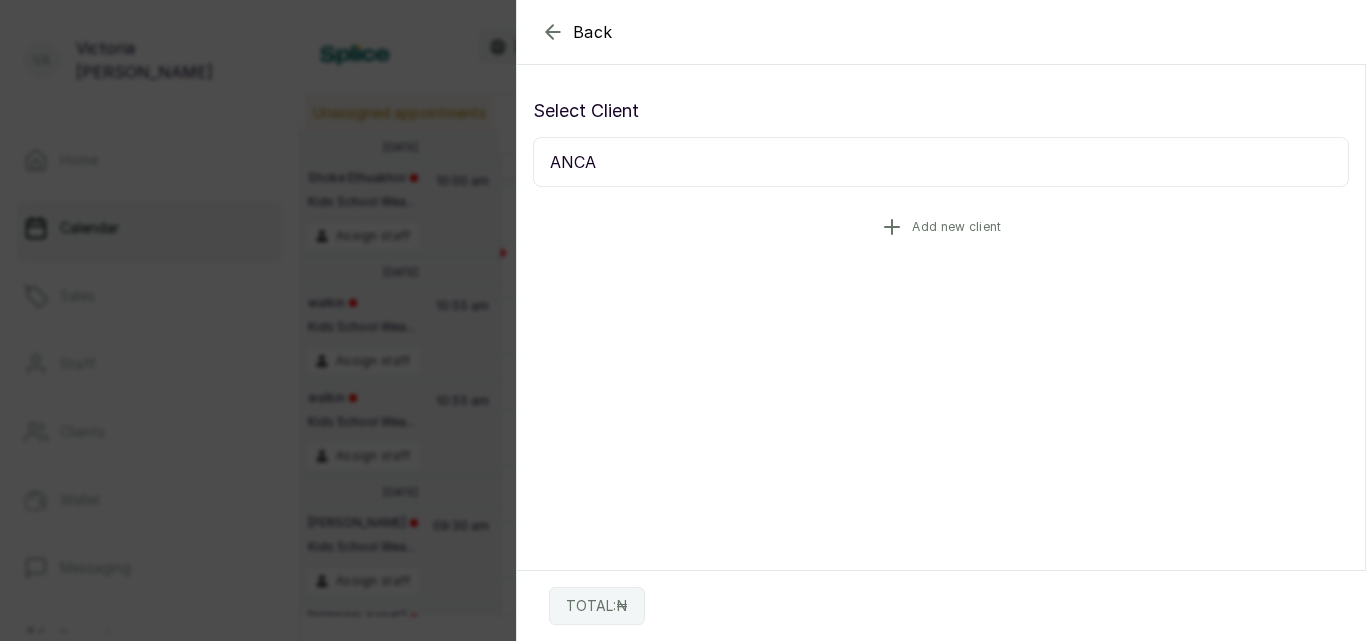 type on "ANCA" 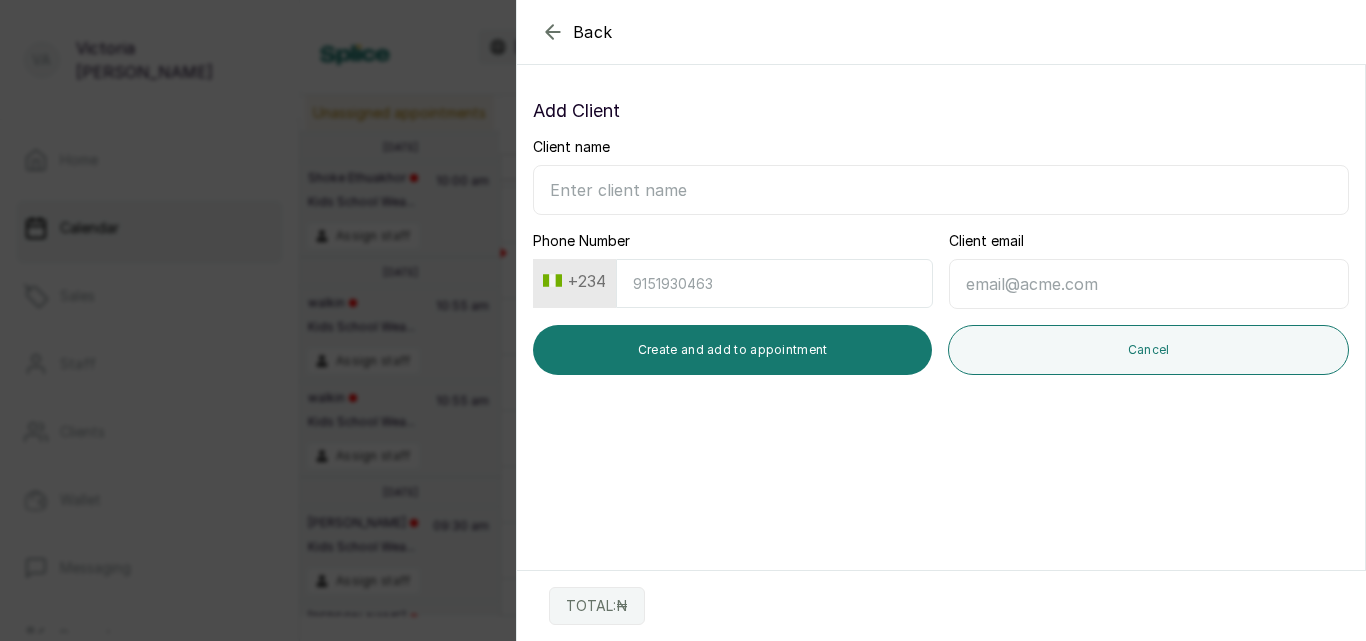 click on "Client name" at bounding box center (941, 190) 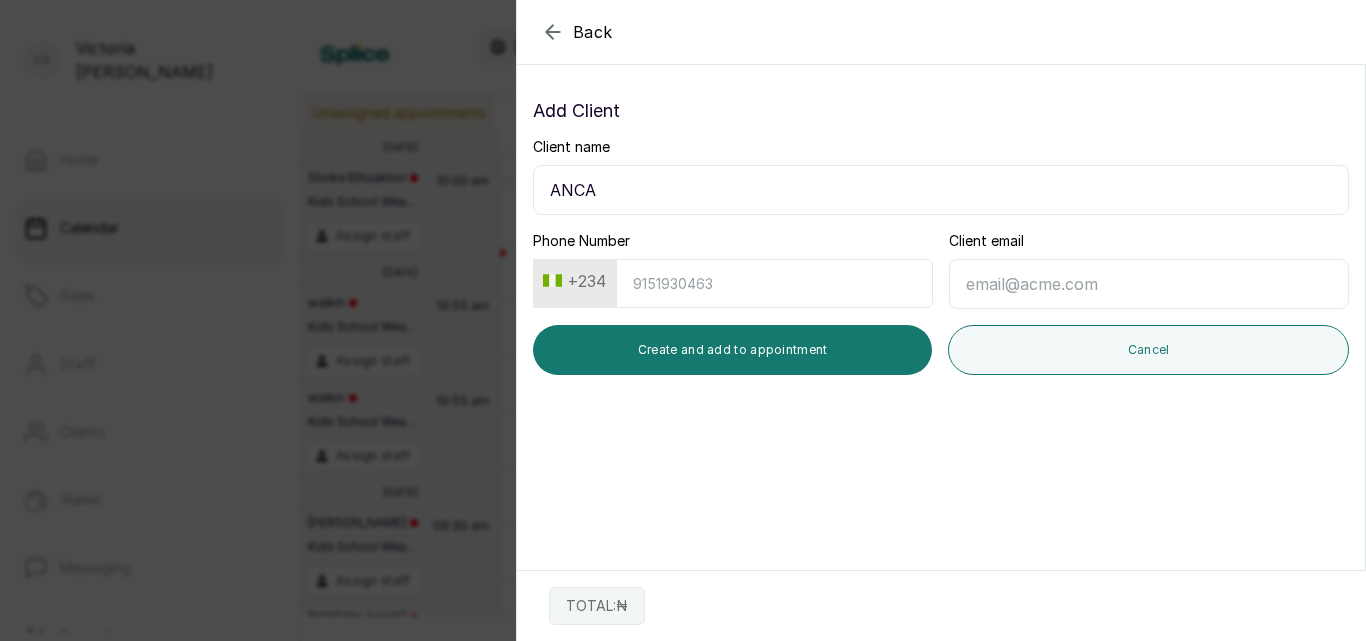 type on "ANCA" 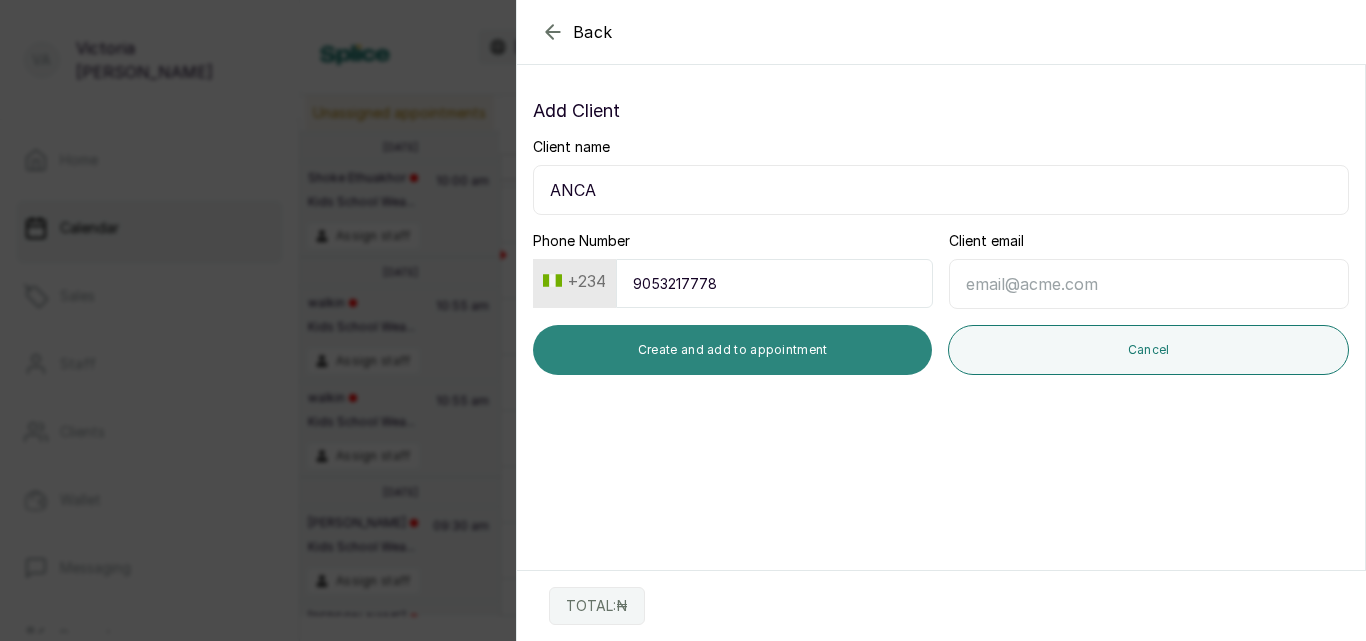 type on "9053217778" 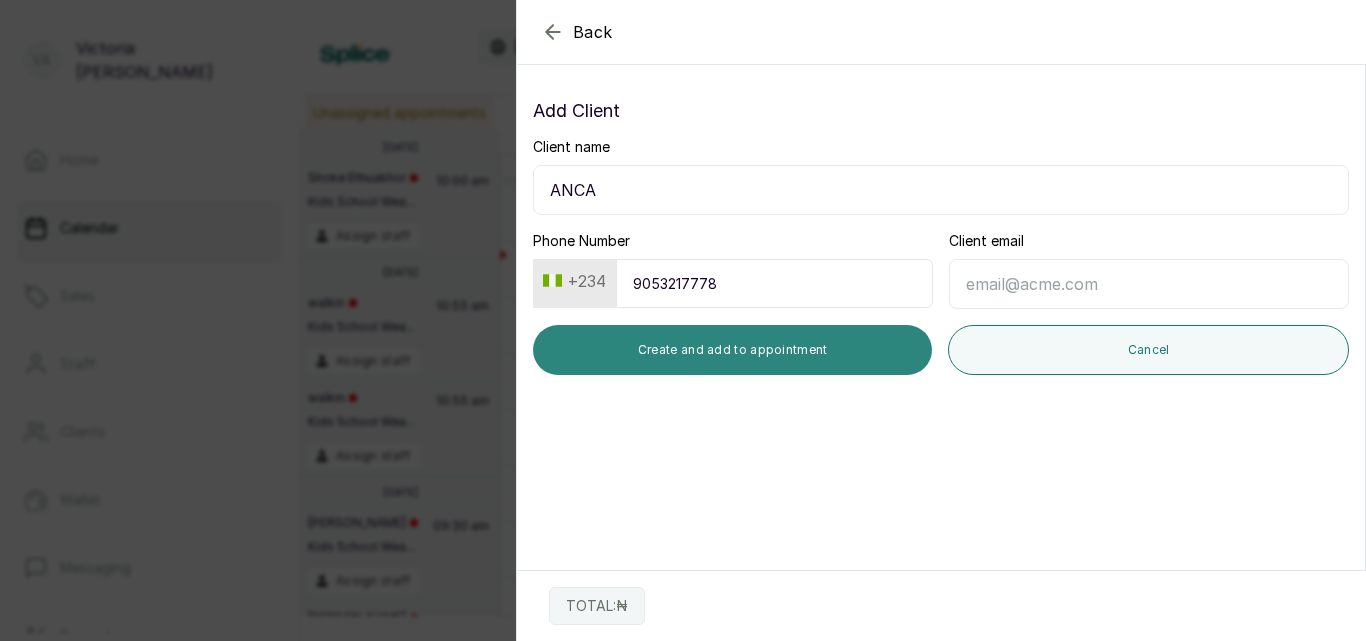 click on "Create and add to appointment" at bounding box center [732, 350] 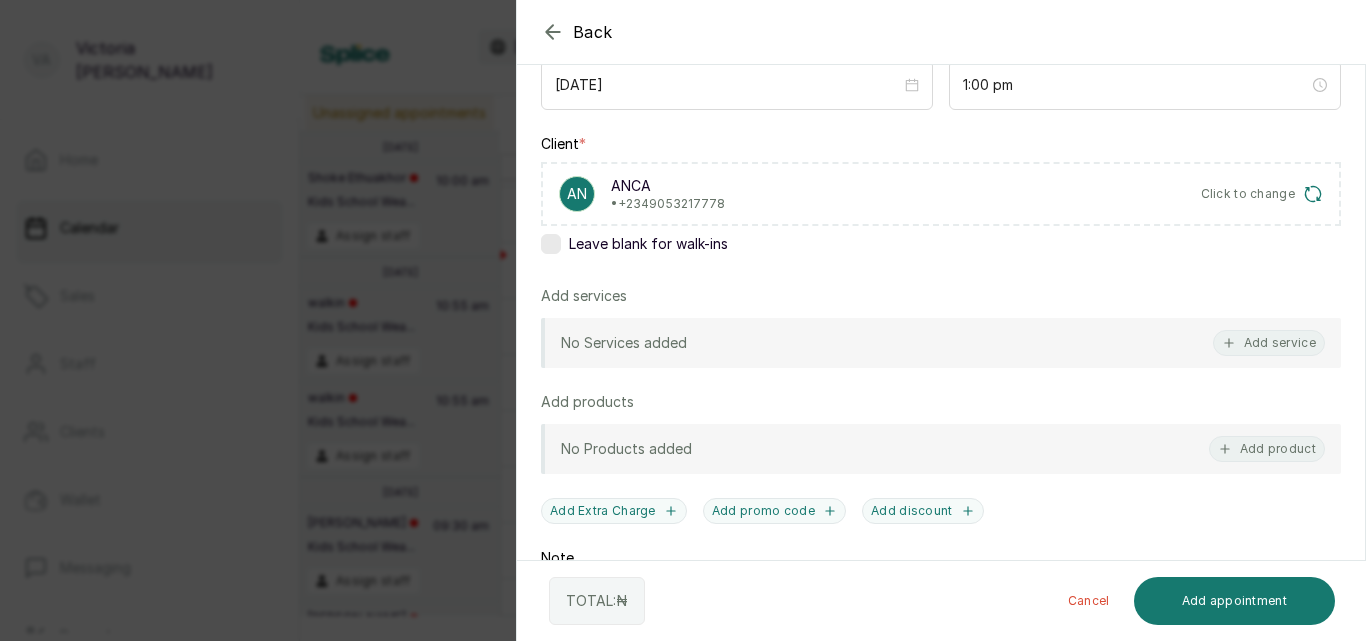 scroll, scrollTop: 280, scrollLeft: 0, axis: vertical 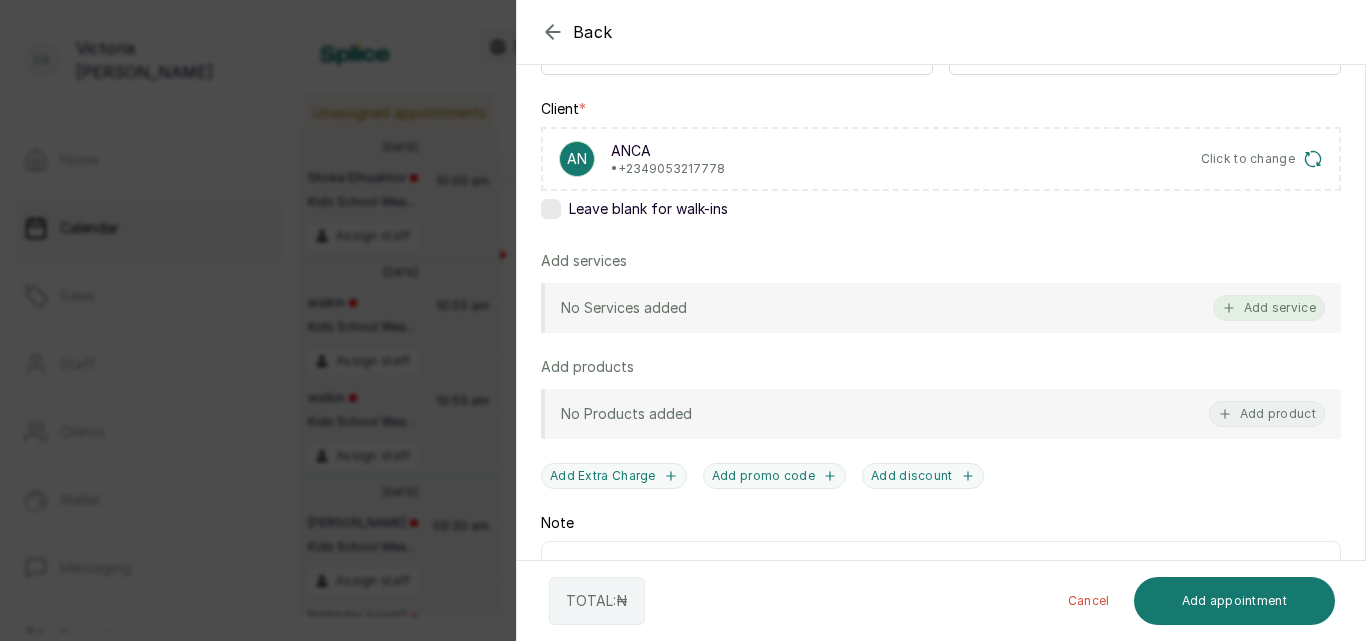 click on "Add service" at bounding box center (1269, 308) 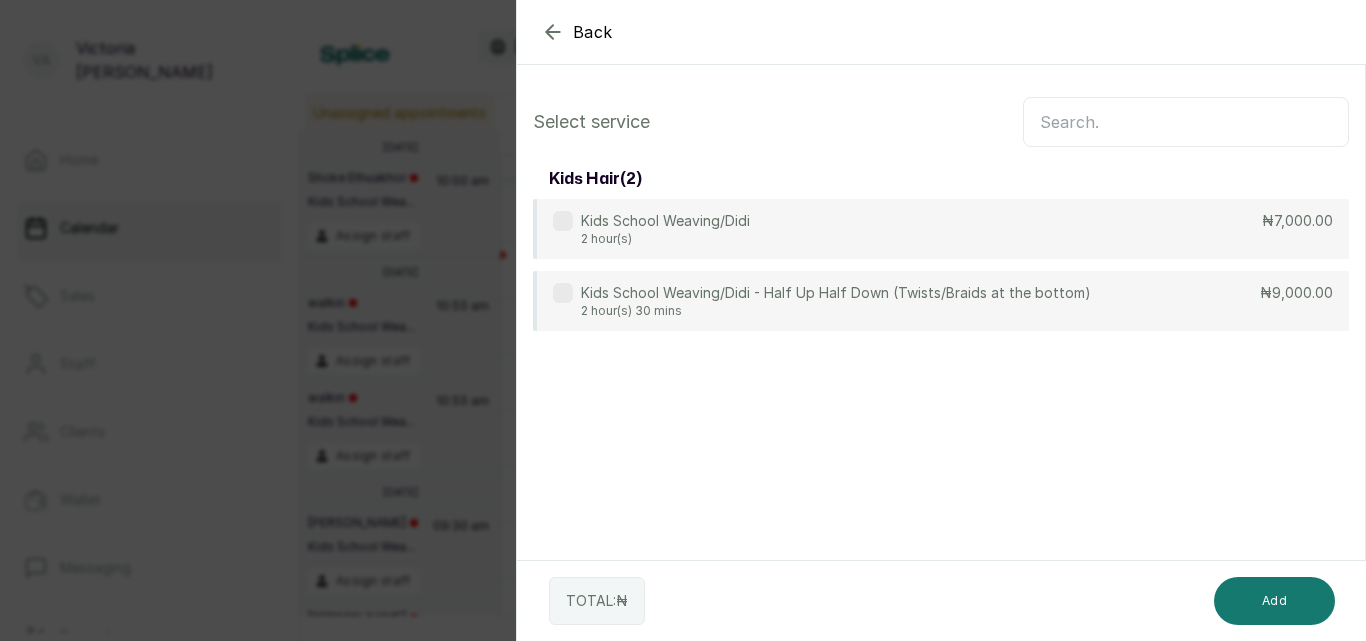 scroll, scrollTop: 0, scrollLeft: 0, axis: both 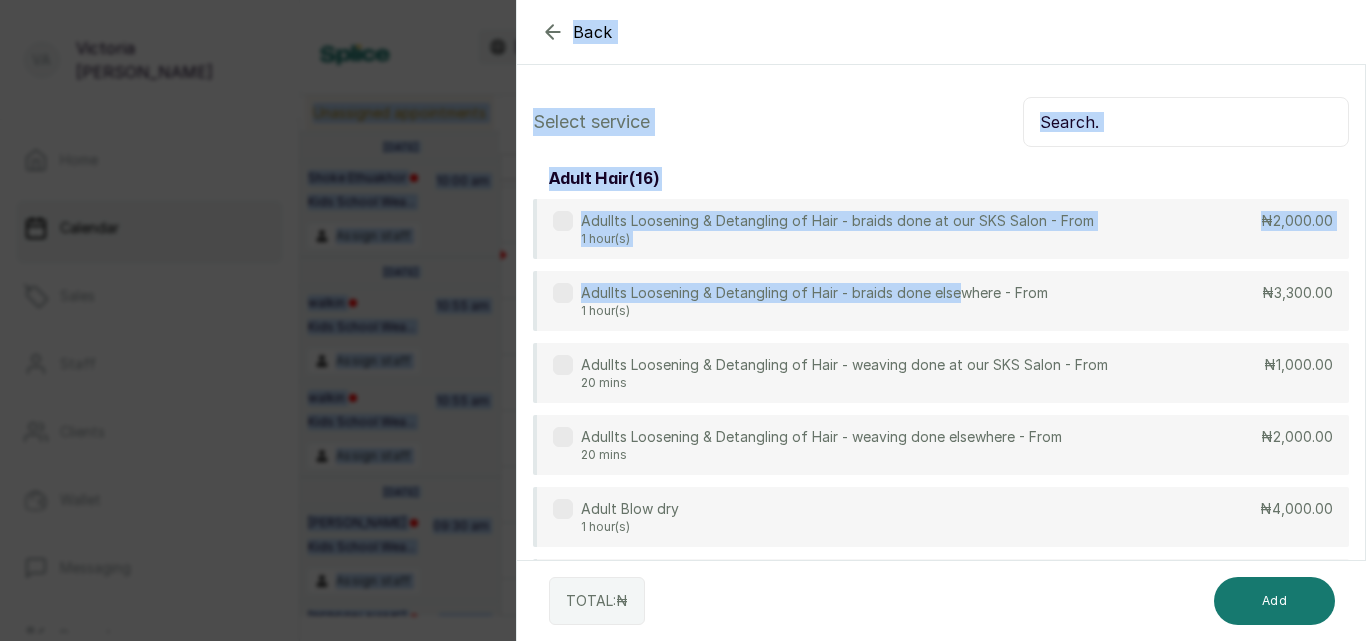 drag, startPoint x: 960, startPoint y: 269, endPoint x: 1033, endPoint y: -16, distance: 294.20062 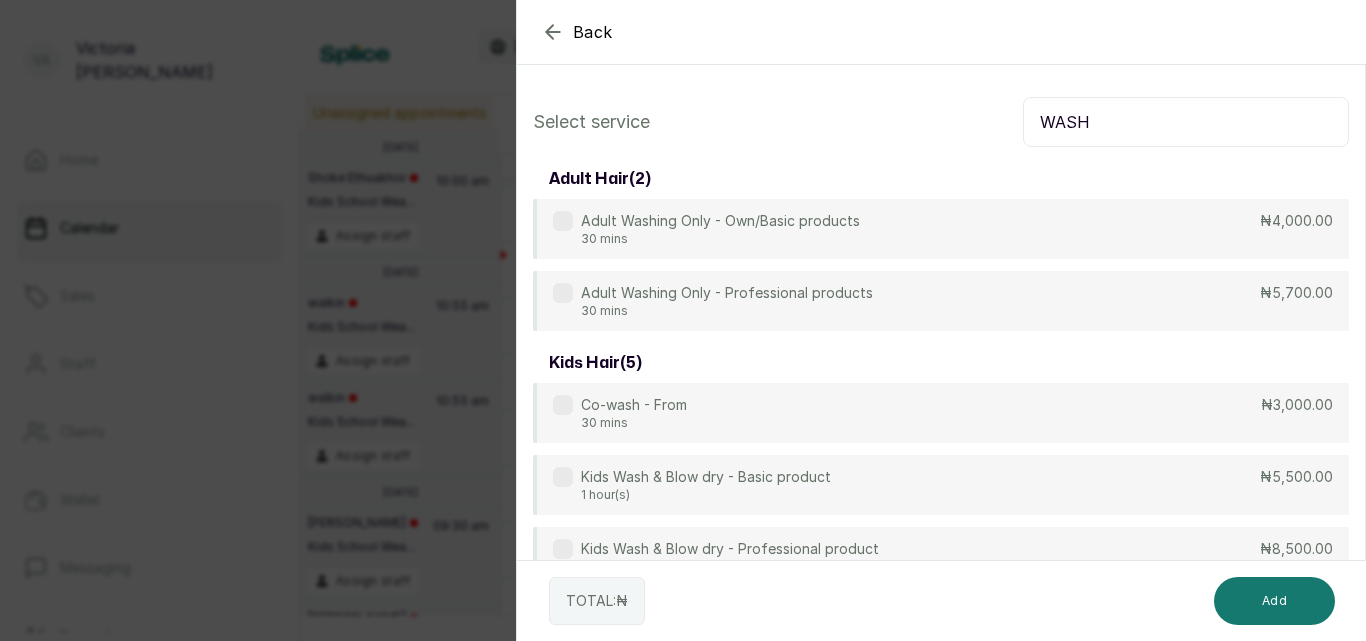 scroll, scrollTop: 187, scrollLeft: 0, axis: vertical 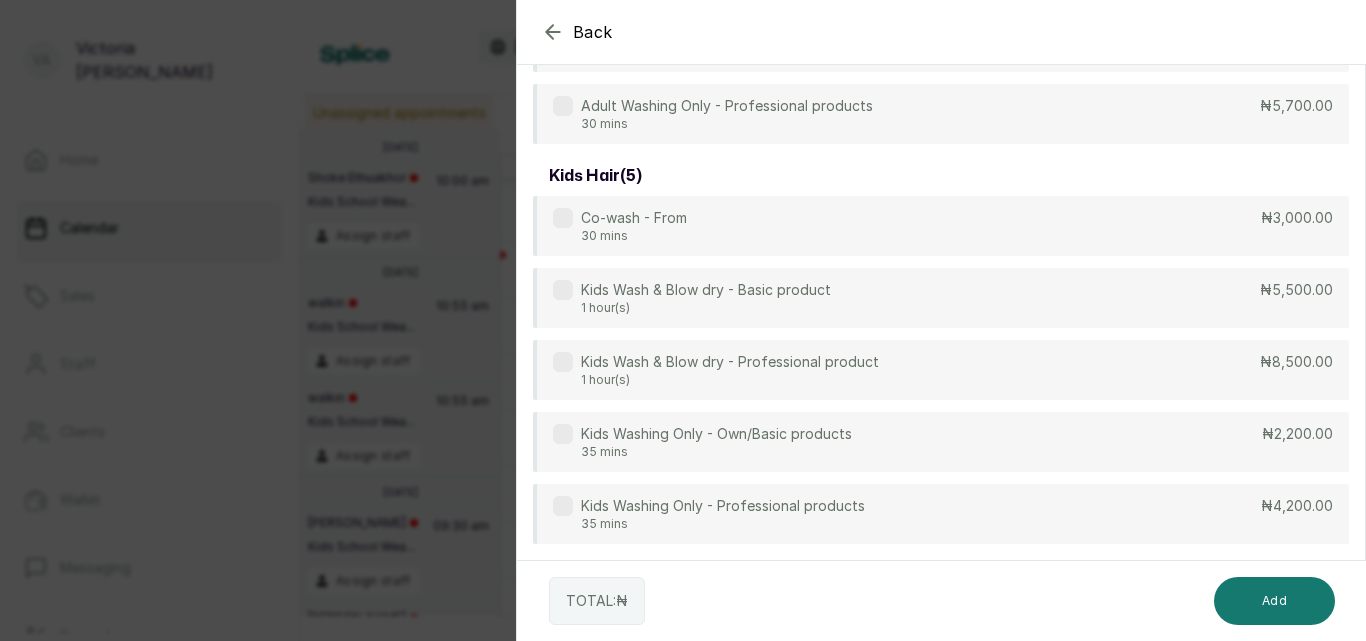 click on "Kids Washing Only  - Professional products 35 mins" at bounding box center [709, 514] 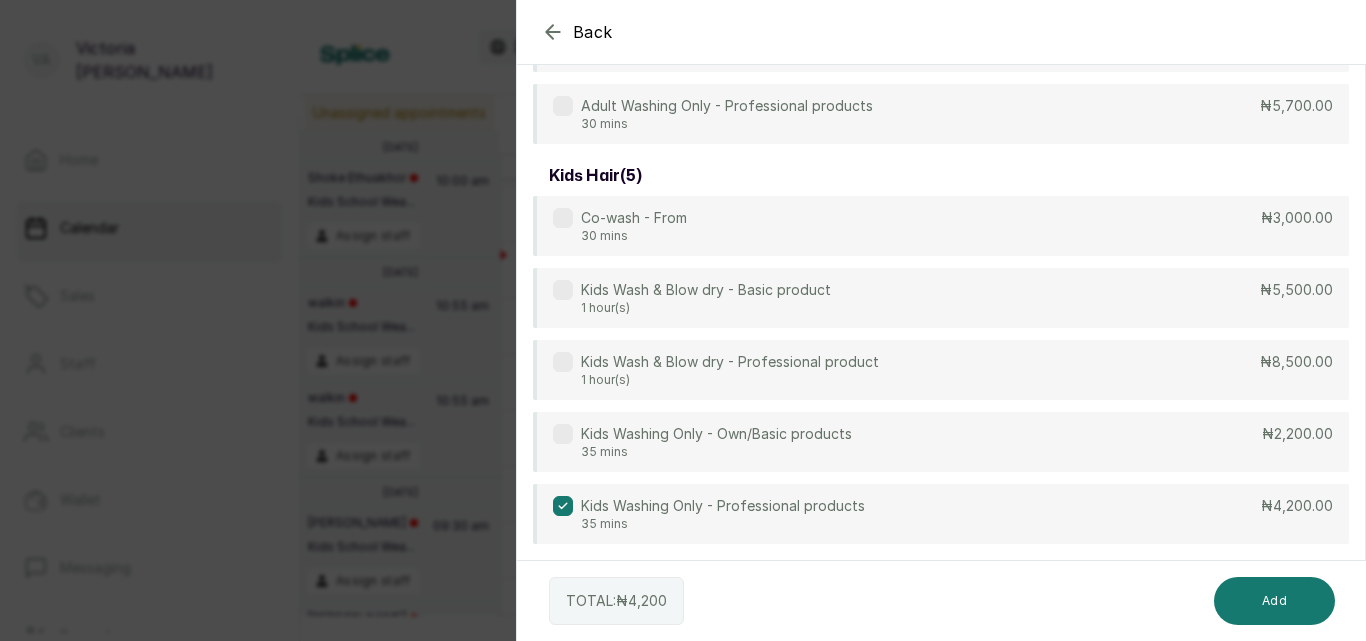 scroll, scrollTop: 0, scrollLeft: 0, axis: both 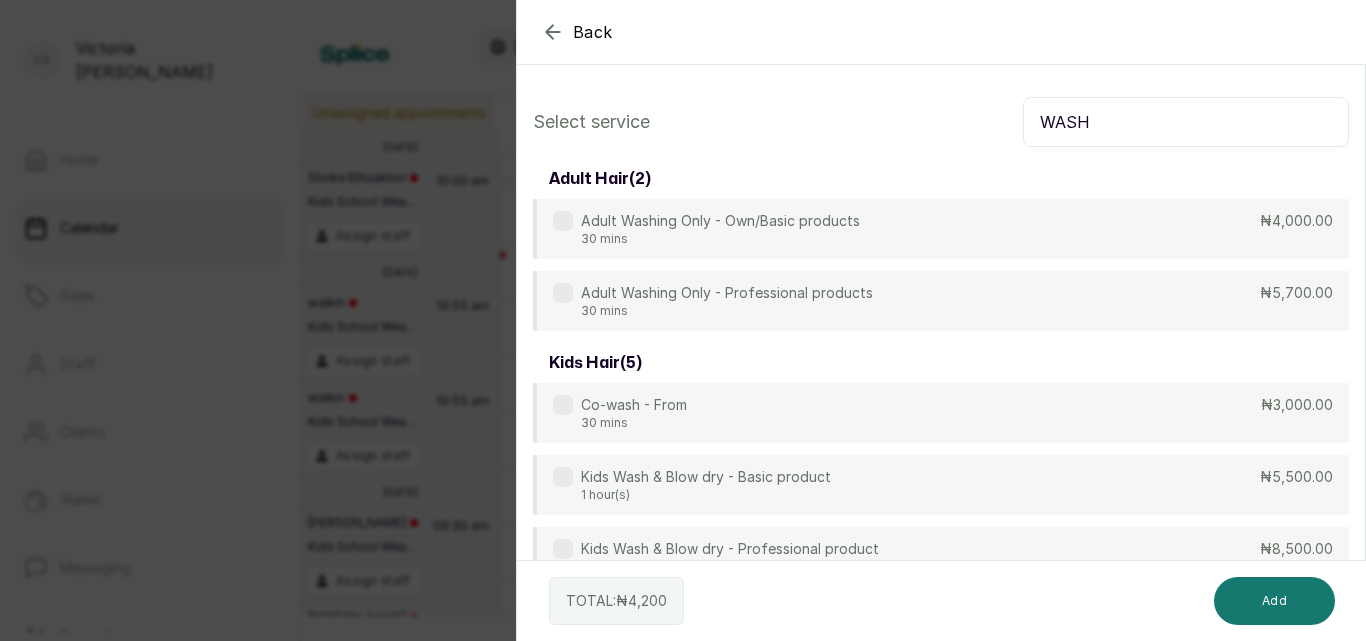click on "WASH" at bounding box center [1186, 122] 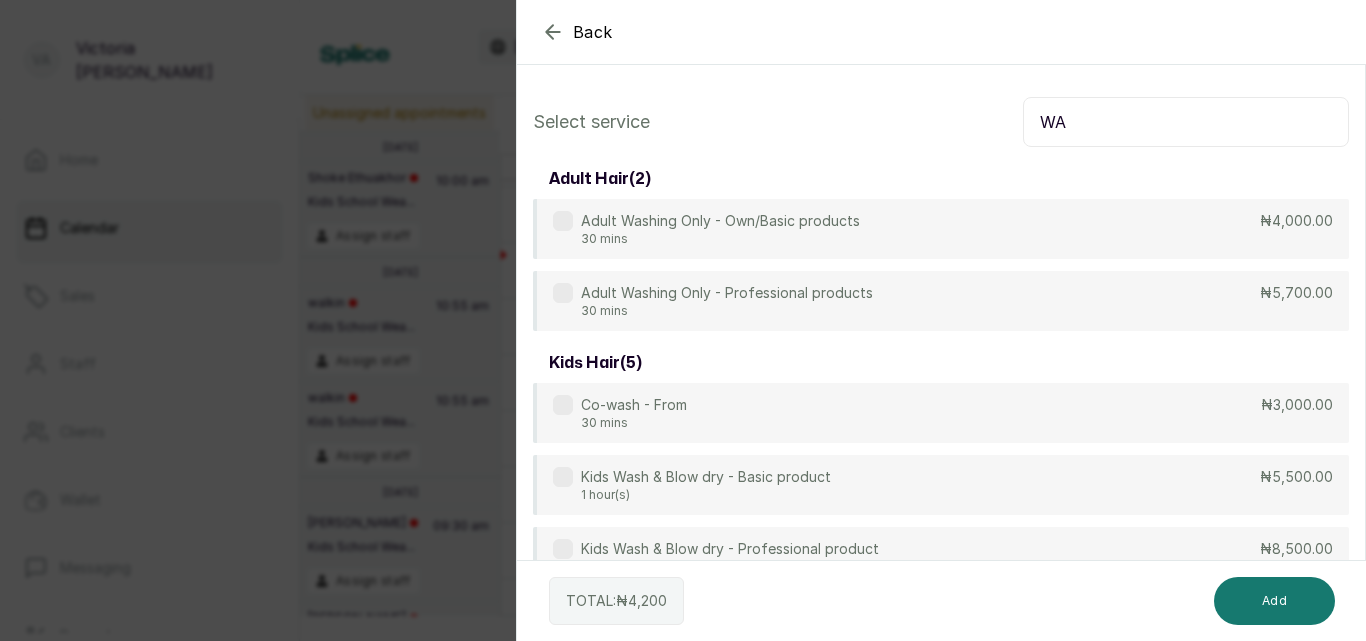 type on "W" 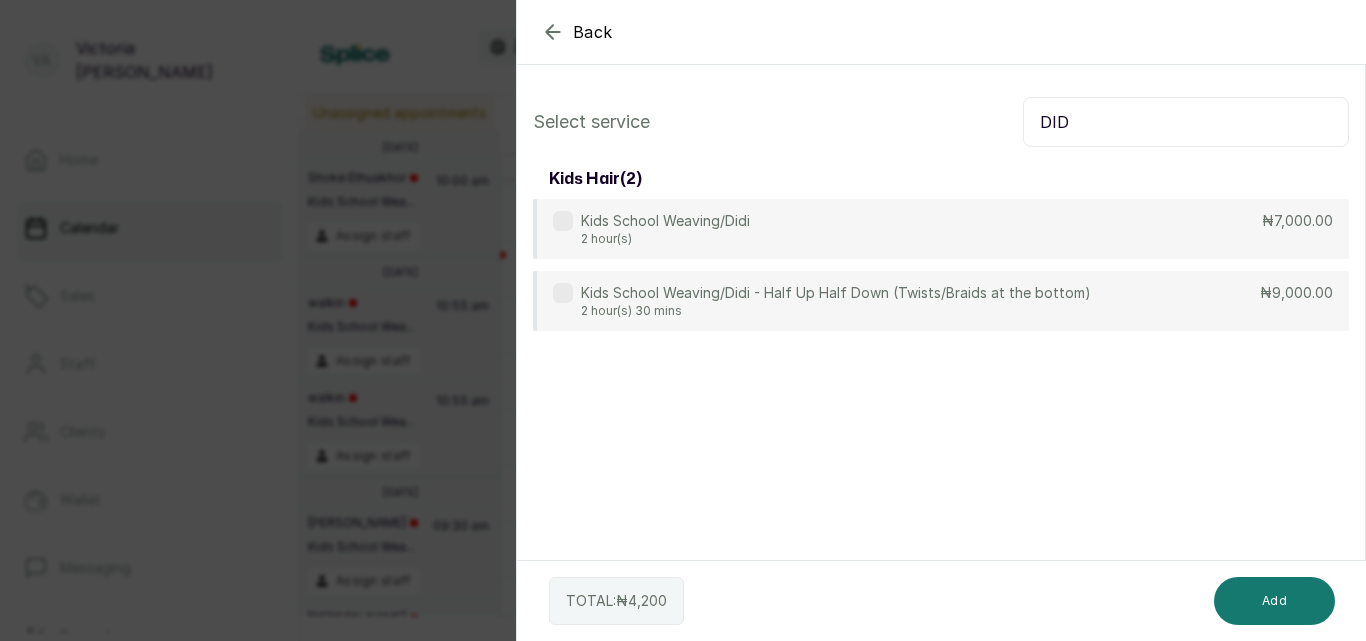 type on "DID" 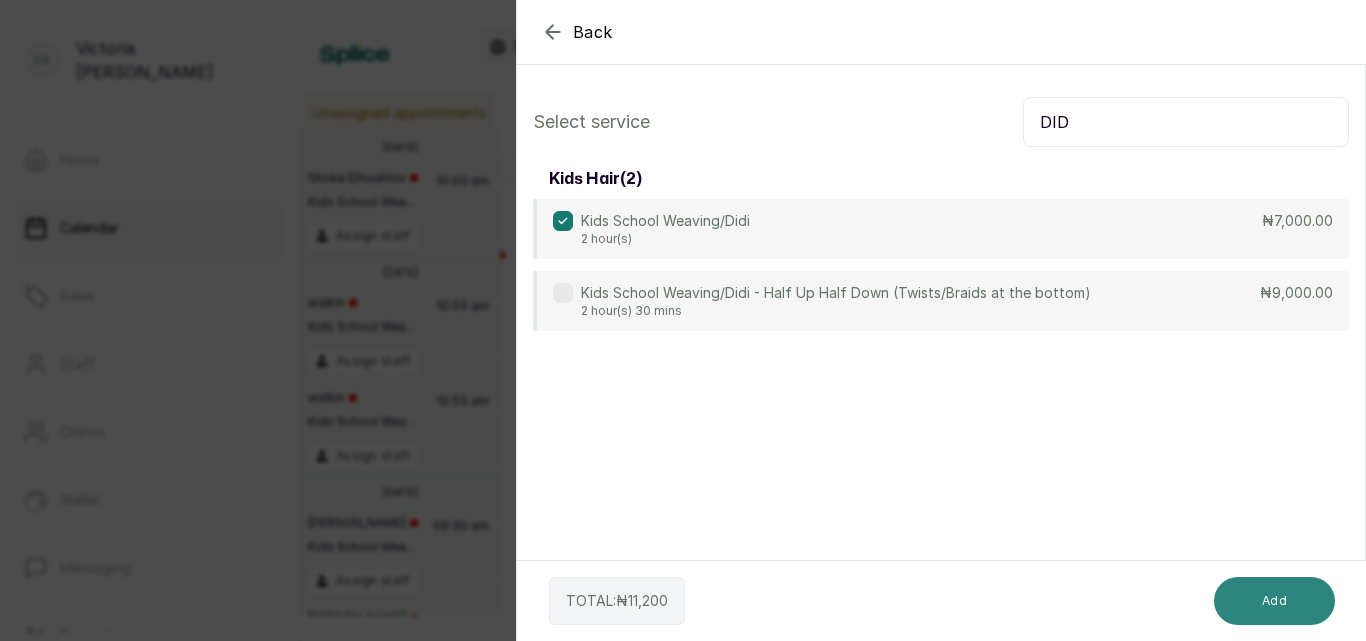 click on "Add" at bounding box center [1274, 601] 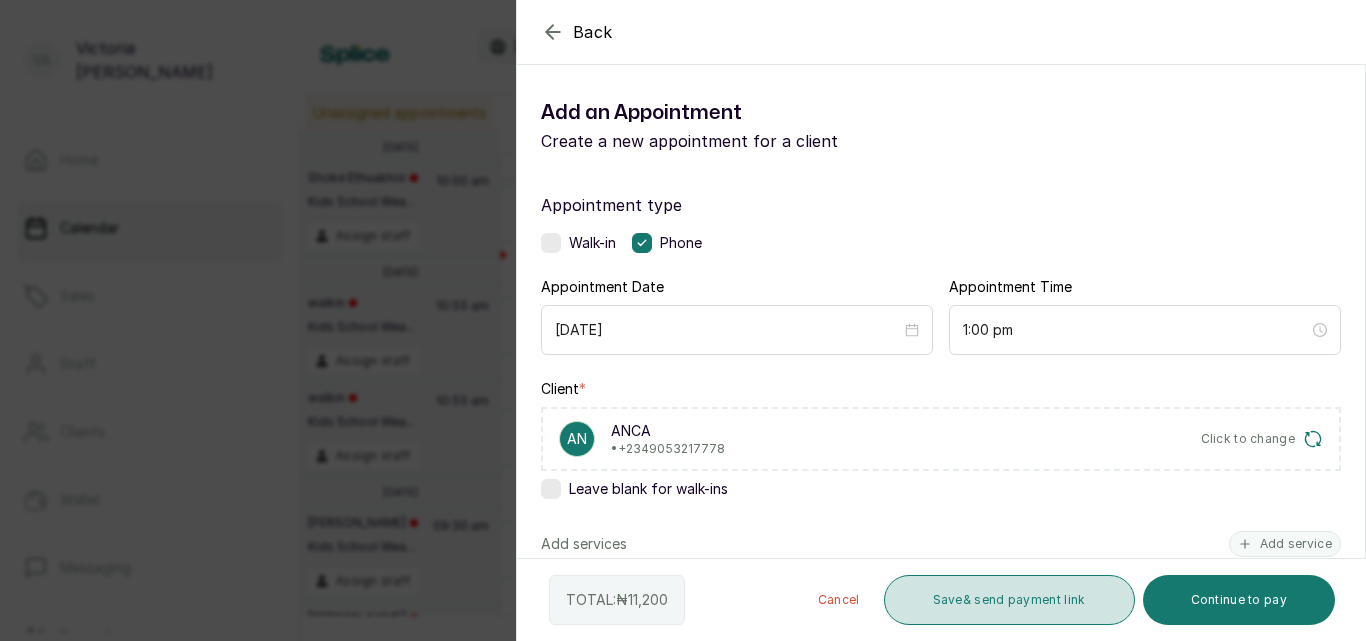 click on "Save  & send payment link" at bounding box center [1009, 600] 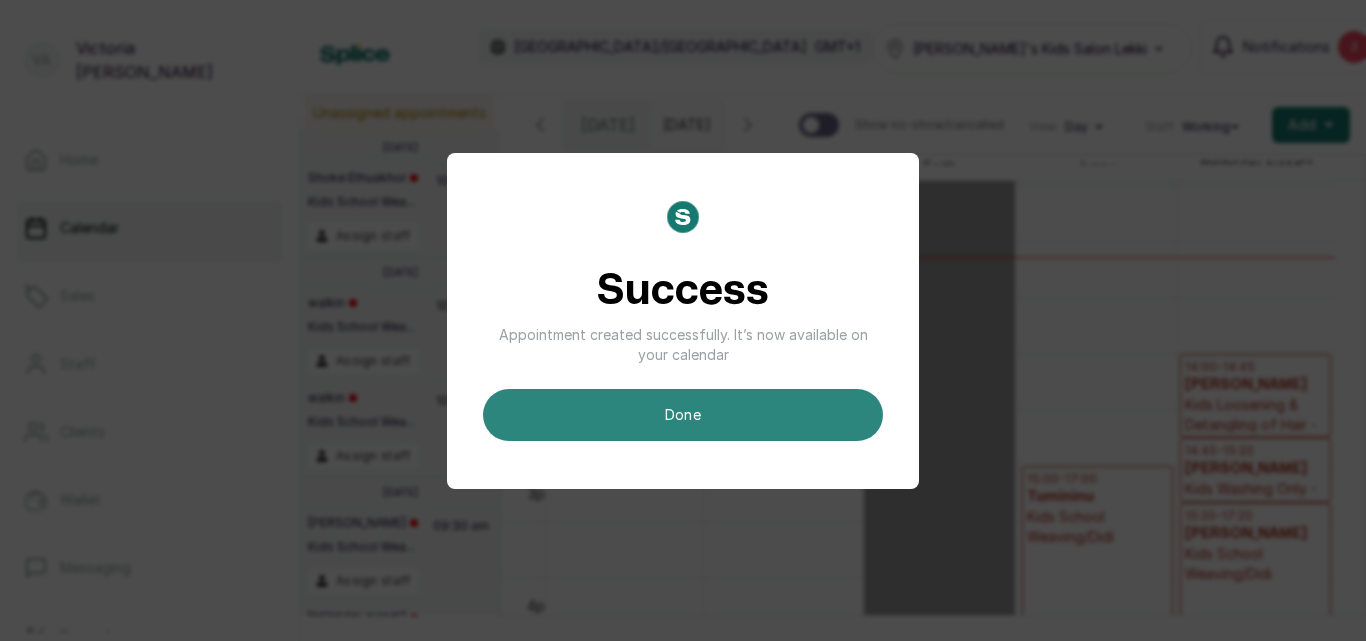 click on "done" at bounding box center (683, 415) 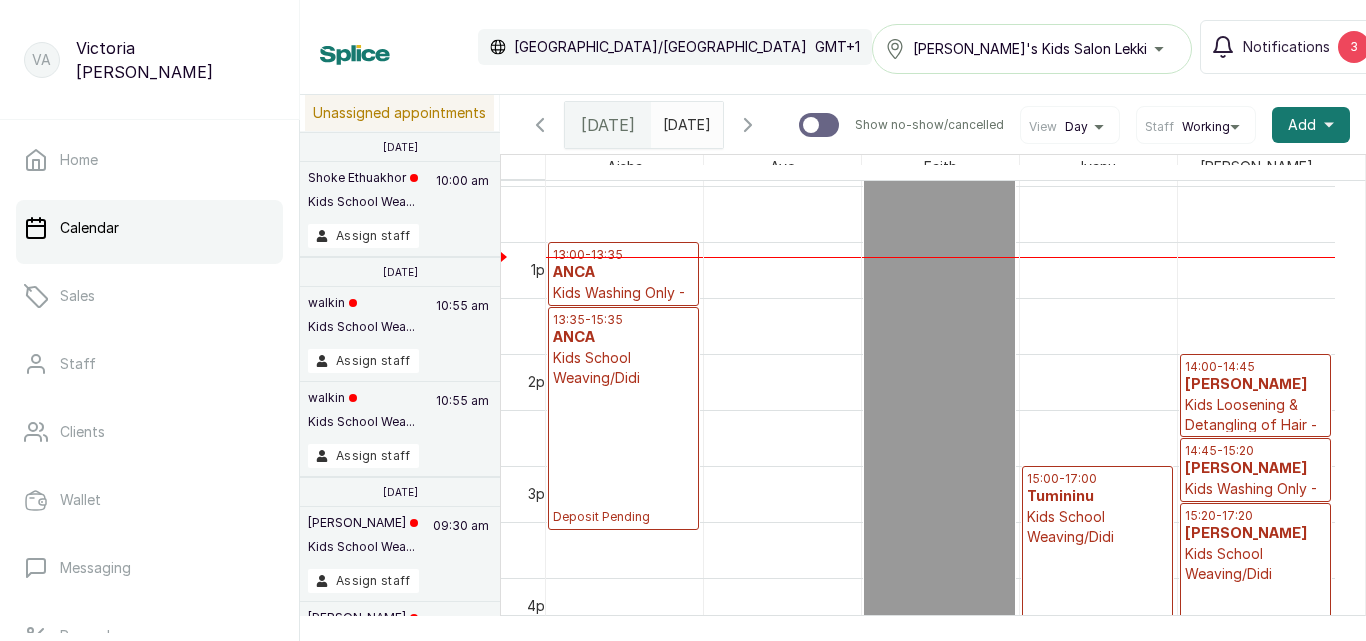 scroll, scrollTop: 673, scrollLeft: 0, axis: vertical 